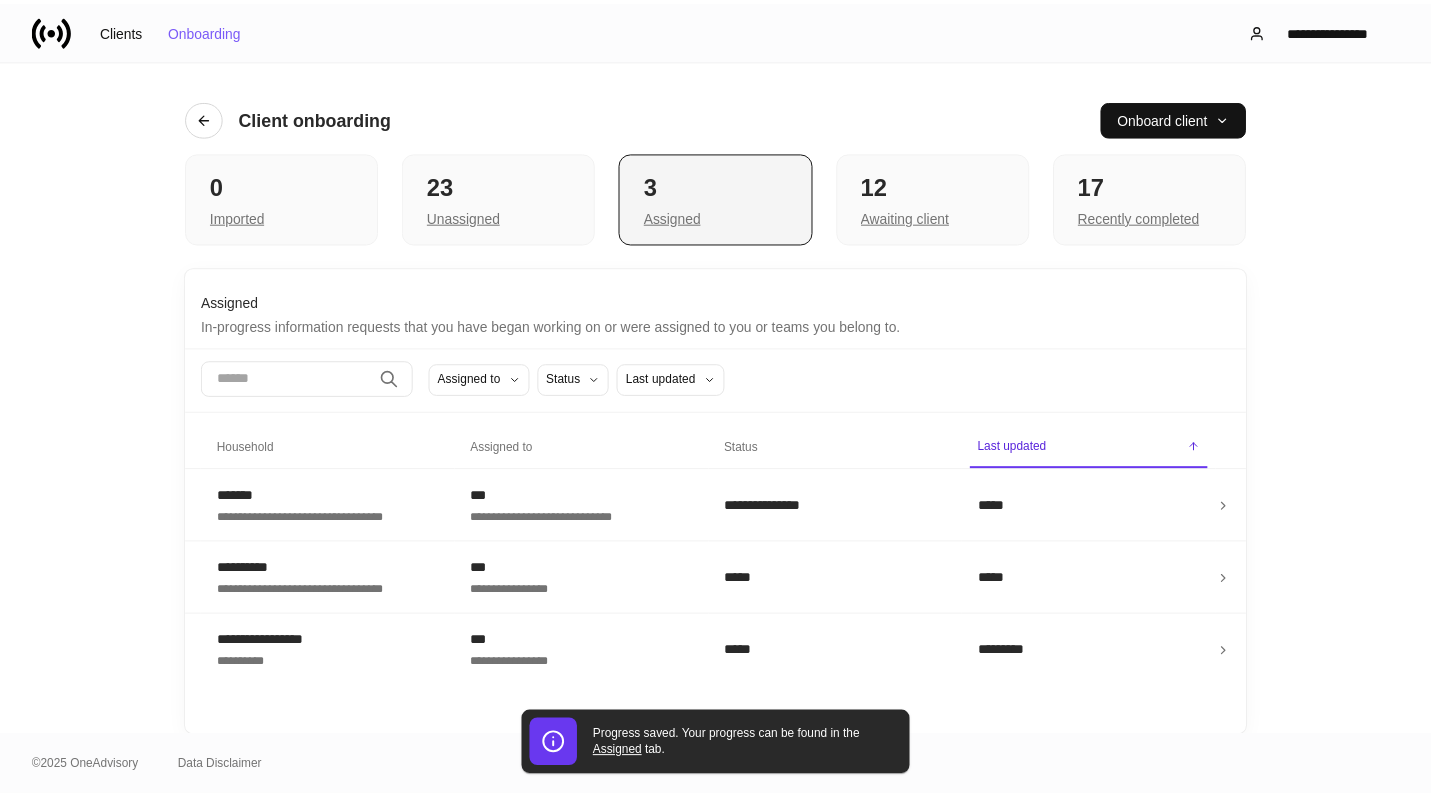 scroll, scrollTop: 0, scrollLeft: 0, axis: both 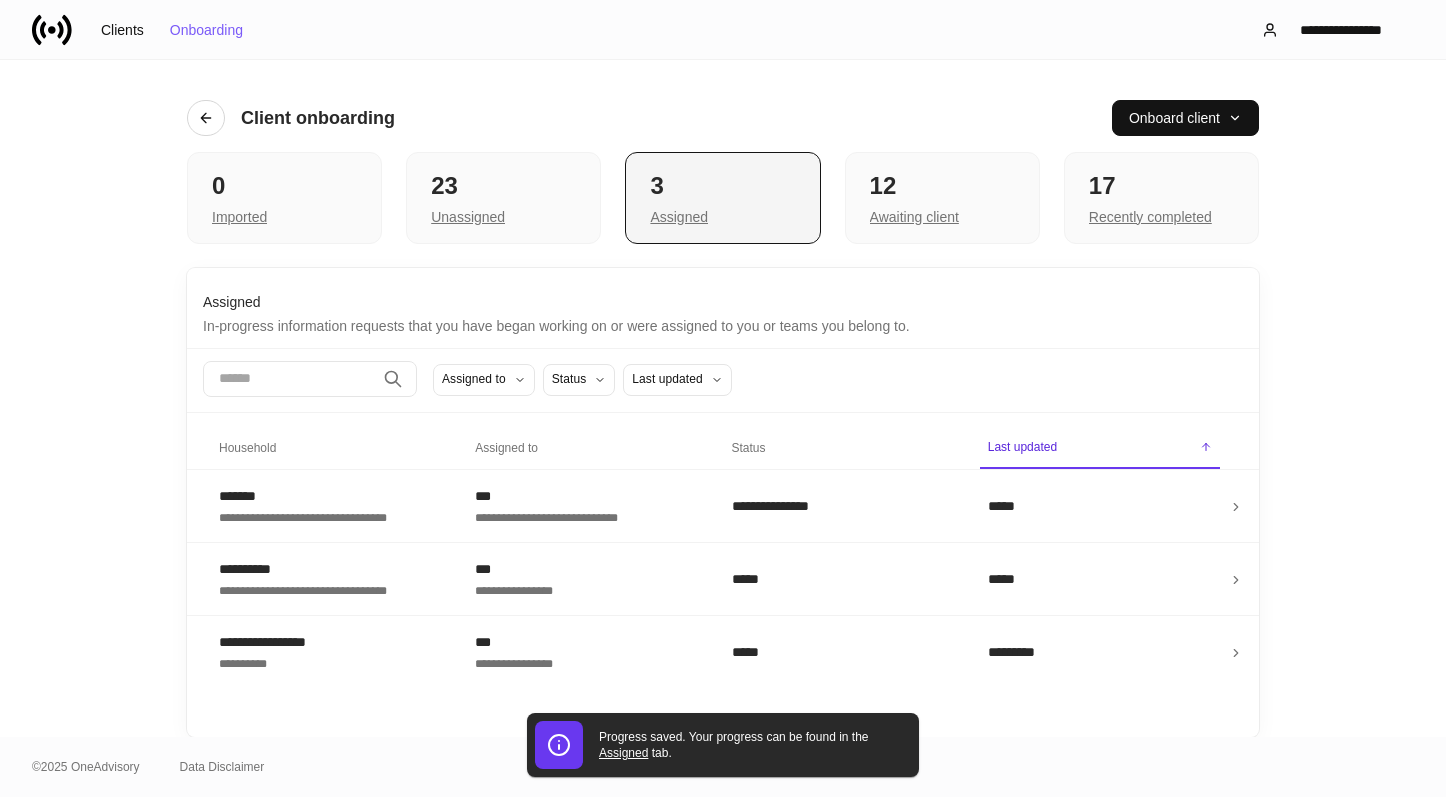 click on "Assigned" at bounding box center [679, 217] 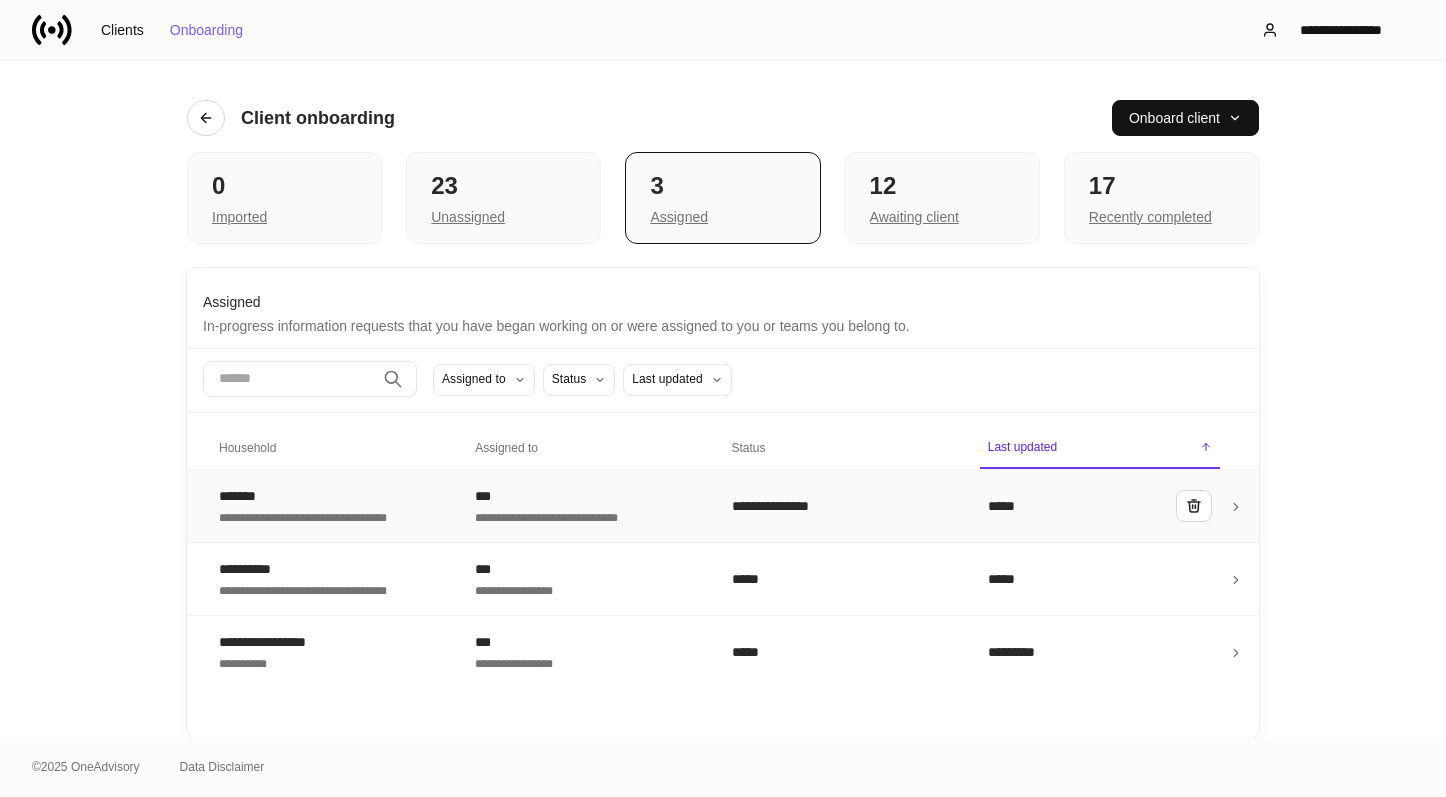 click on "*******" at bounding box center (307, 496) 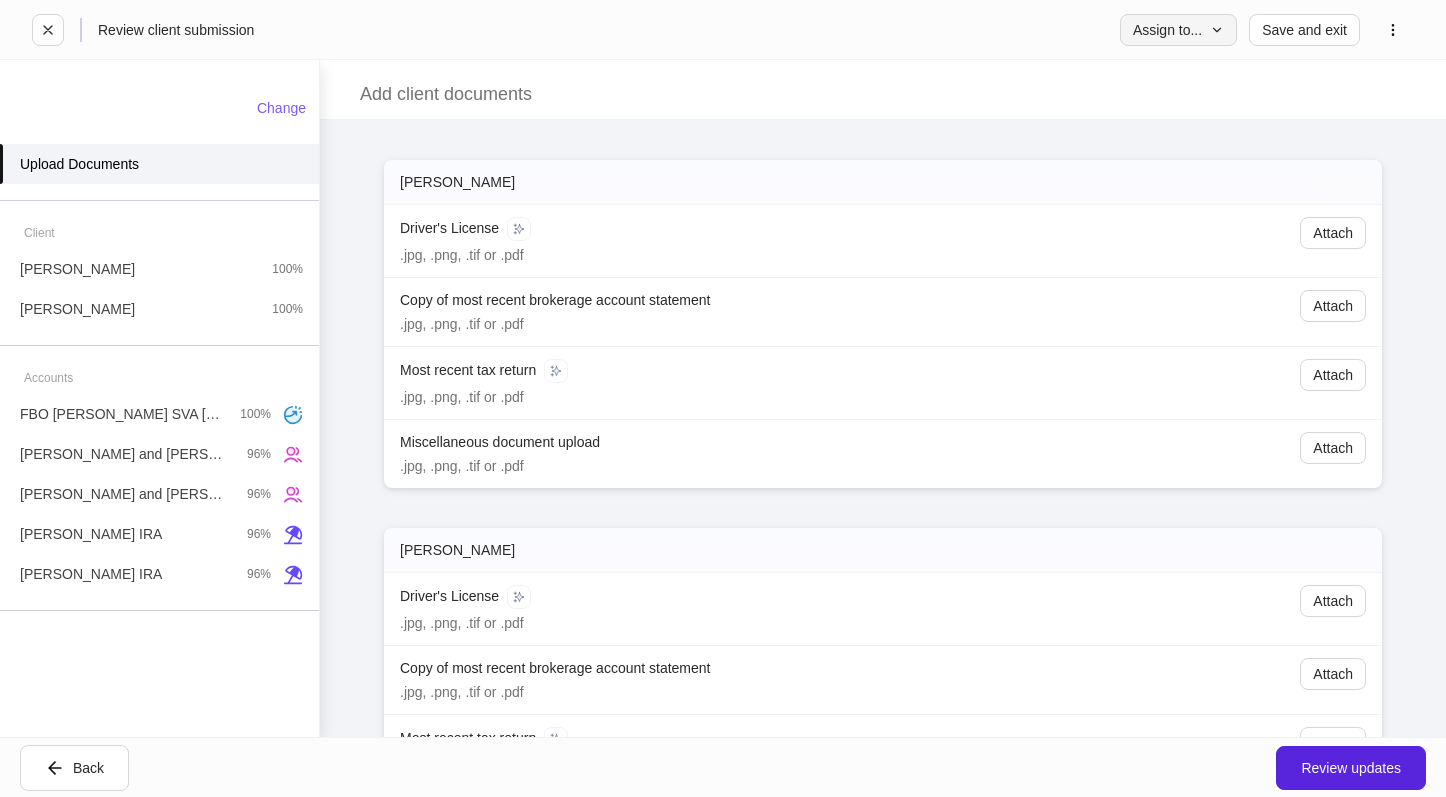 click 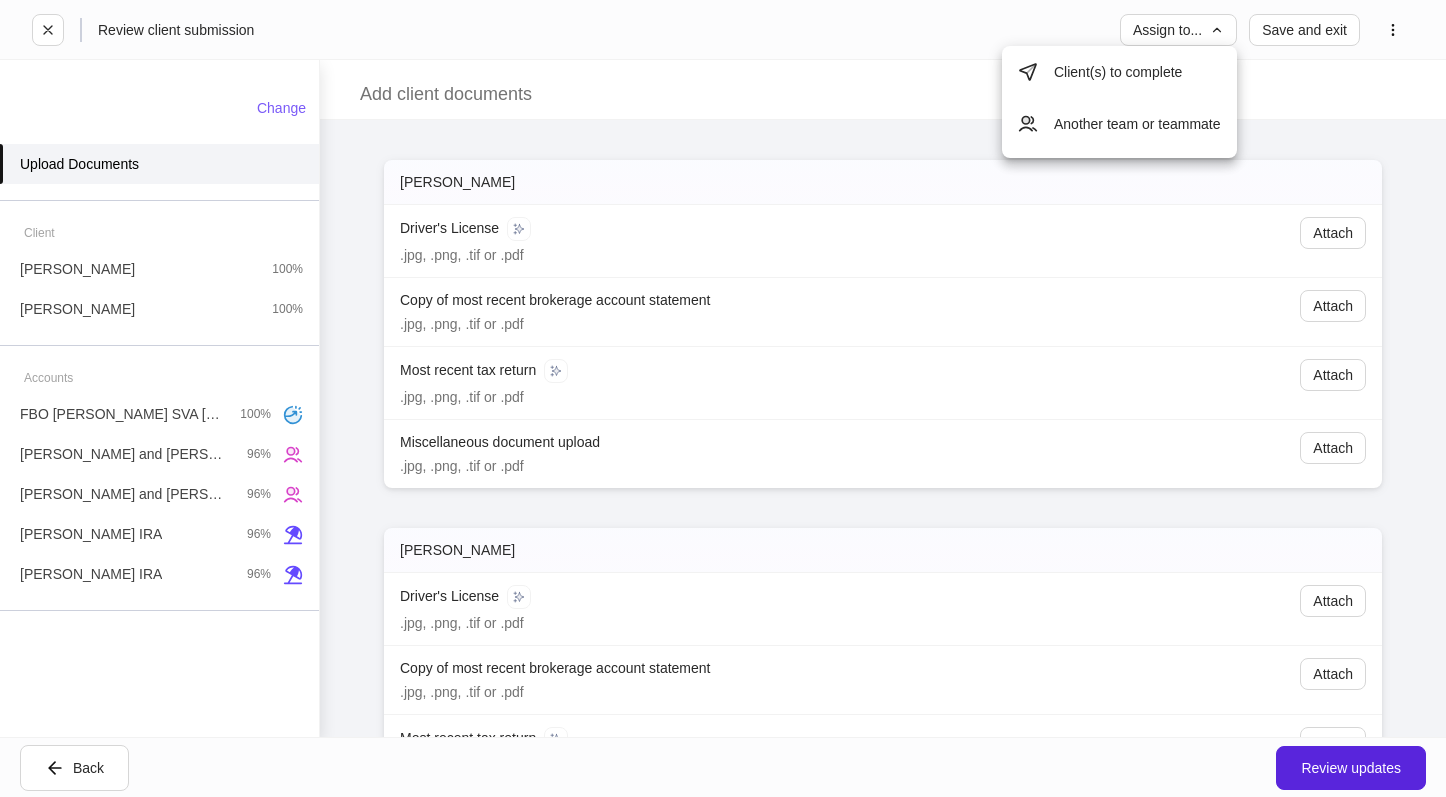 click on "Client(s) to complete" at bounding box center (1119, 72) 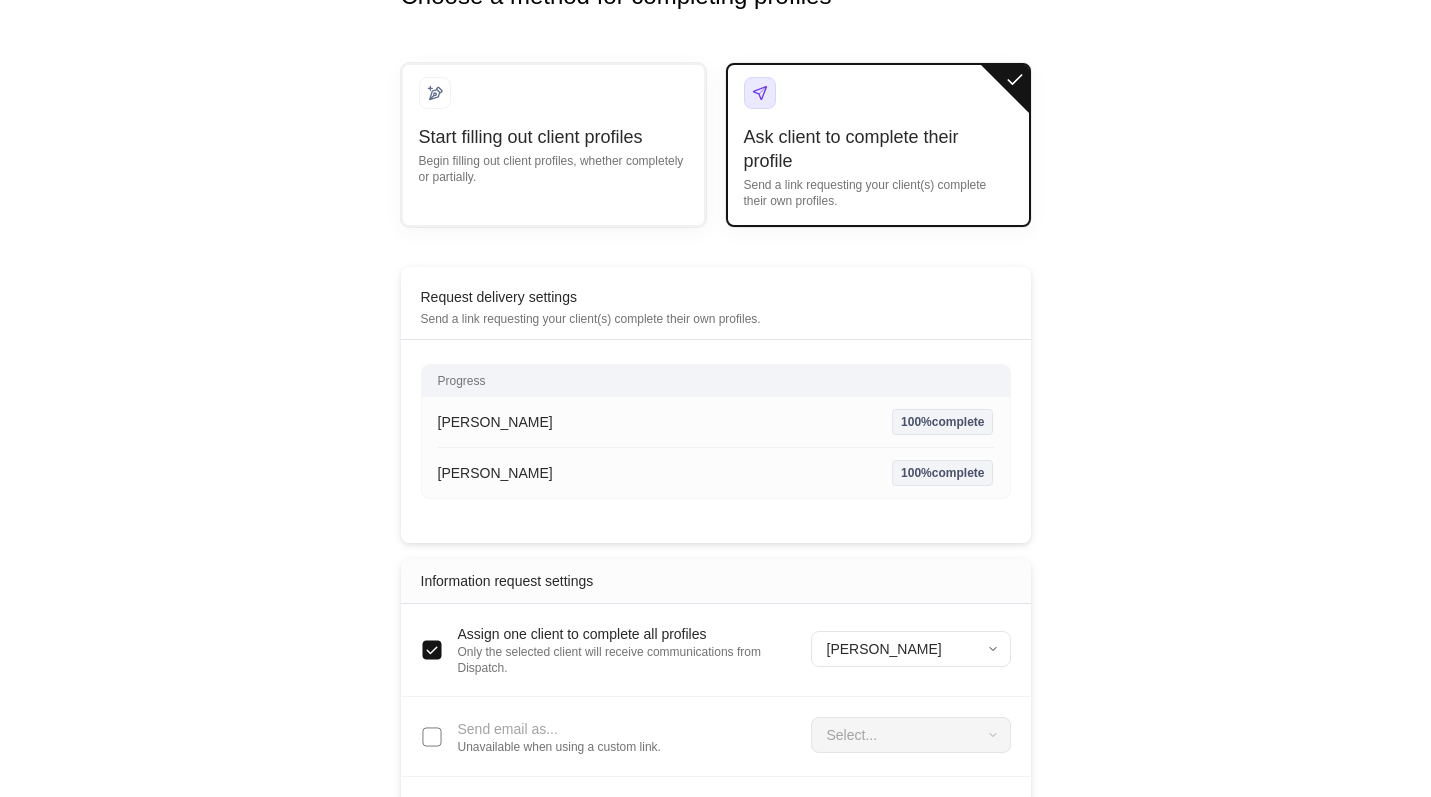 scroll, scrollTop: 213, scrollLeft: 0, axis: vertical 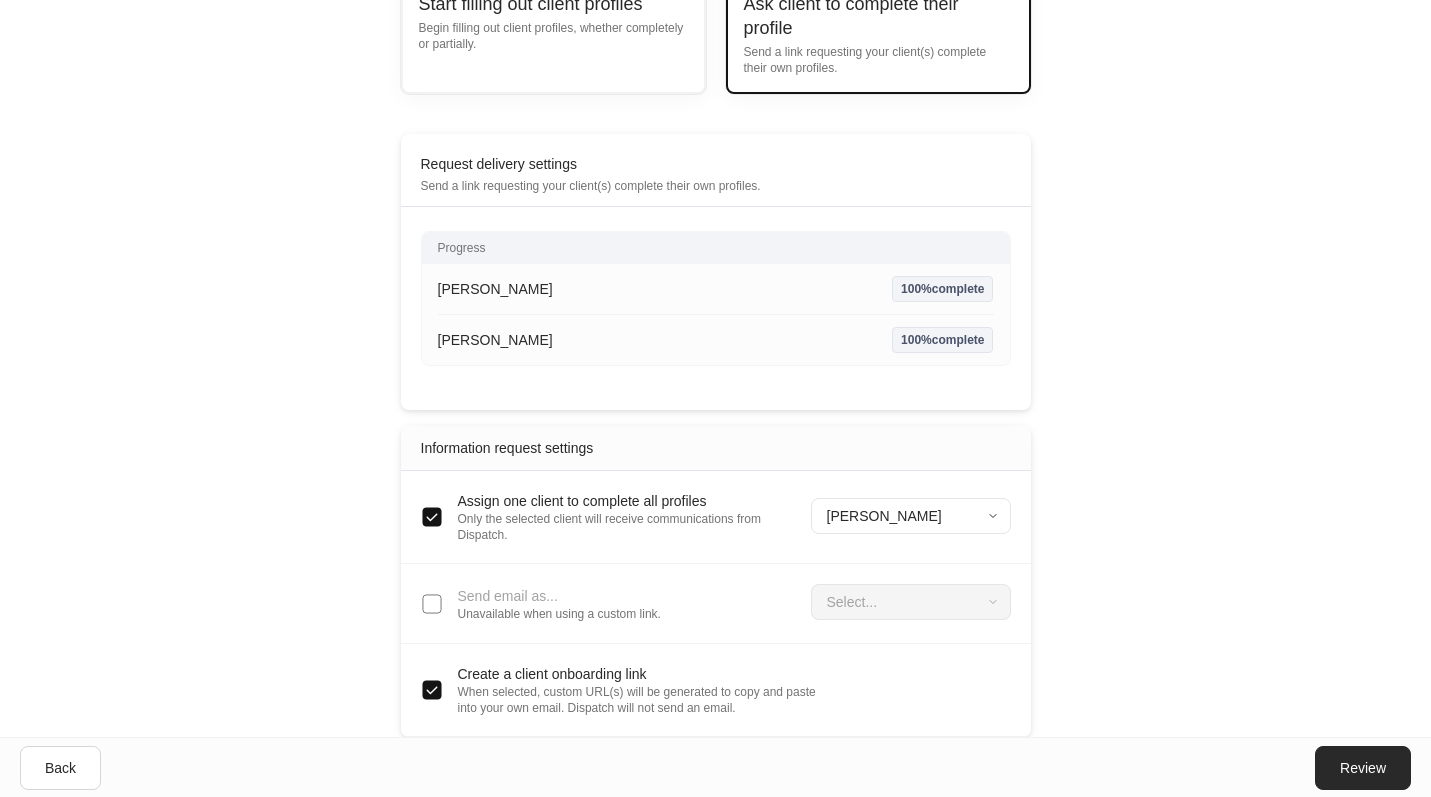 click on "Review" at bounding box center (1363, 768) 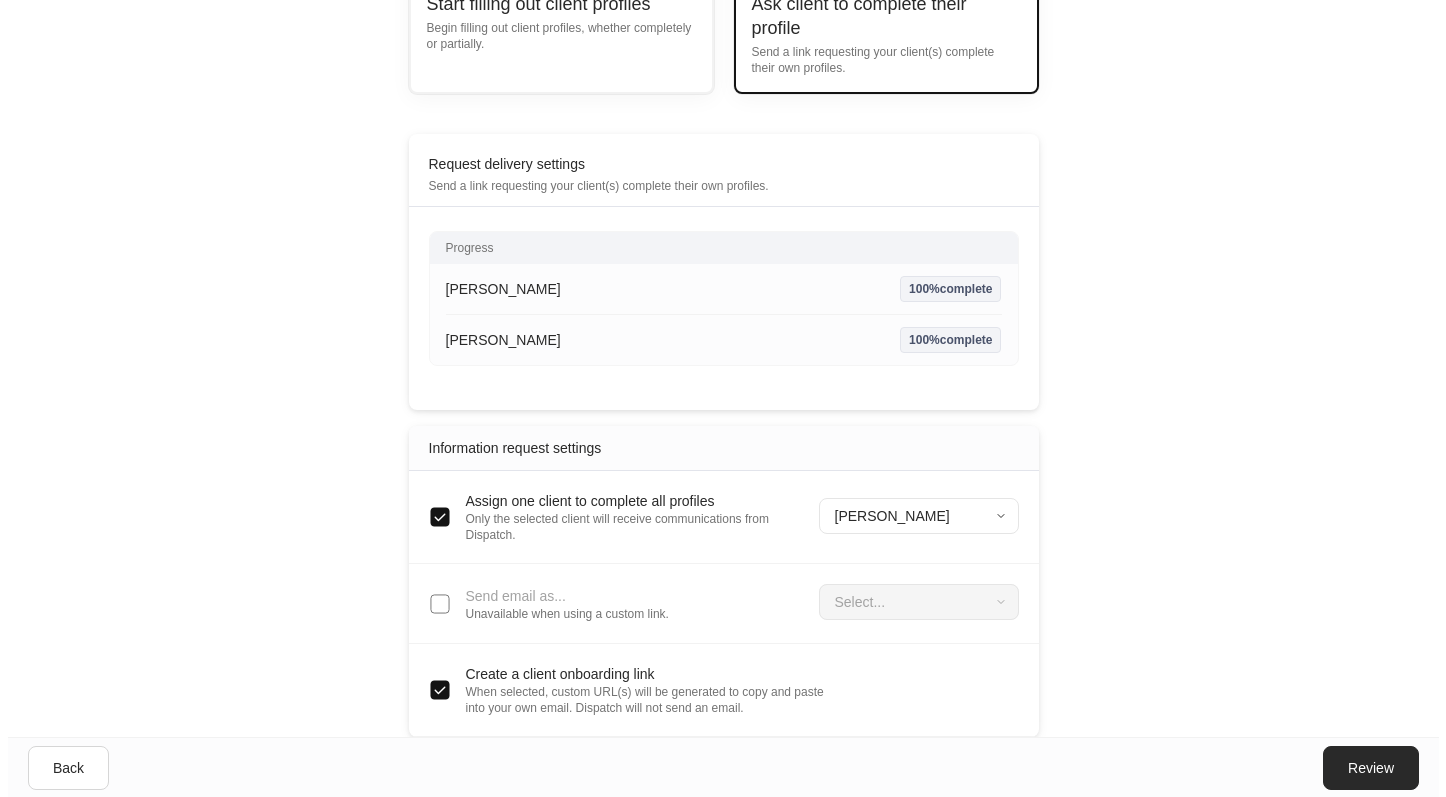 scroll, scrollTop: 0, scrollLeft: 0, axis: both 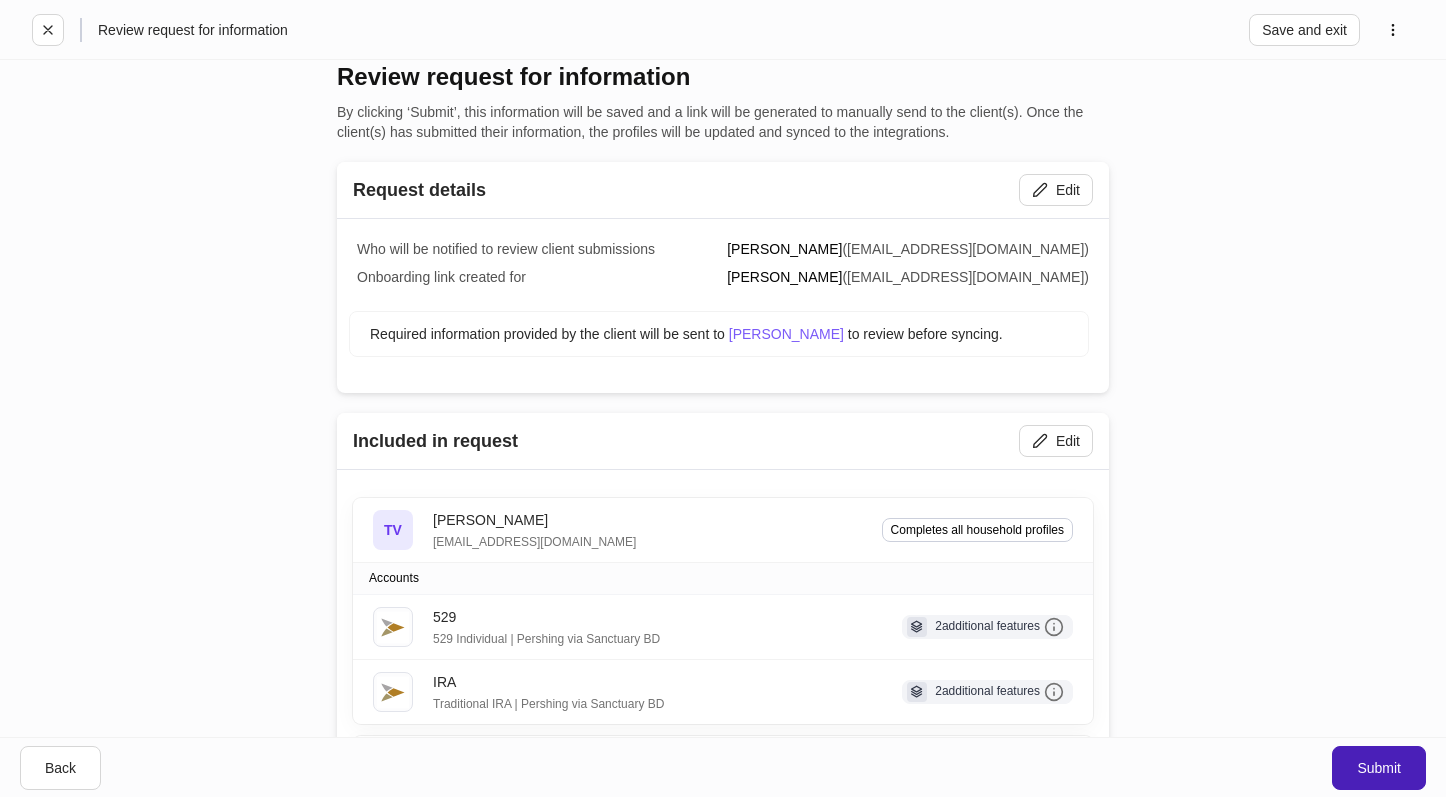 click on "Submit" at bounding box center [1379, 768] 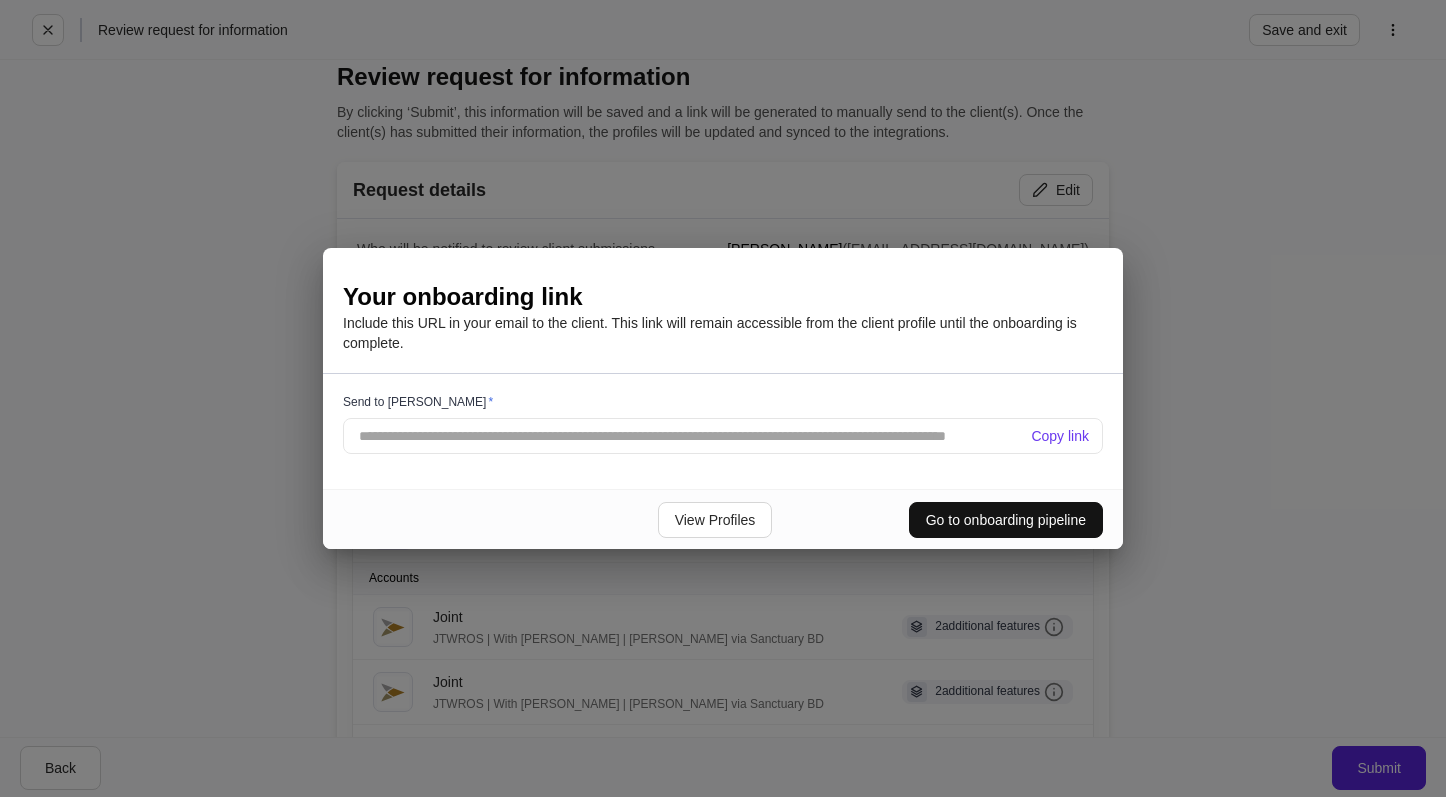 click on "Copy link" at bounding box center [1060, 436] 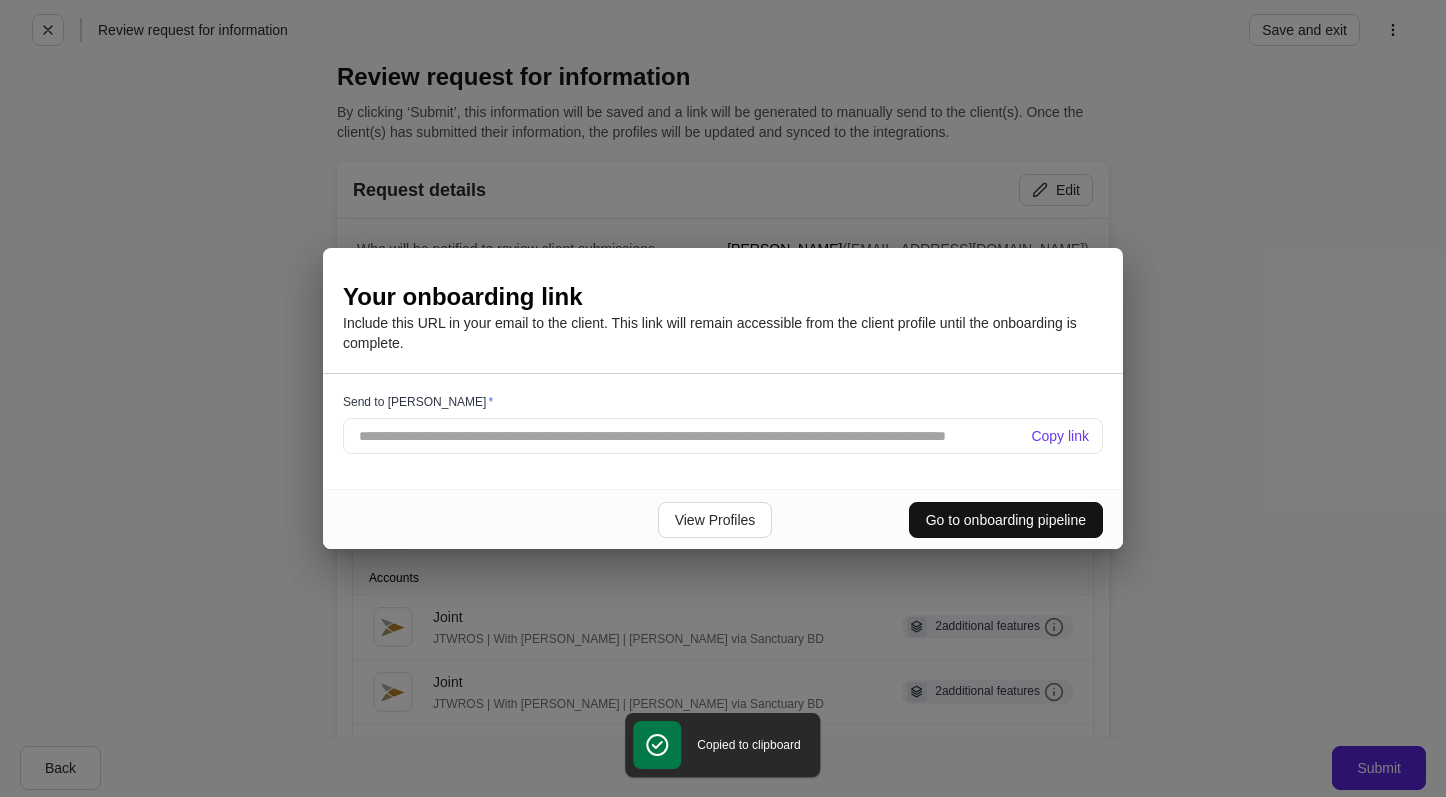 click on "**********" at bounding box center (723, 398) 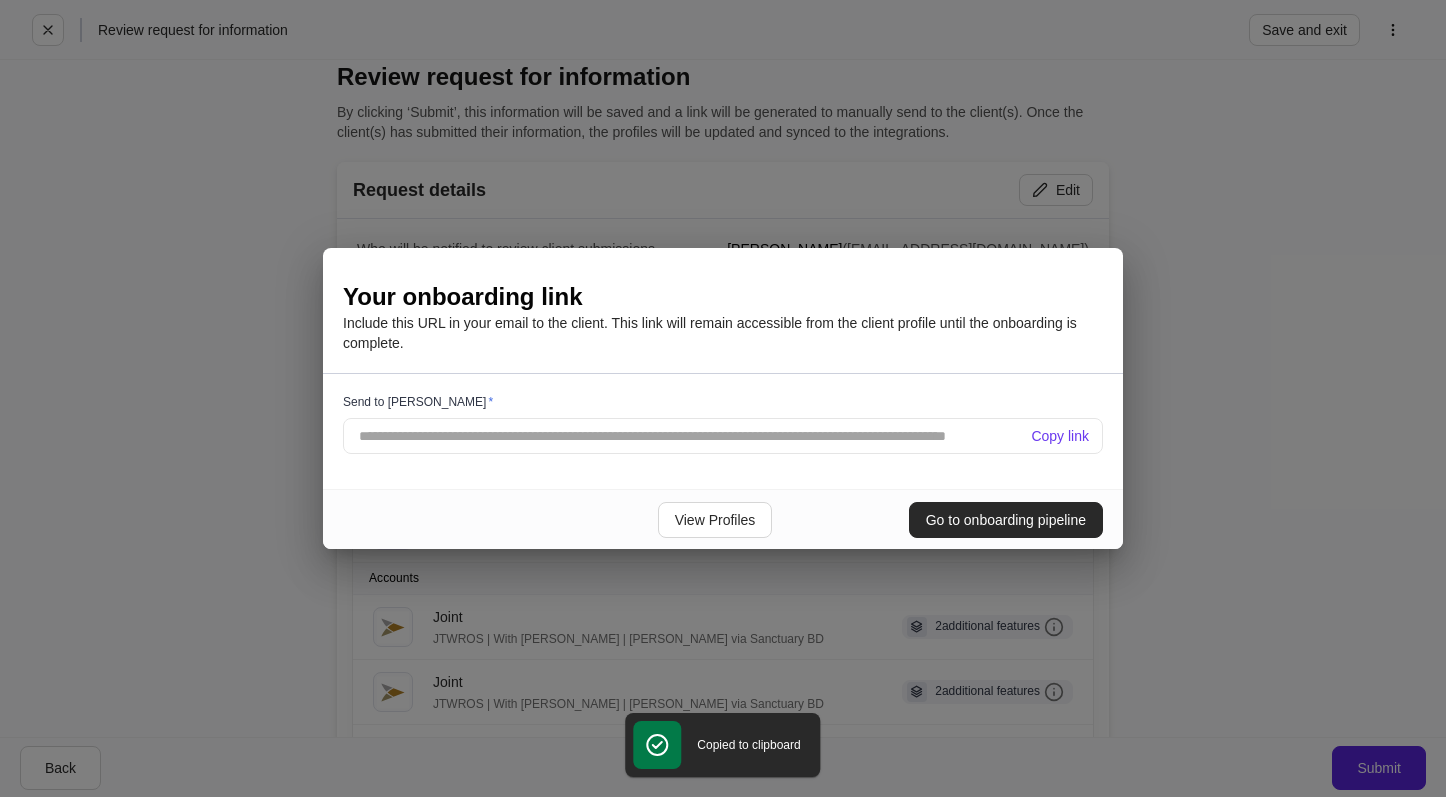click on "Go to onboarding pipeline" at bounding box center (1006, 520) 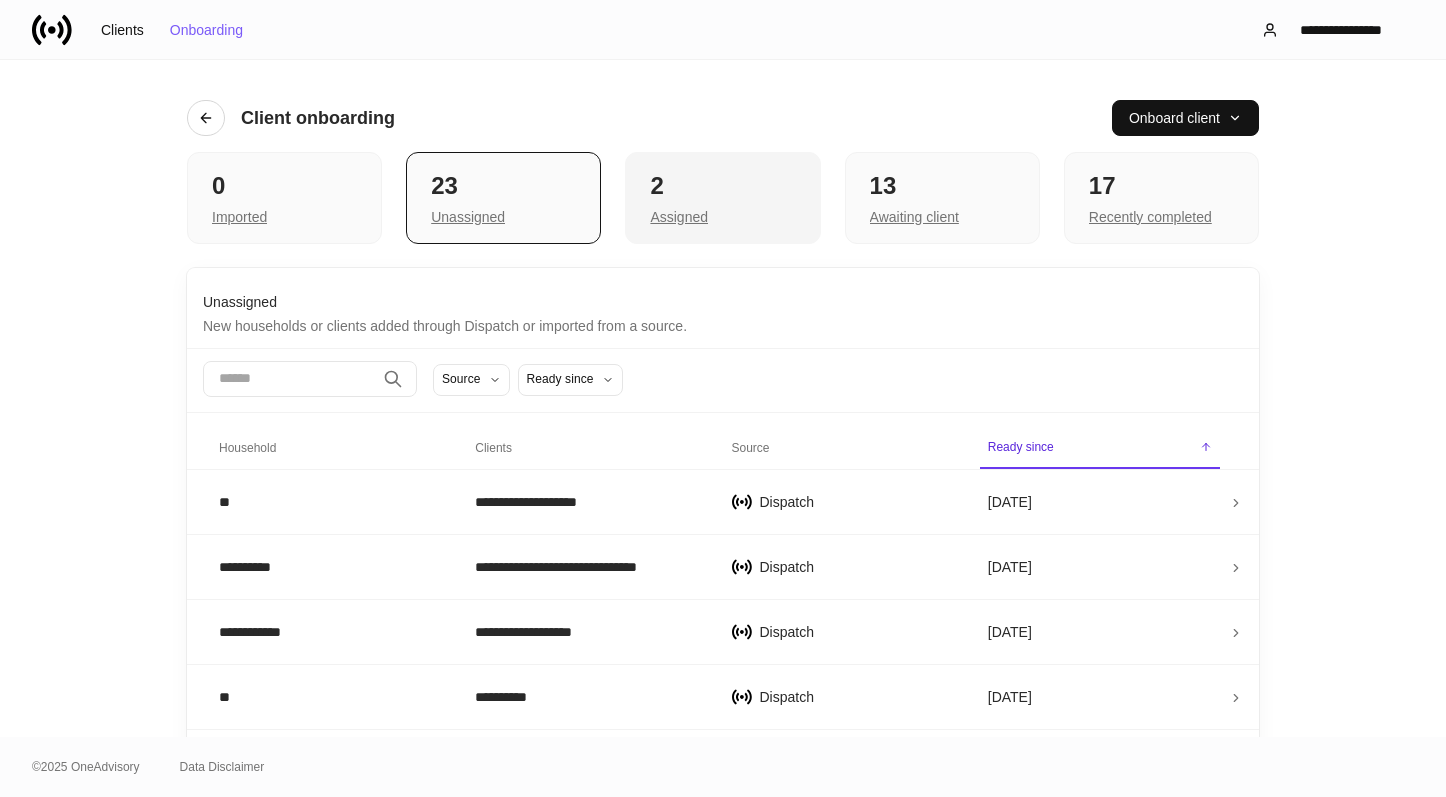 click on "2" at bounding box center [722, 186] 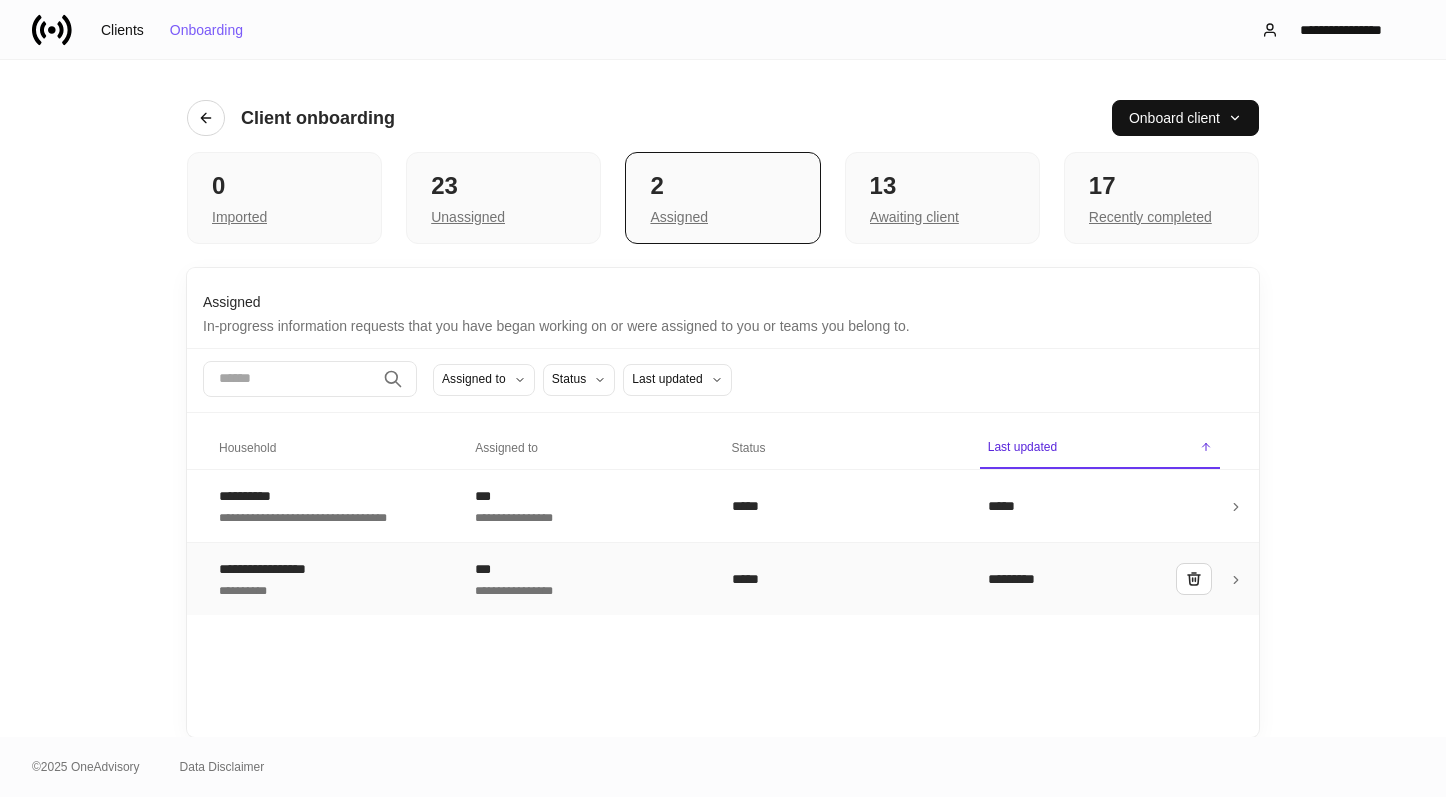 click on "**********" at bounding box center [331, 578] 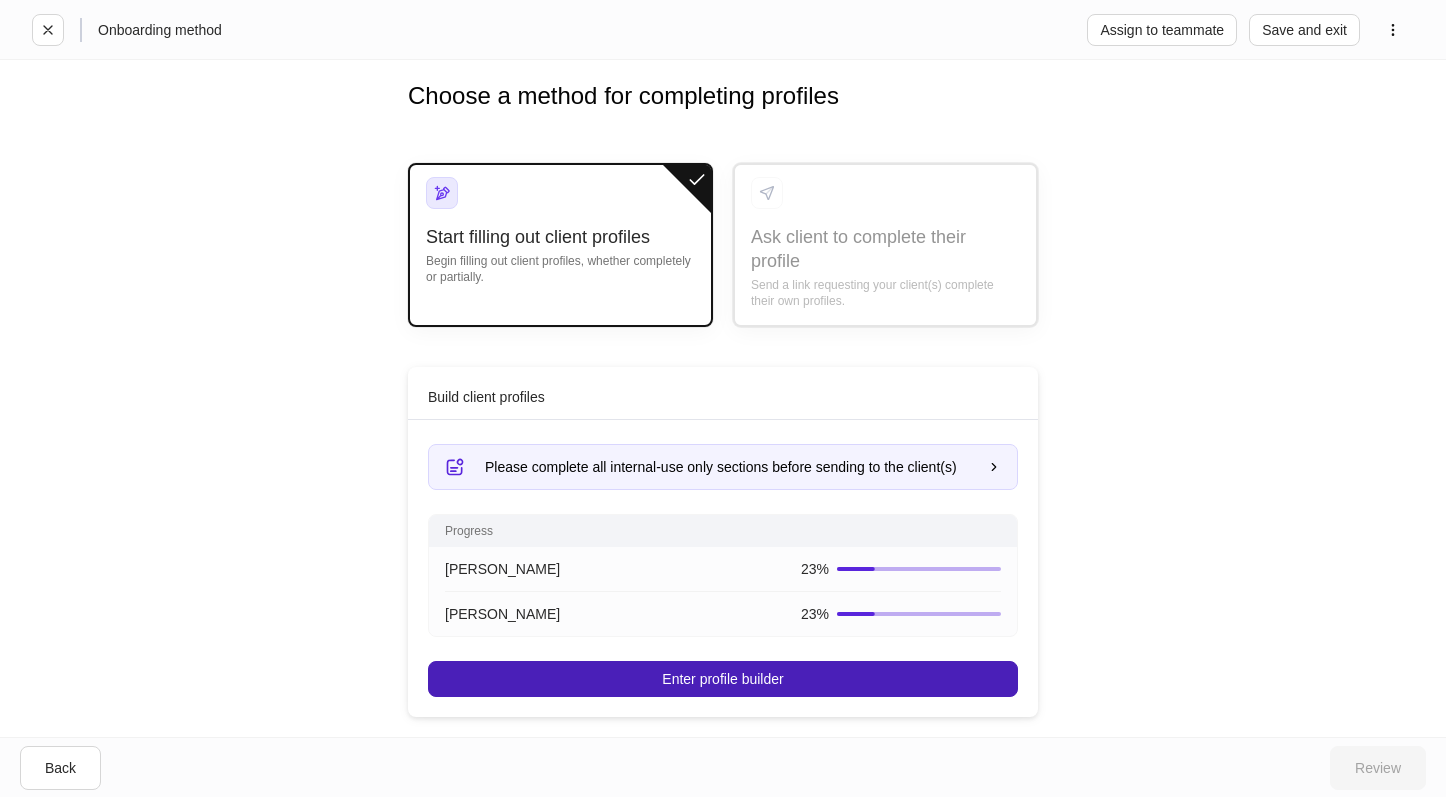click on "Enter profile builder" at bounding box center [723, 679] 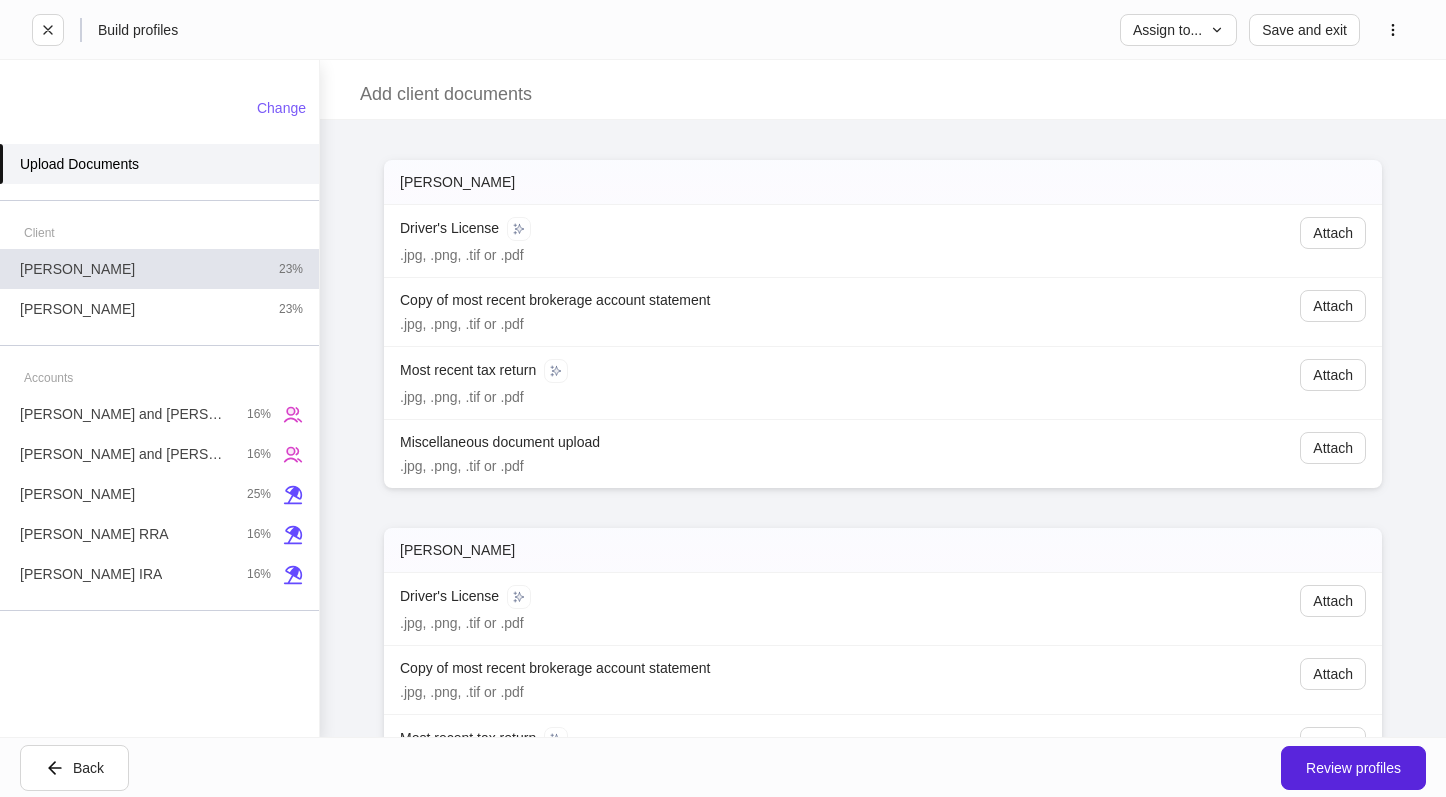 click on "[PERSON_NAME] 23%" at bounding box center [159, 269] 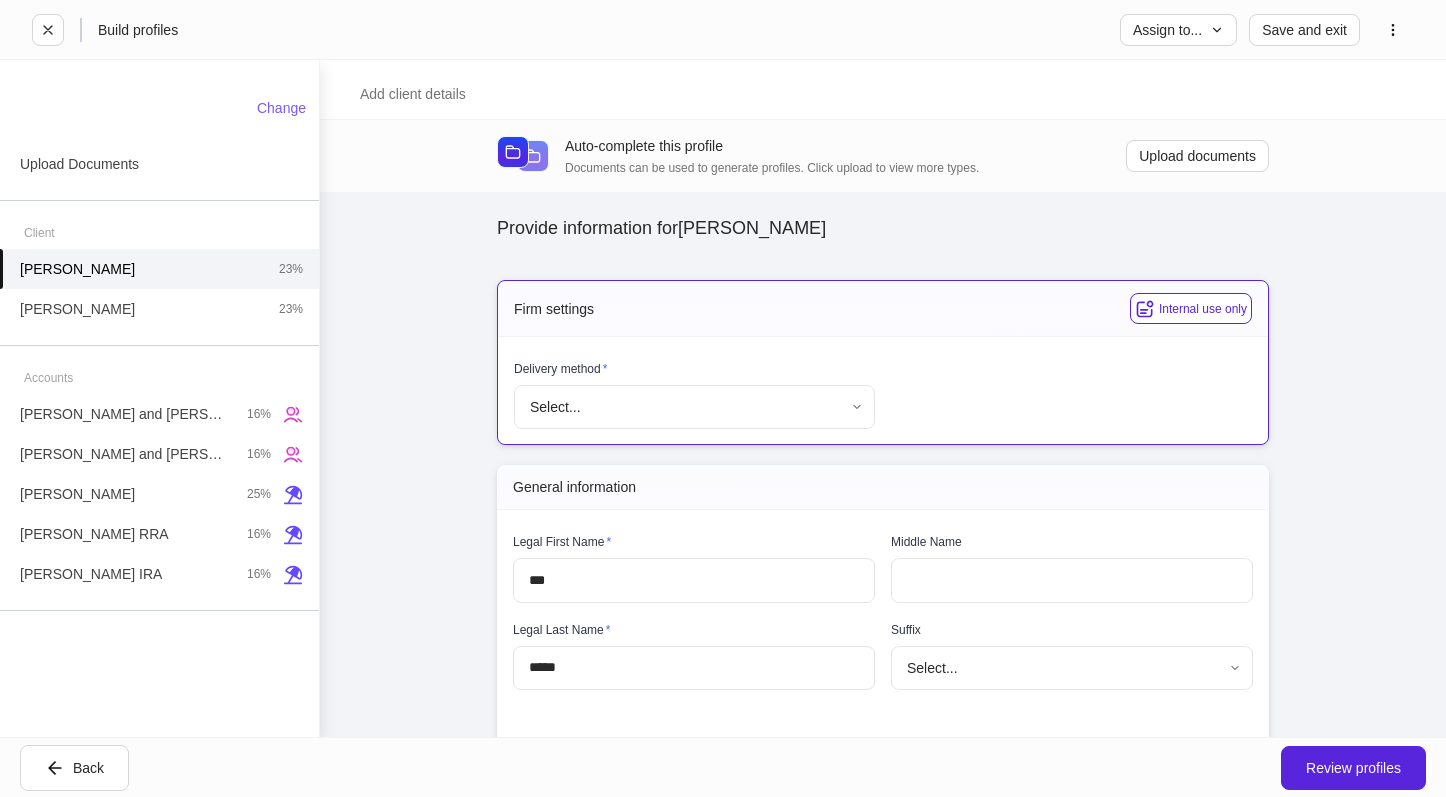 click on "**********" at bounding box center (723, 398) 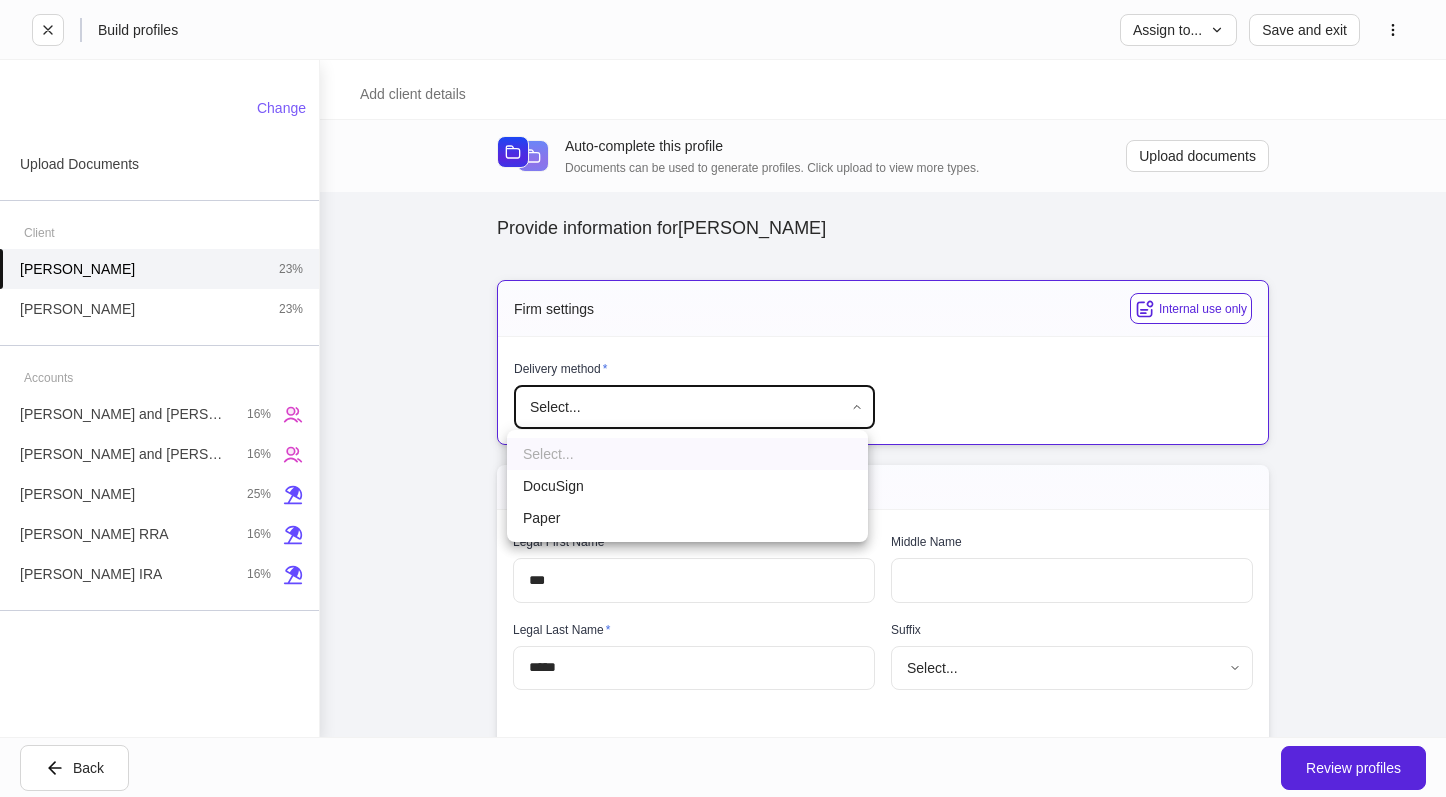 click on "DocuSign" at bounding box center (687, 486) 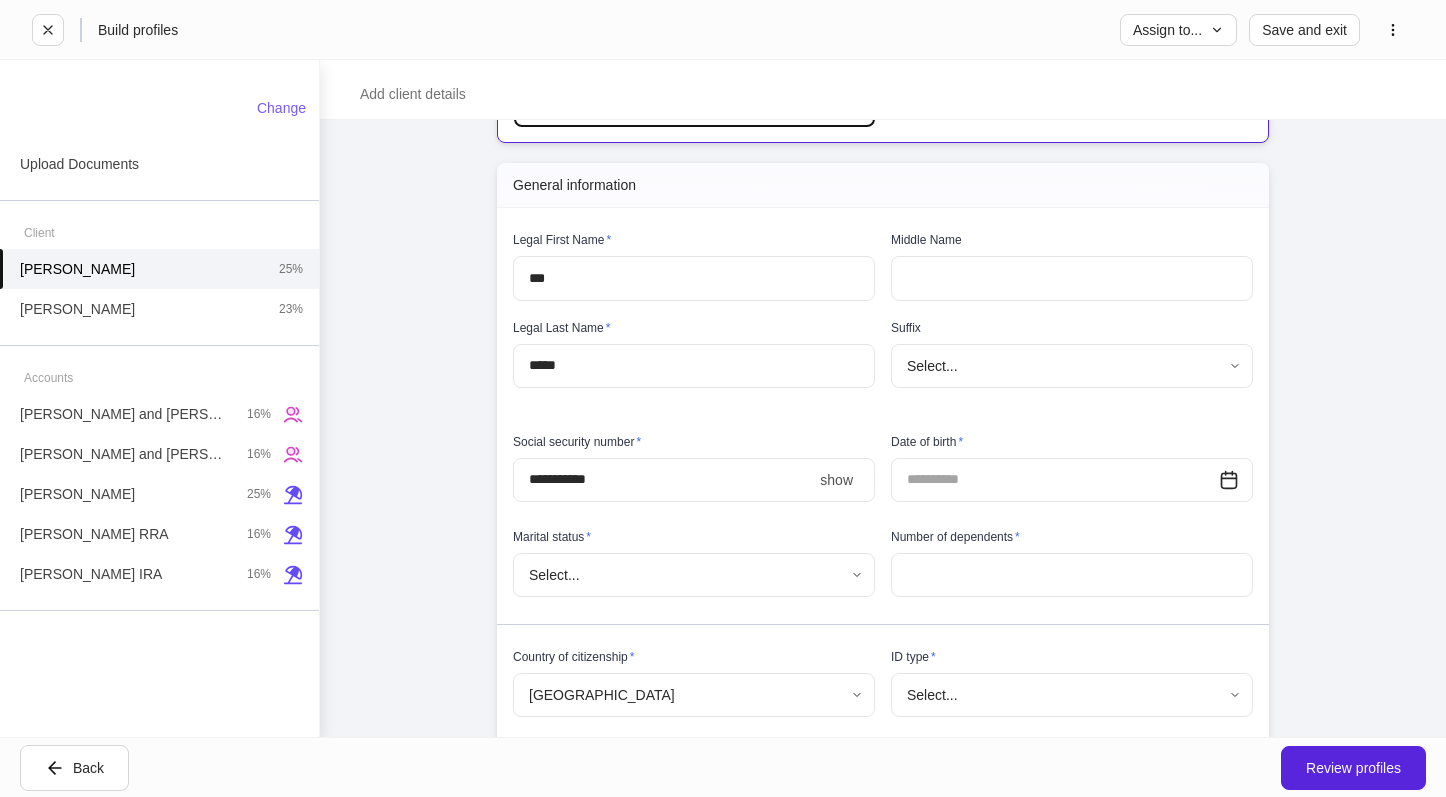scroll, scrollTop: 300, scrollLeft: 0, axis: vertical 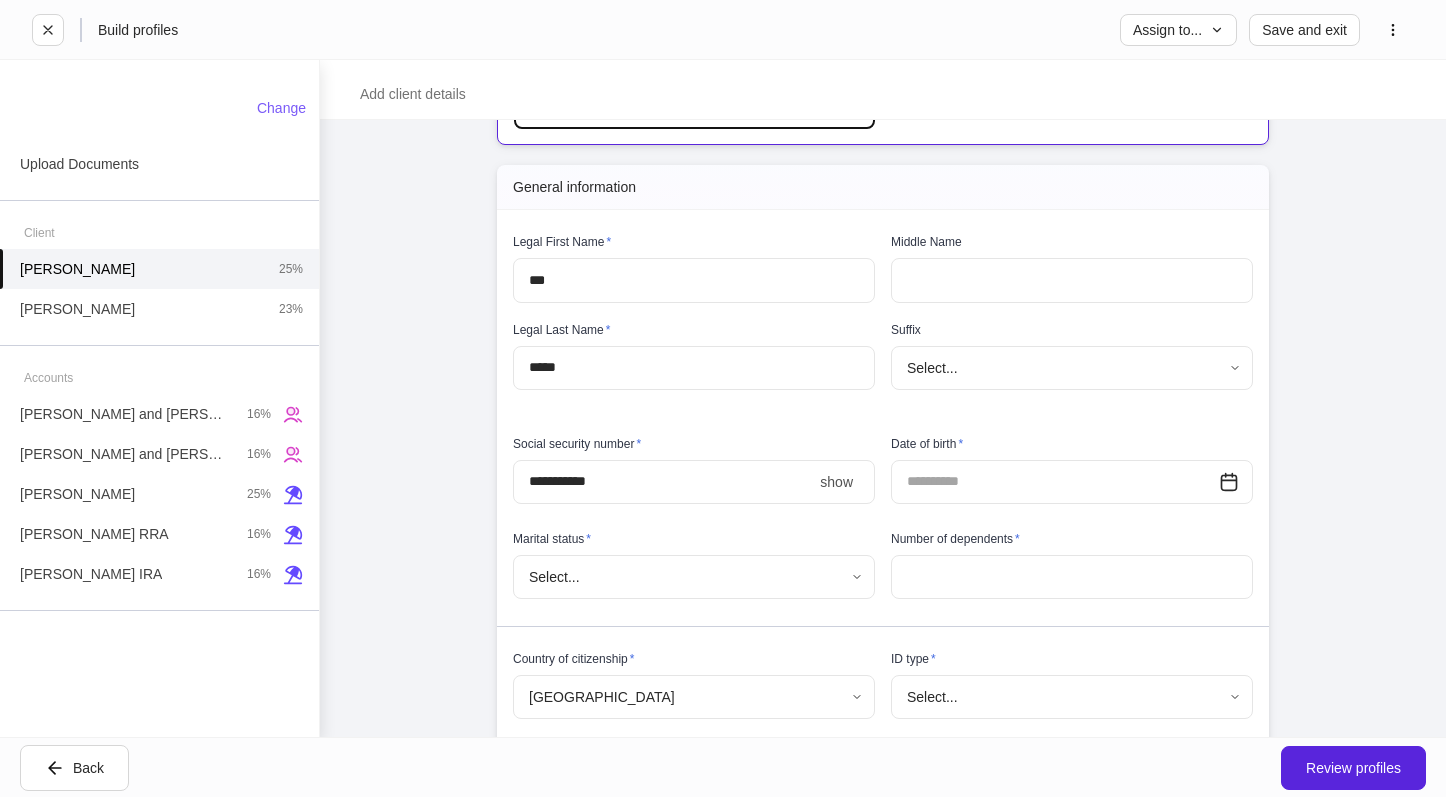 click on "**********" at bounding box center [723, 398] 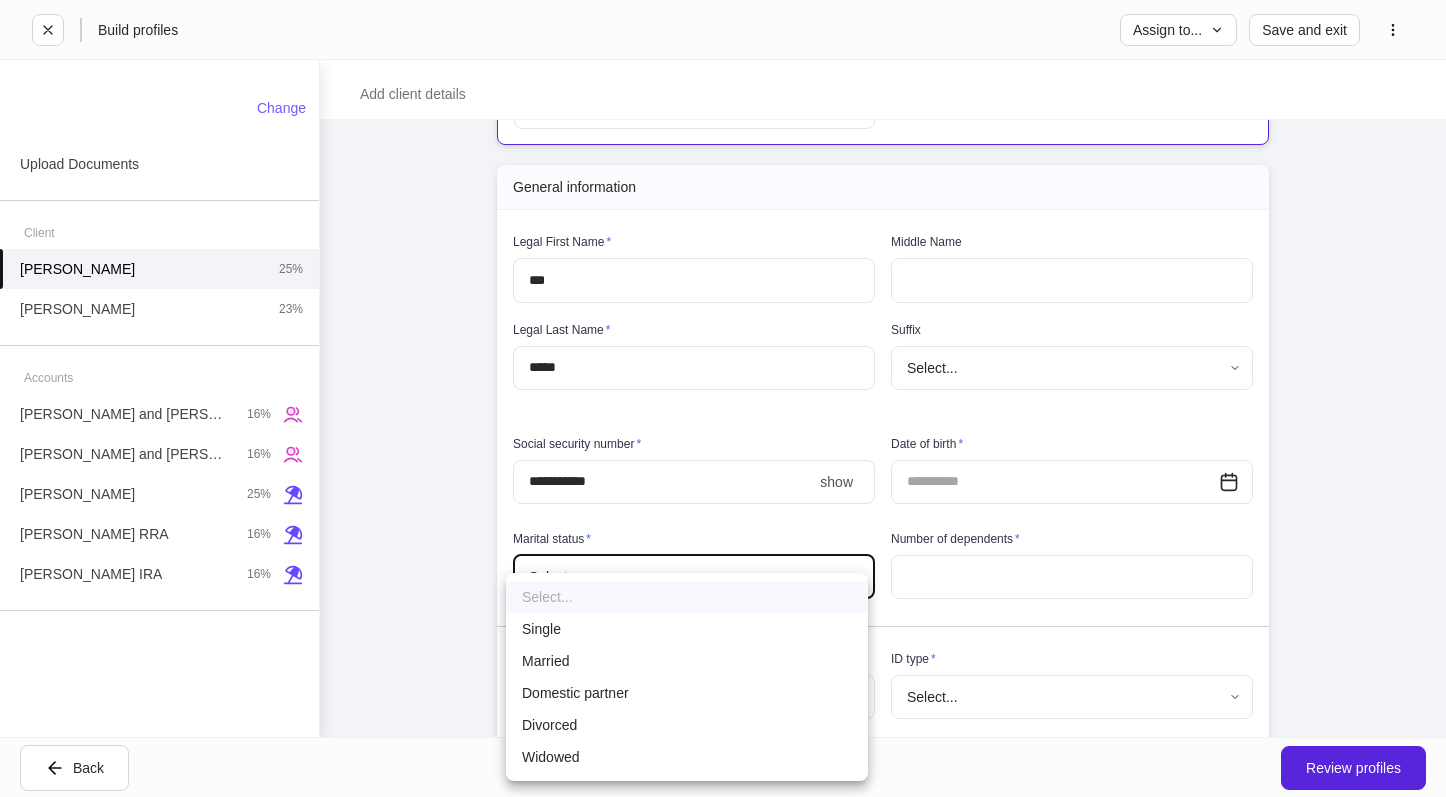 click on "Married" at bounding box center (687, 661) 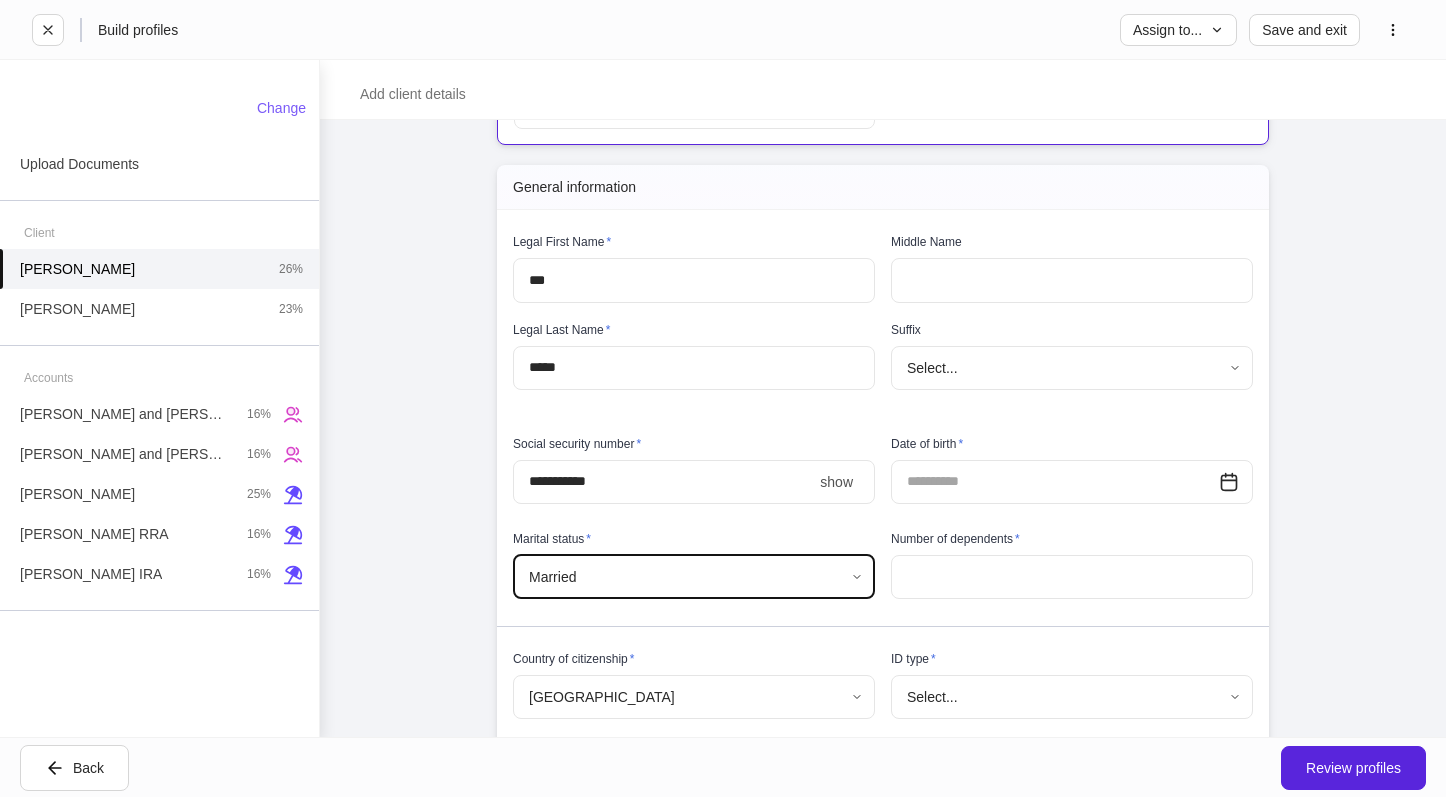 click at bounding box center [1072, 577] 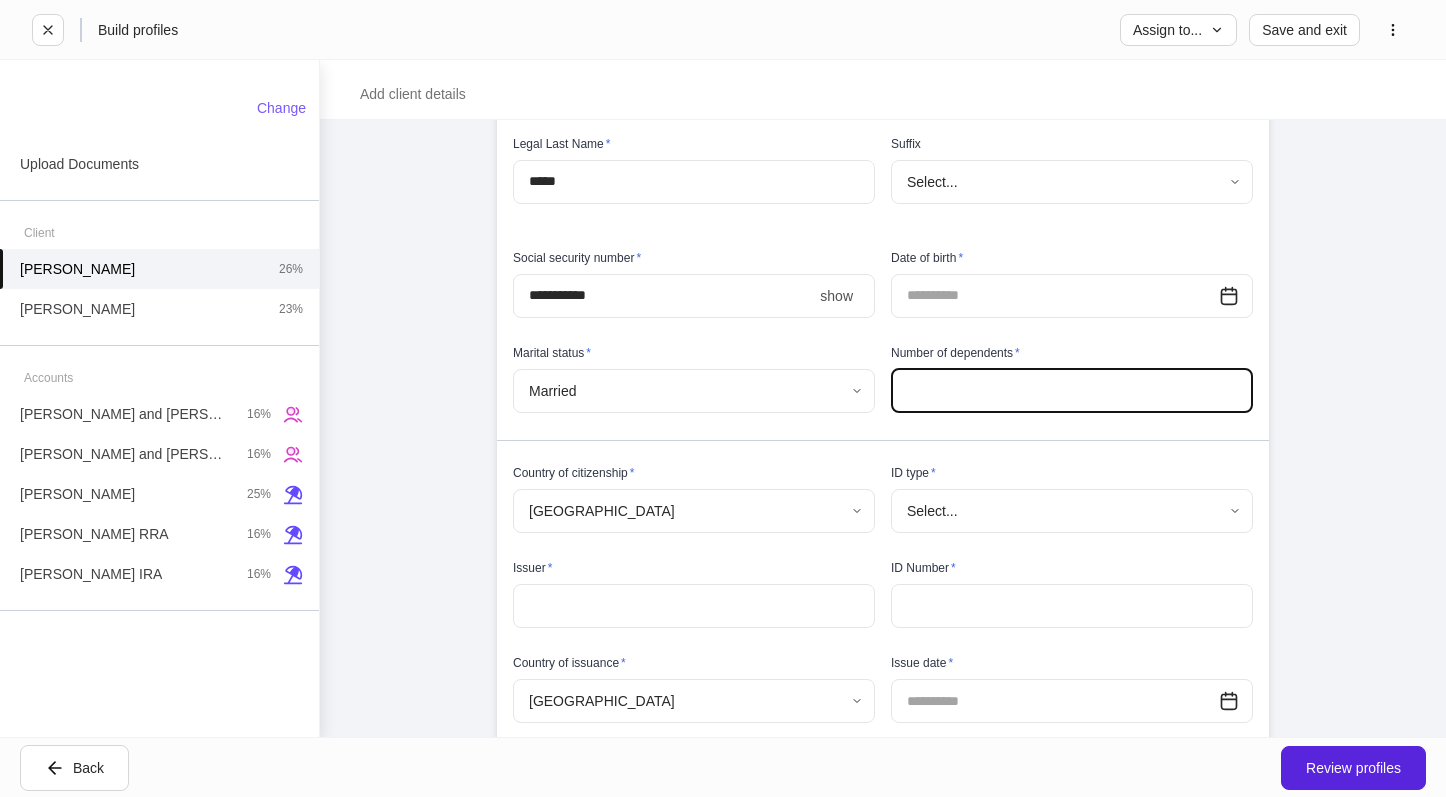 scroll, scrollTop: 500, scrollLeft: 0, axis: vertical 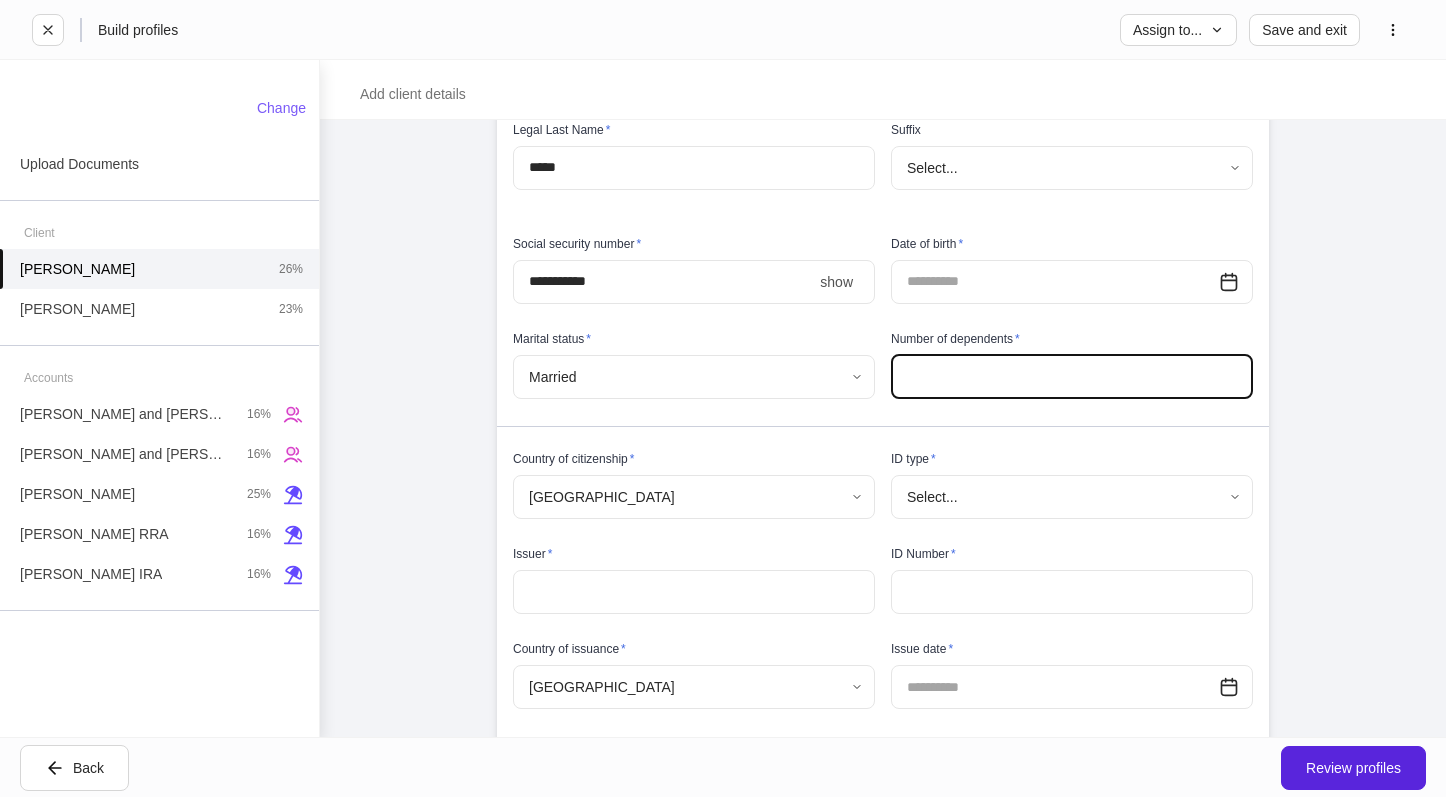 type on "*" 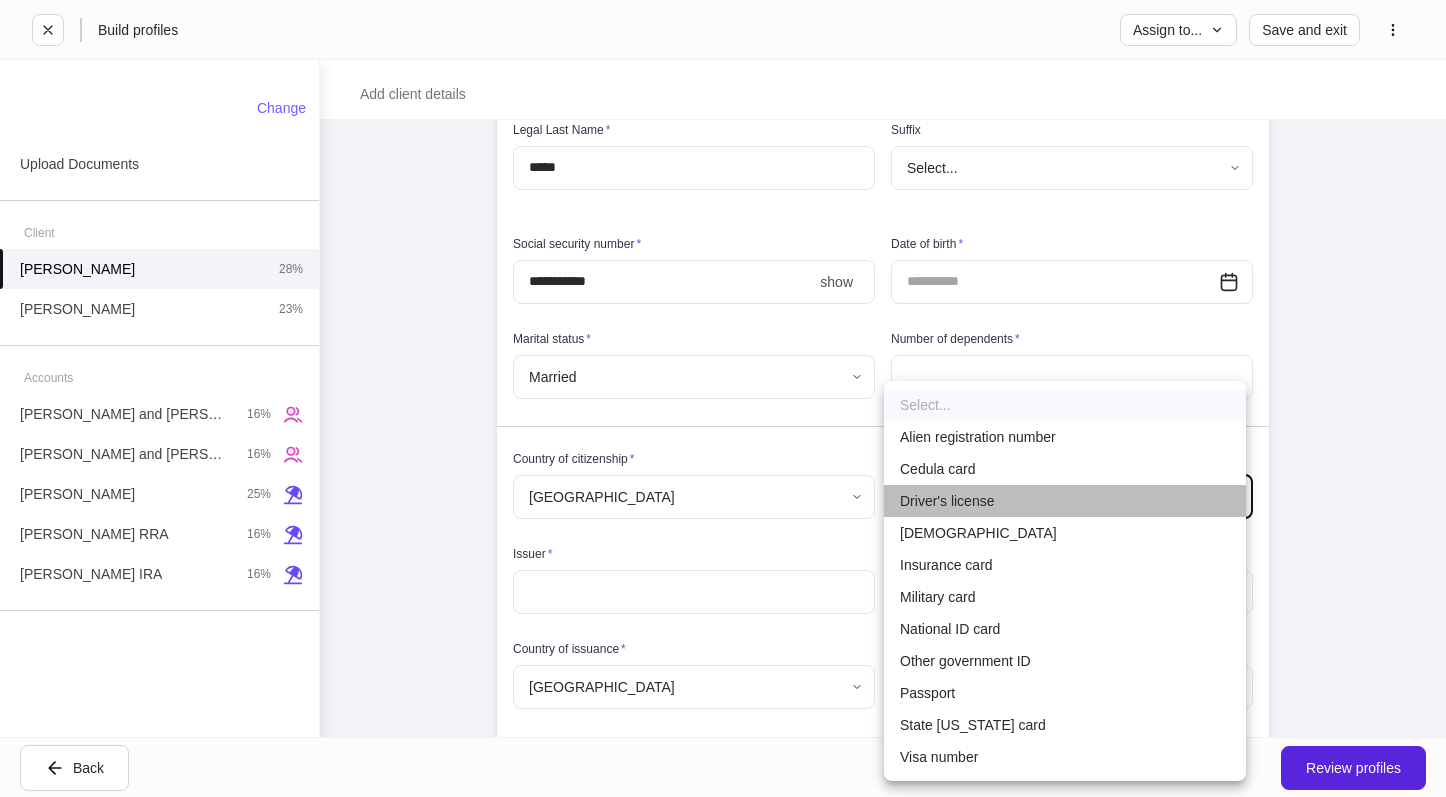 click on "Driver's license" at bounding box center (1065, 501) 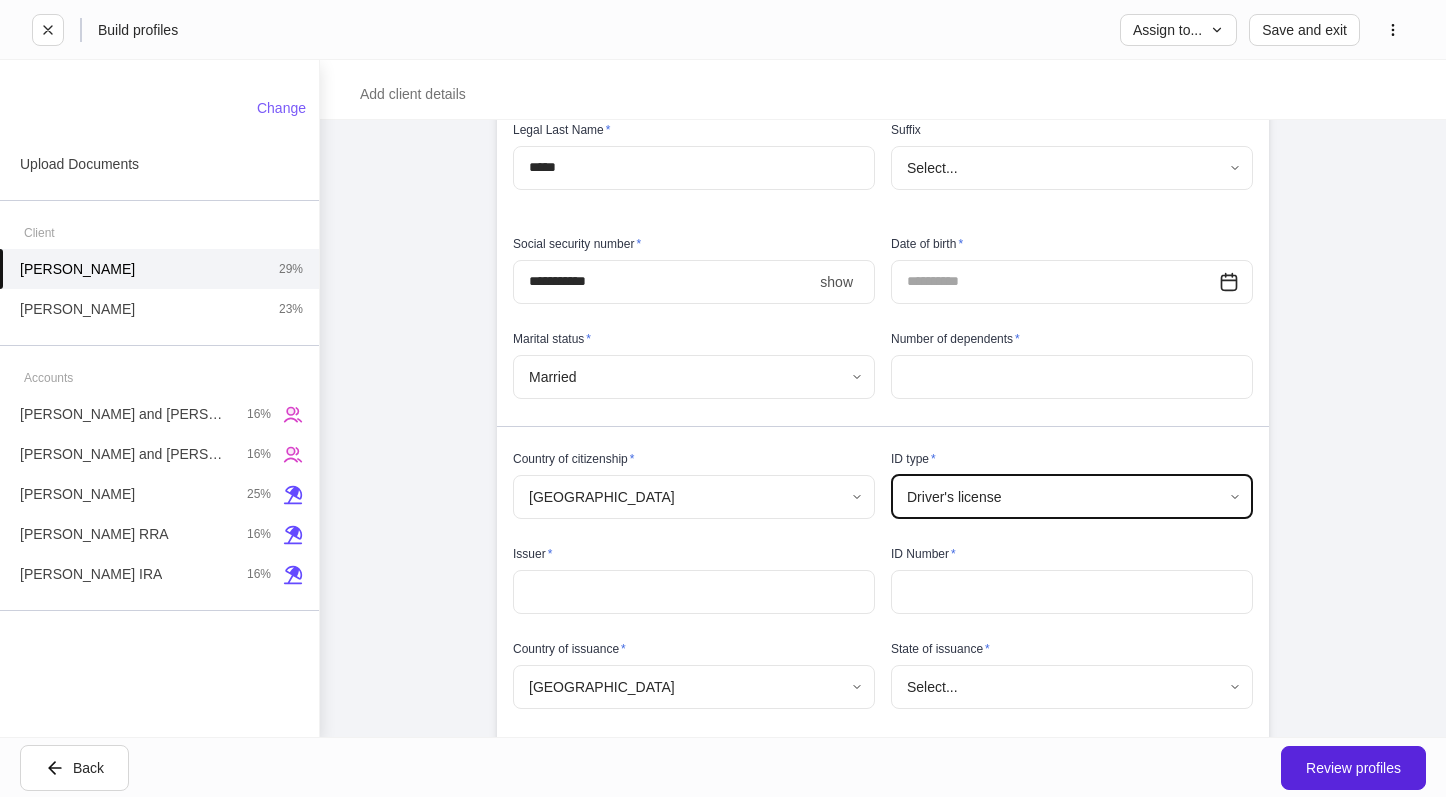 click at bounding box center (694, 592) 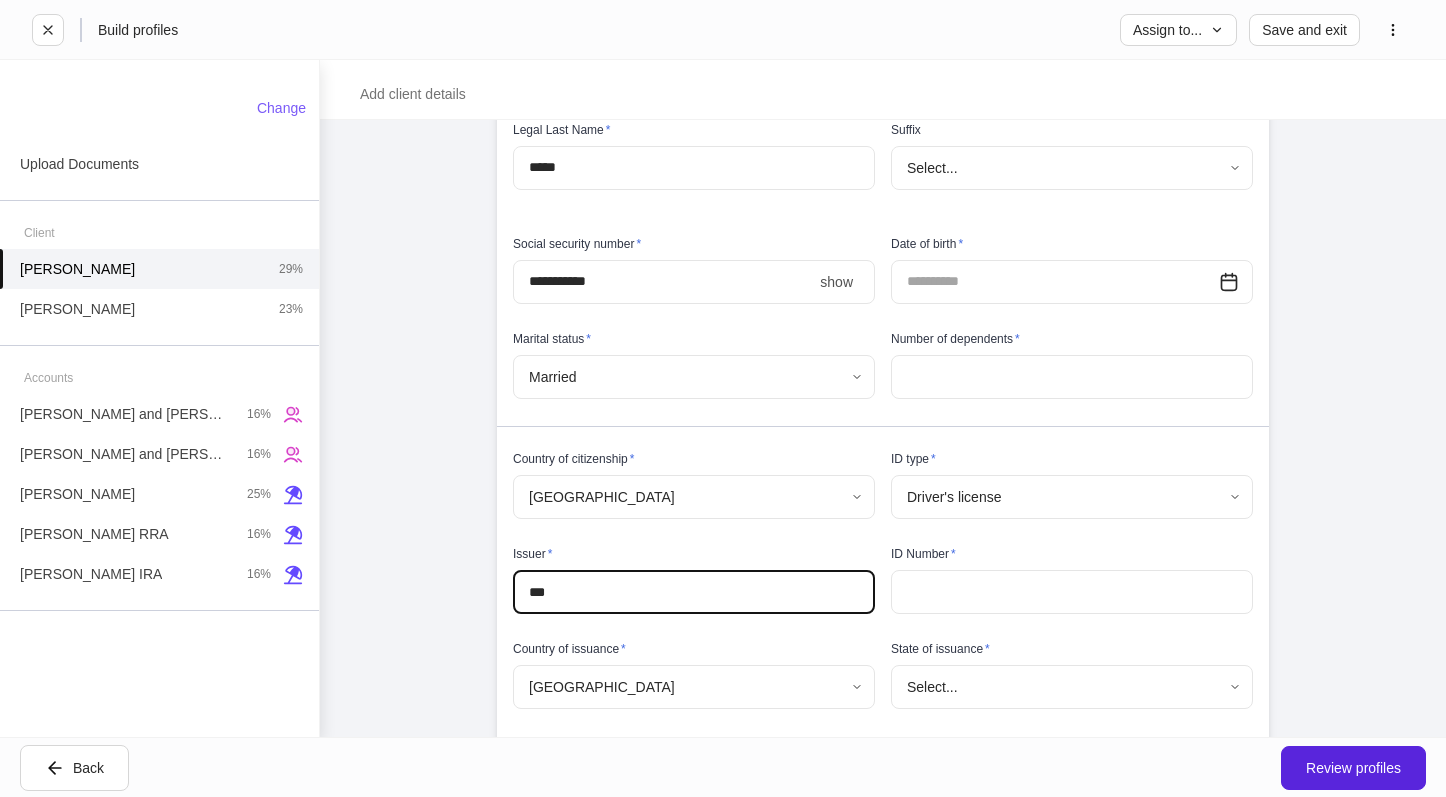 type on "***" 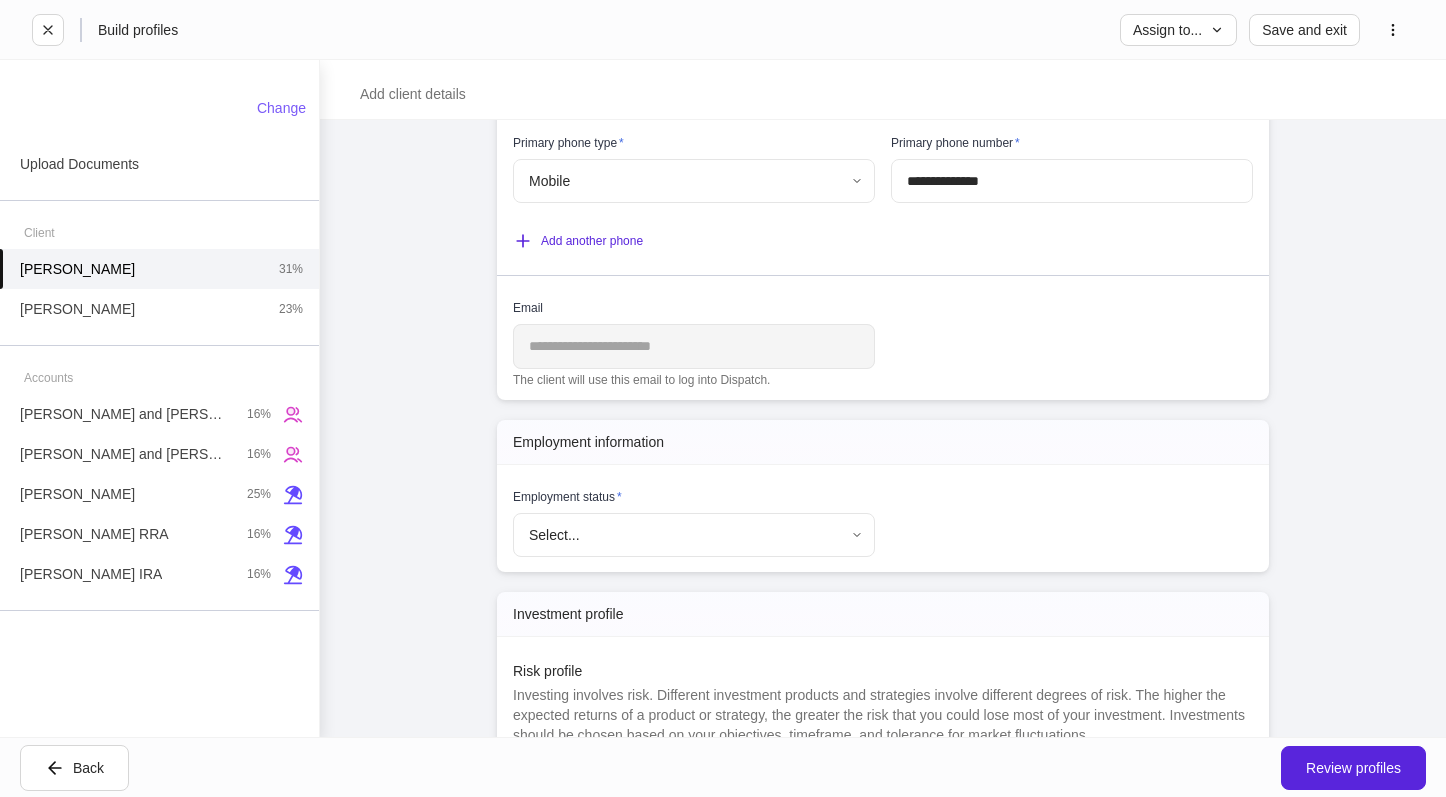 scroll, scrollTop: 1700, scrollLeft: 0, axis: vertical 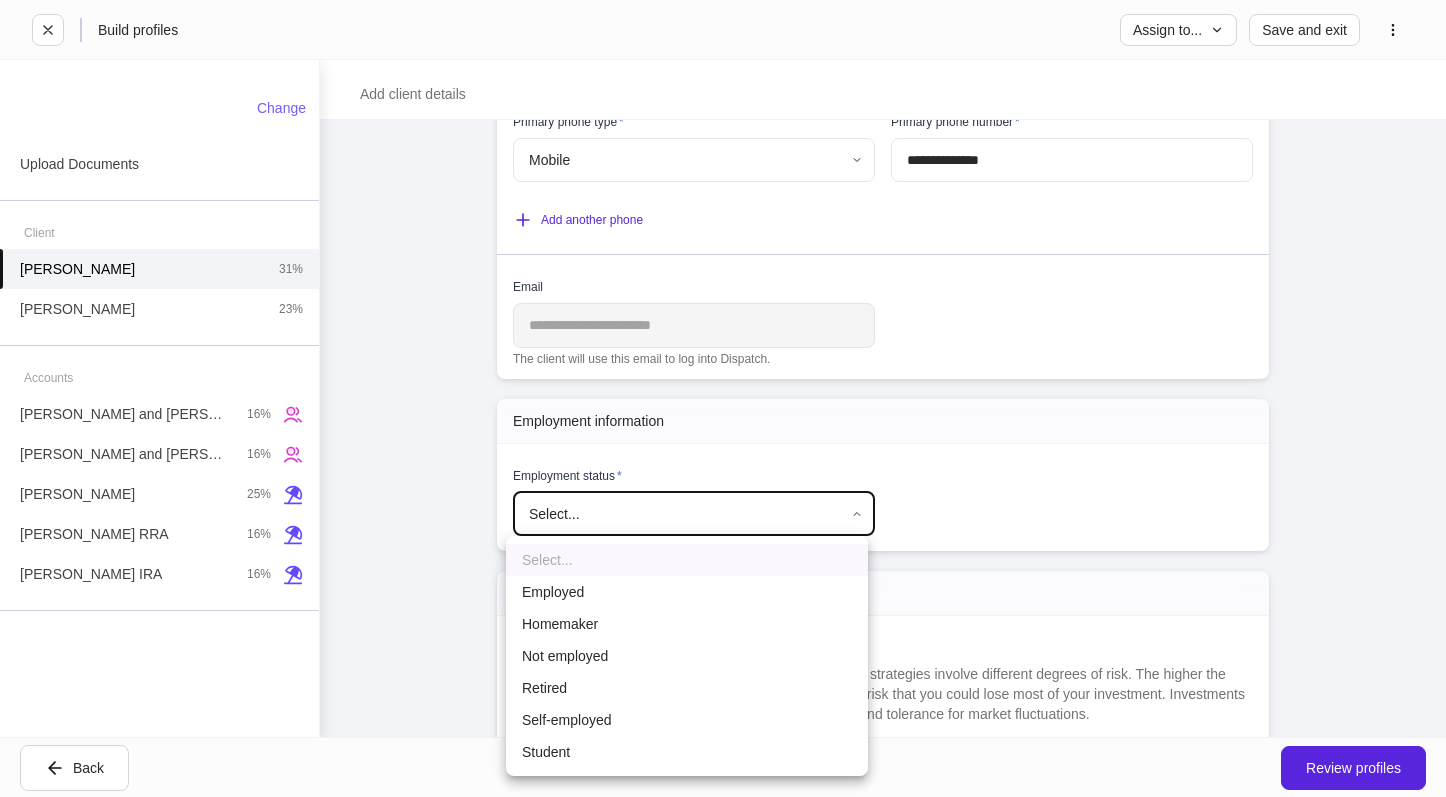 click on "**********" at bounding box center (723, 398) 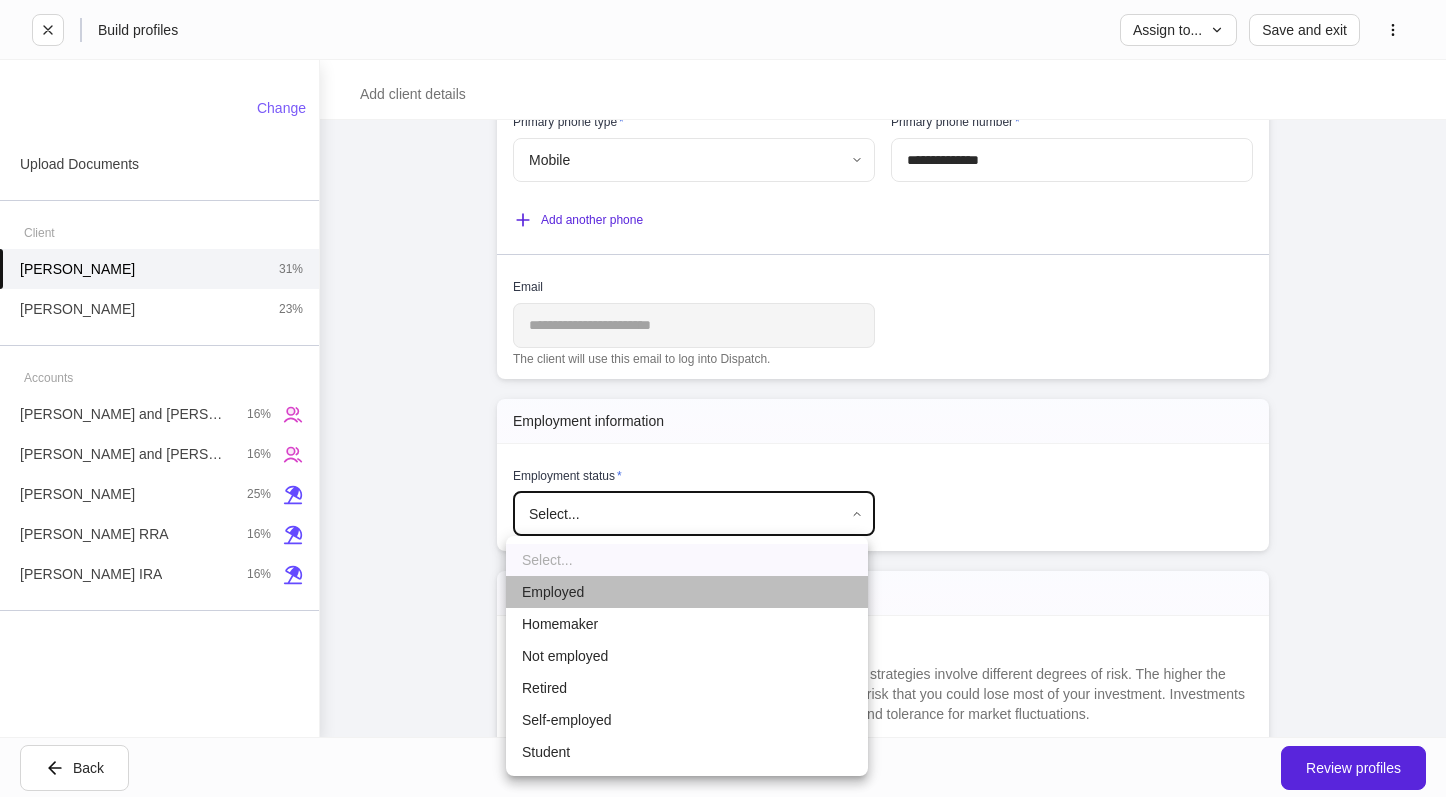 click on "Employed" at bounding box center (687, 592) 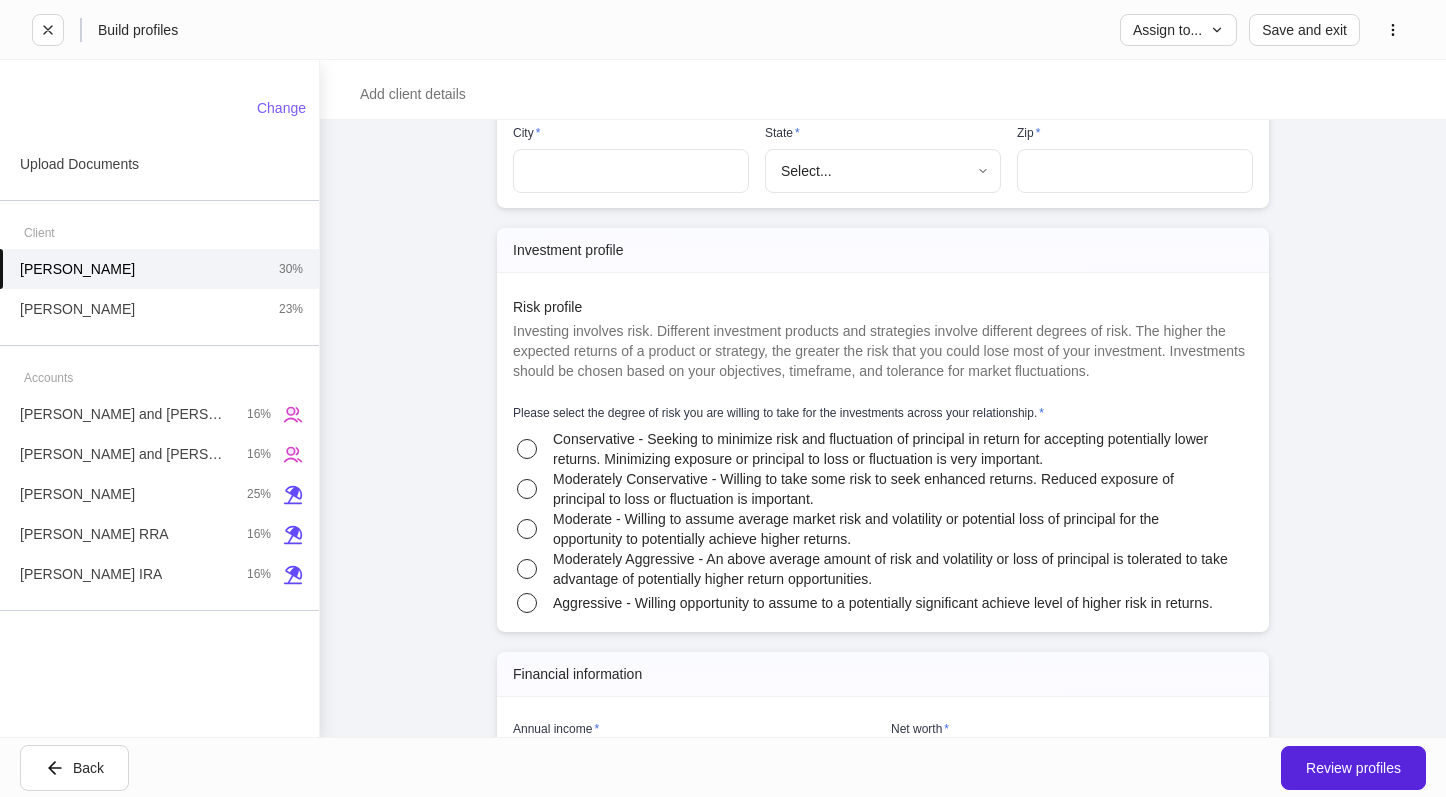 scroll, scrollTop: 2400, scrollLeft: 0, axis: vertical 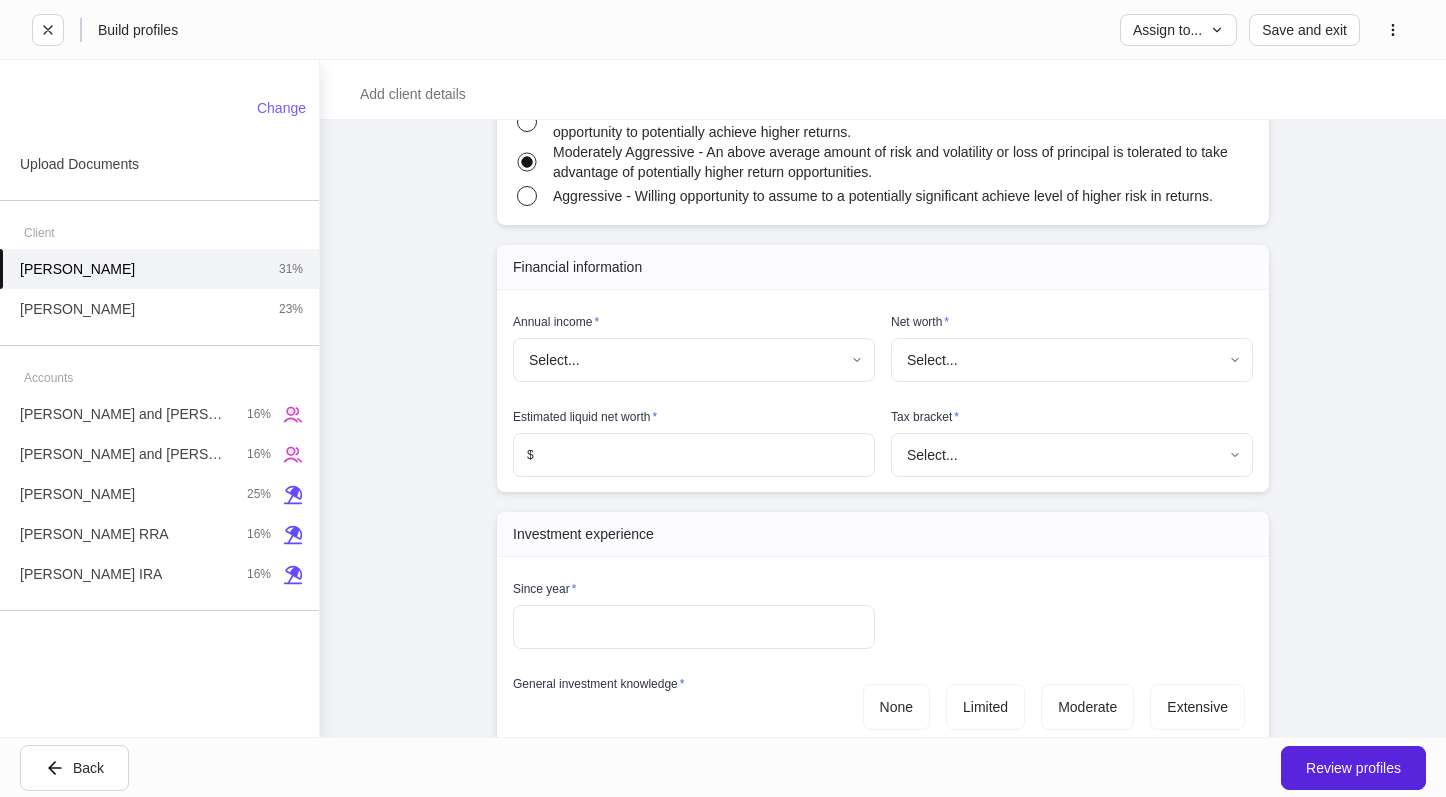 click on "**********" at bounding box center [723, 398] 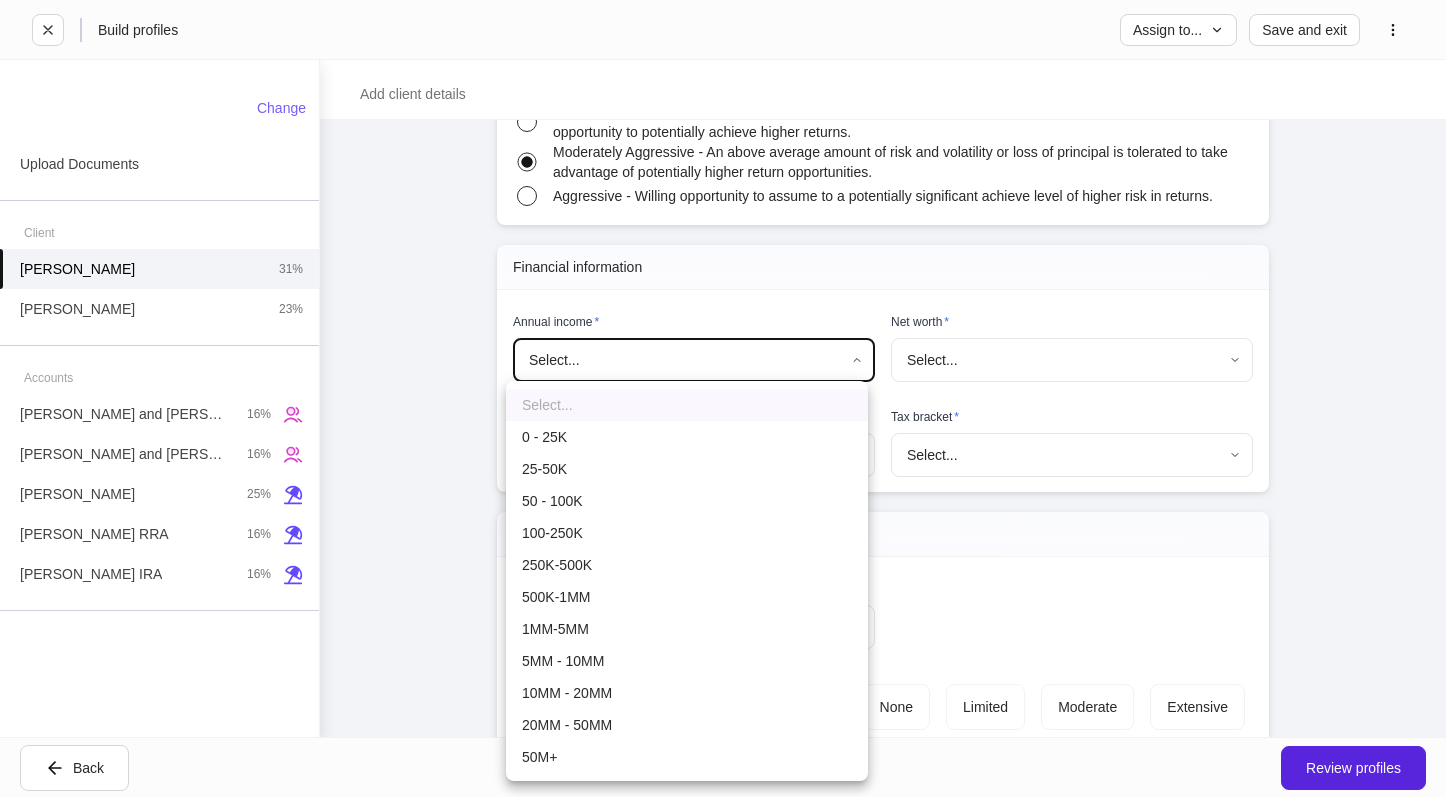 click on "100-250K" at bounding box center [687, 533] 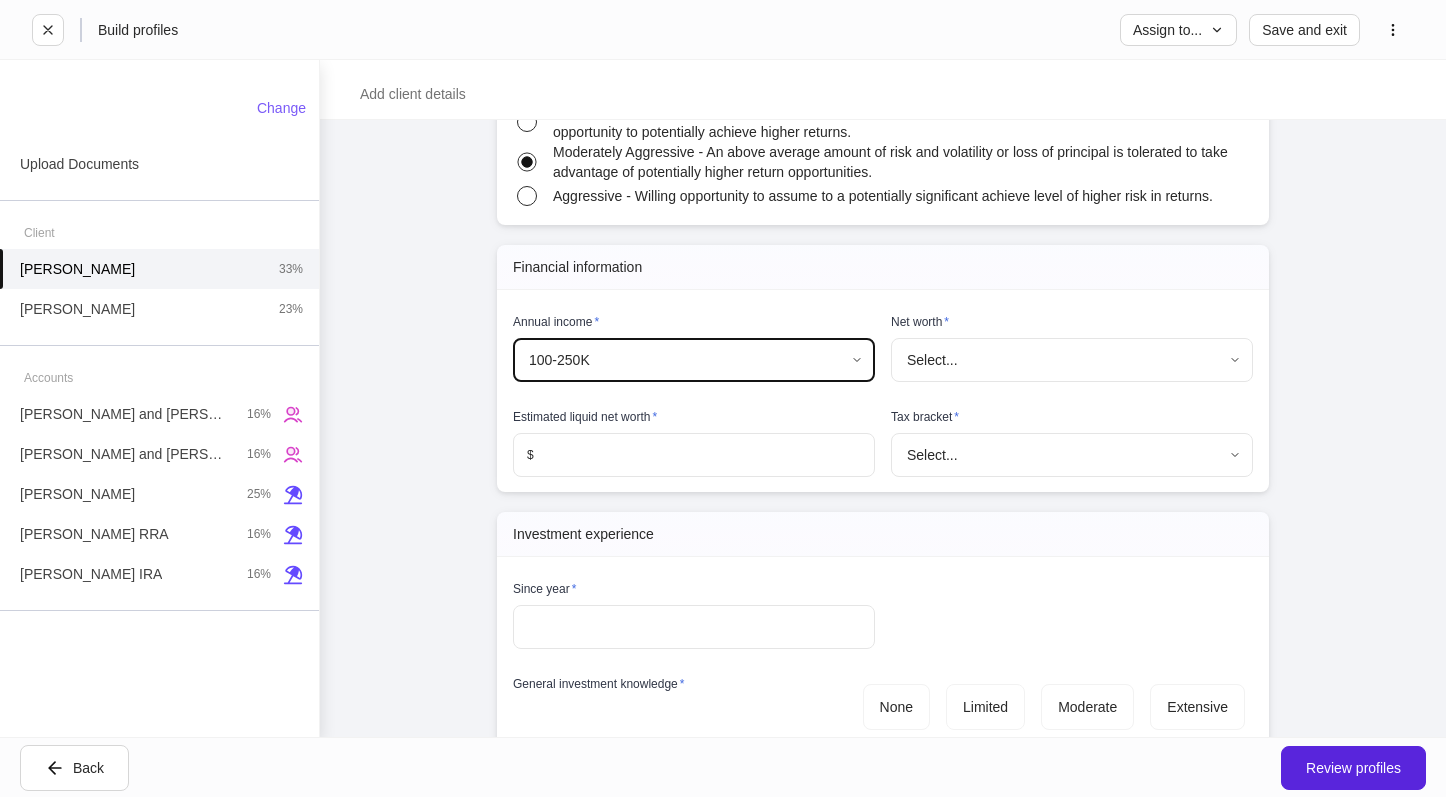 click on "**********" at bounding box center (723, 398) 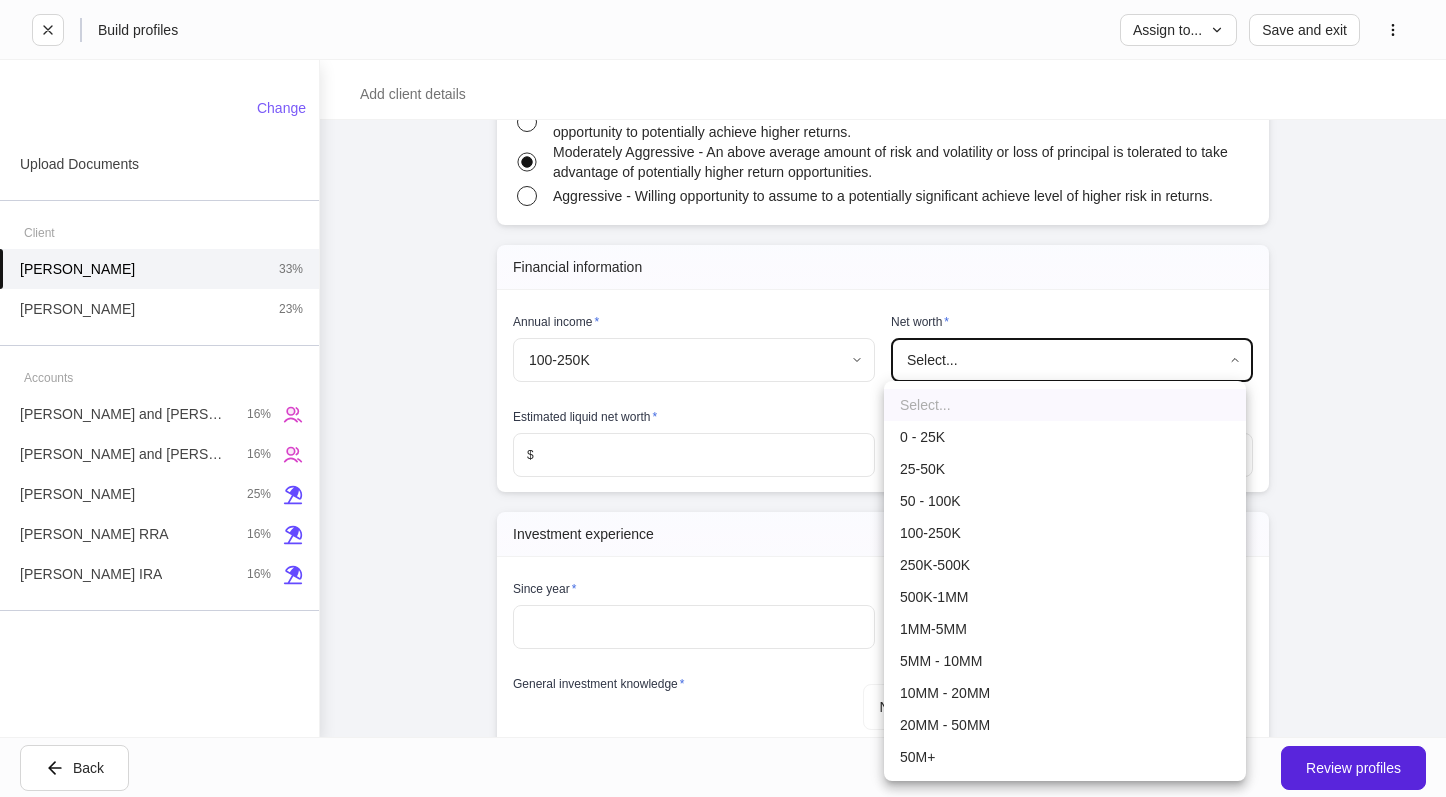 click on "500K-1MM" at bounding box center (1065, 597) 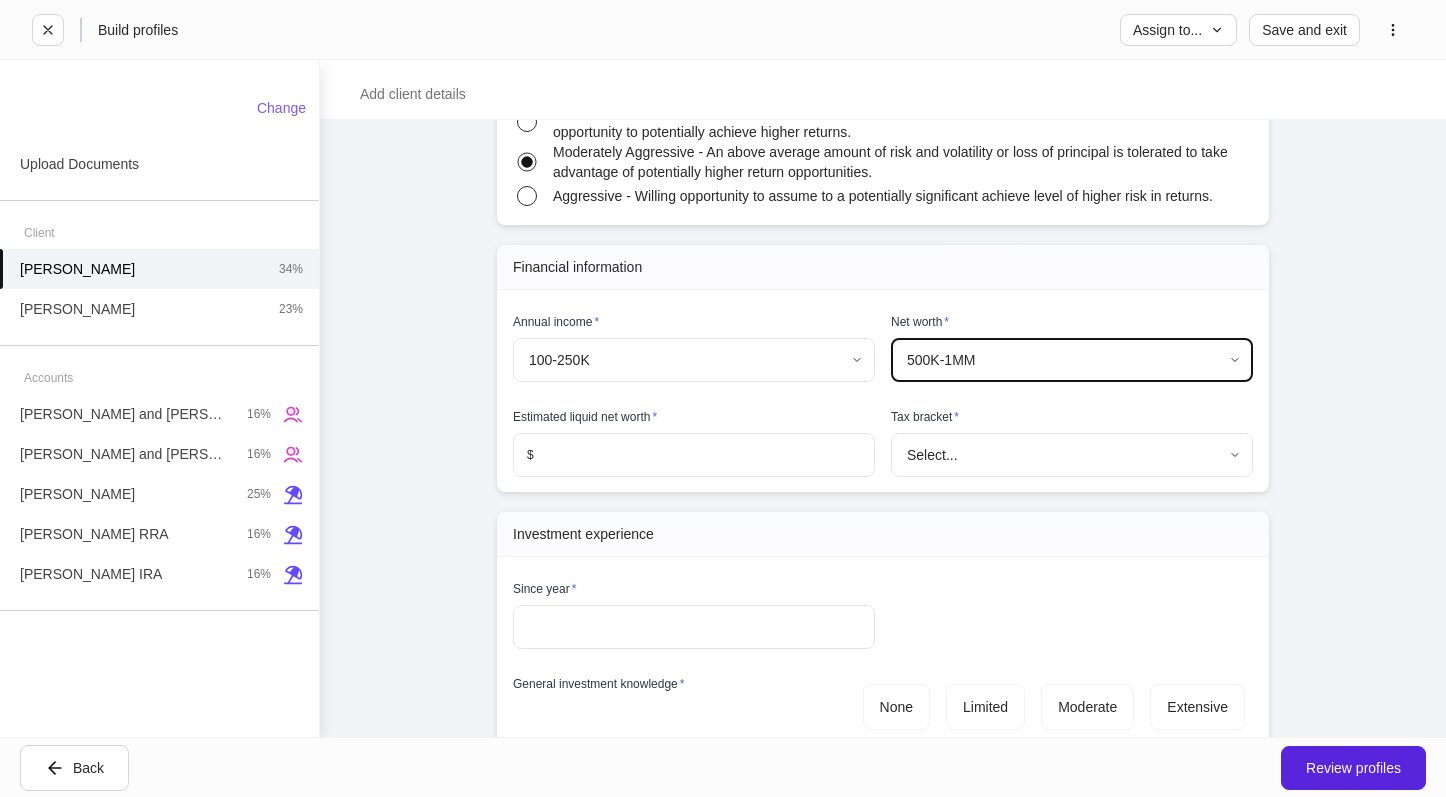 click at bounding box center (704, 455) 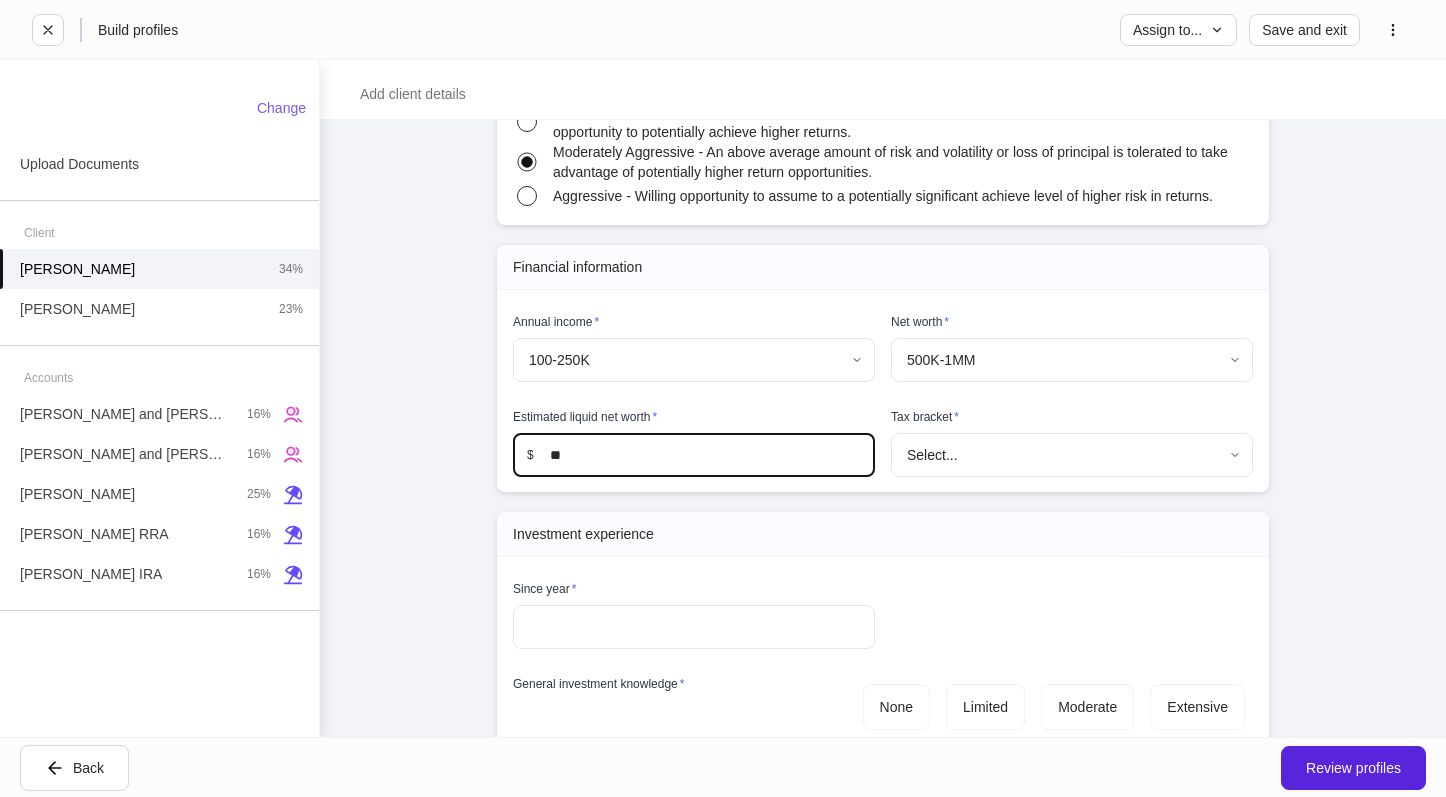 type on "*" 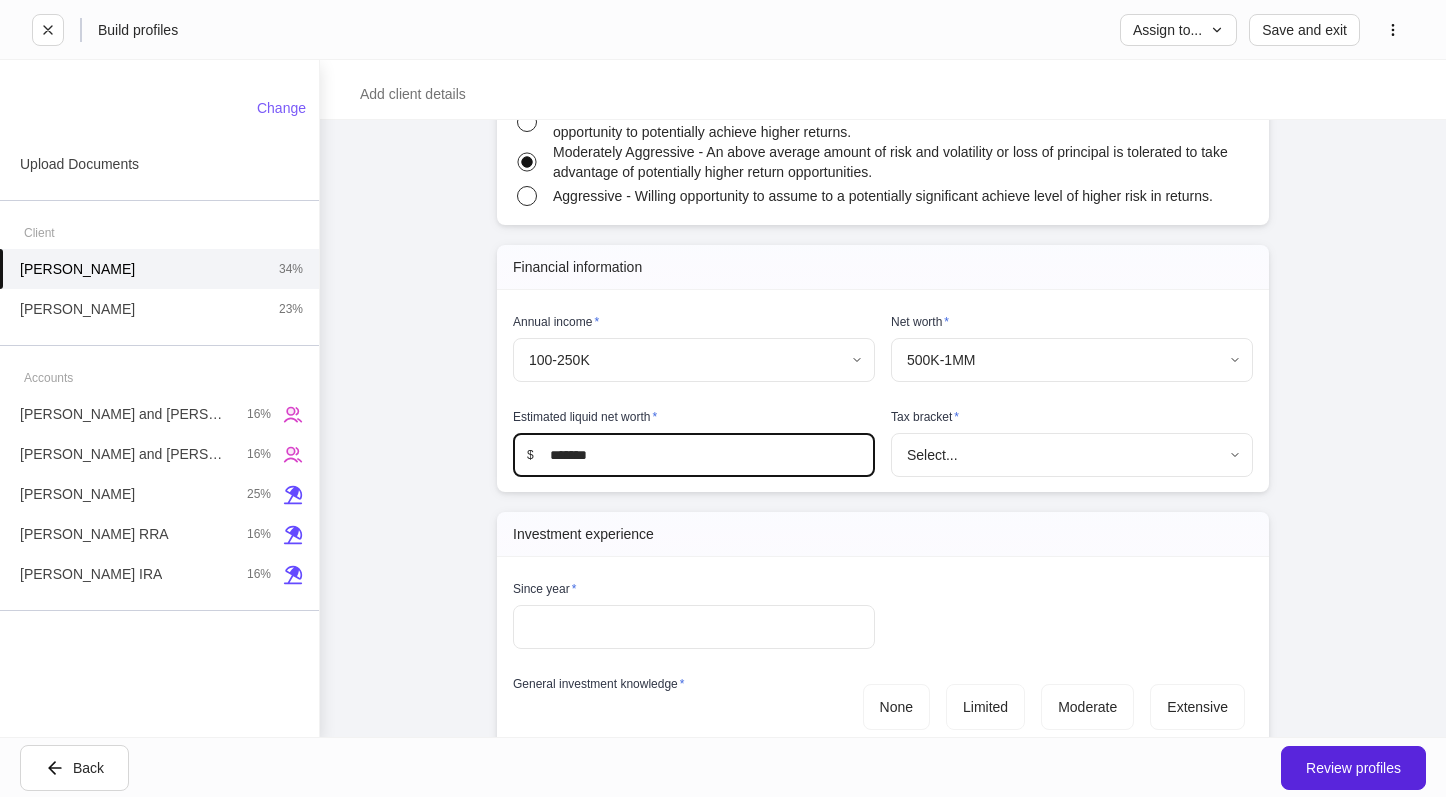 click on "**********" at bounding box center (723, 398) 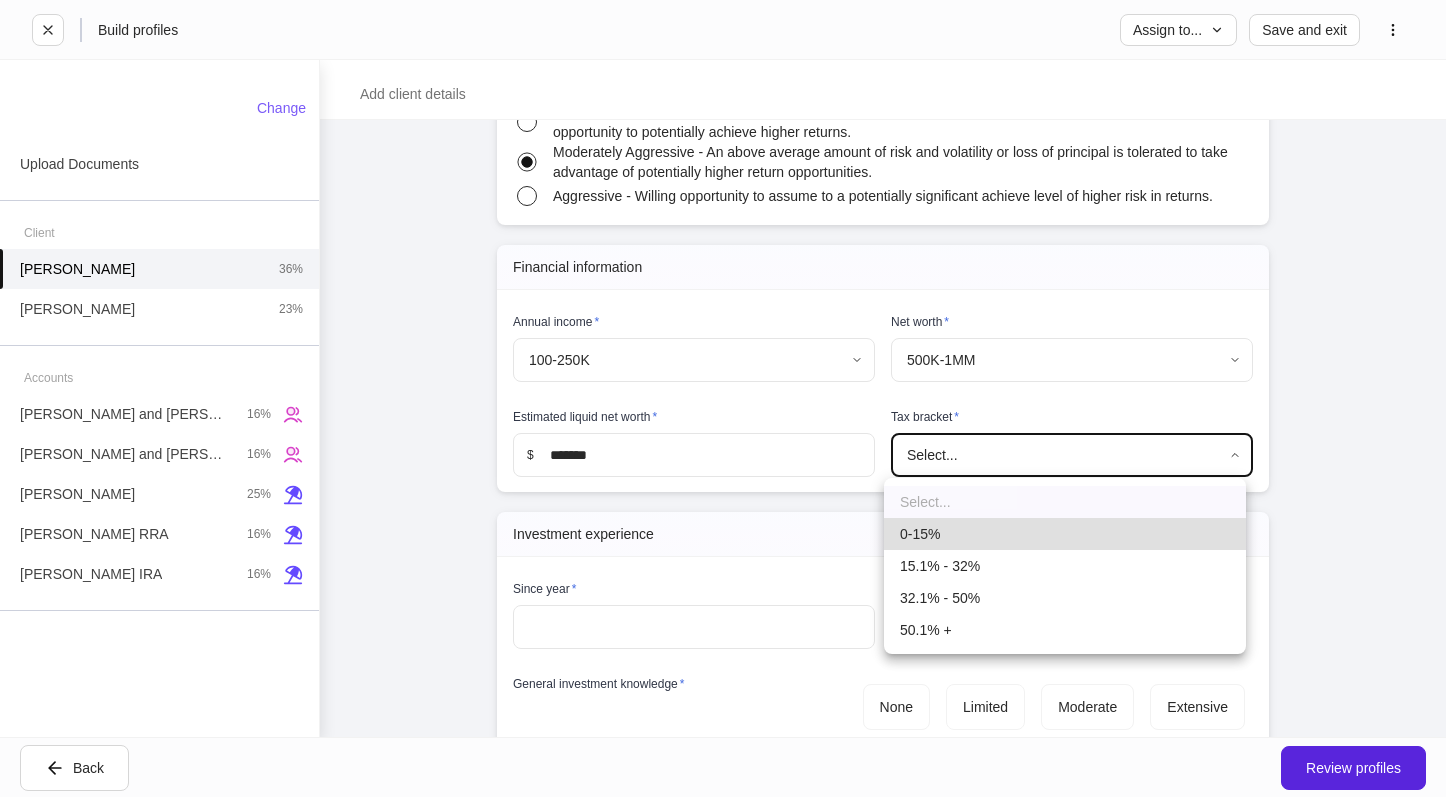 click at bounding box center (723, 398) 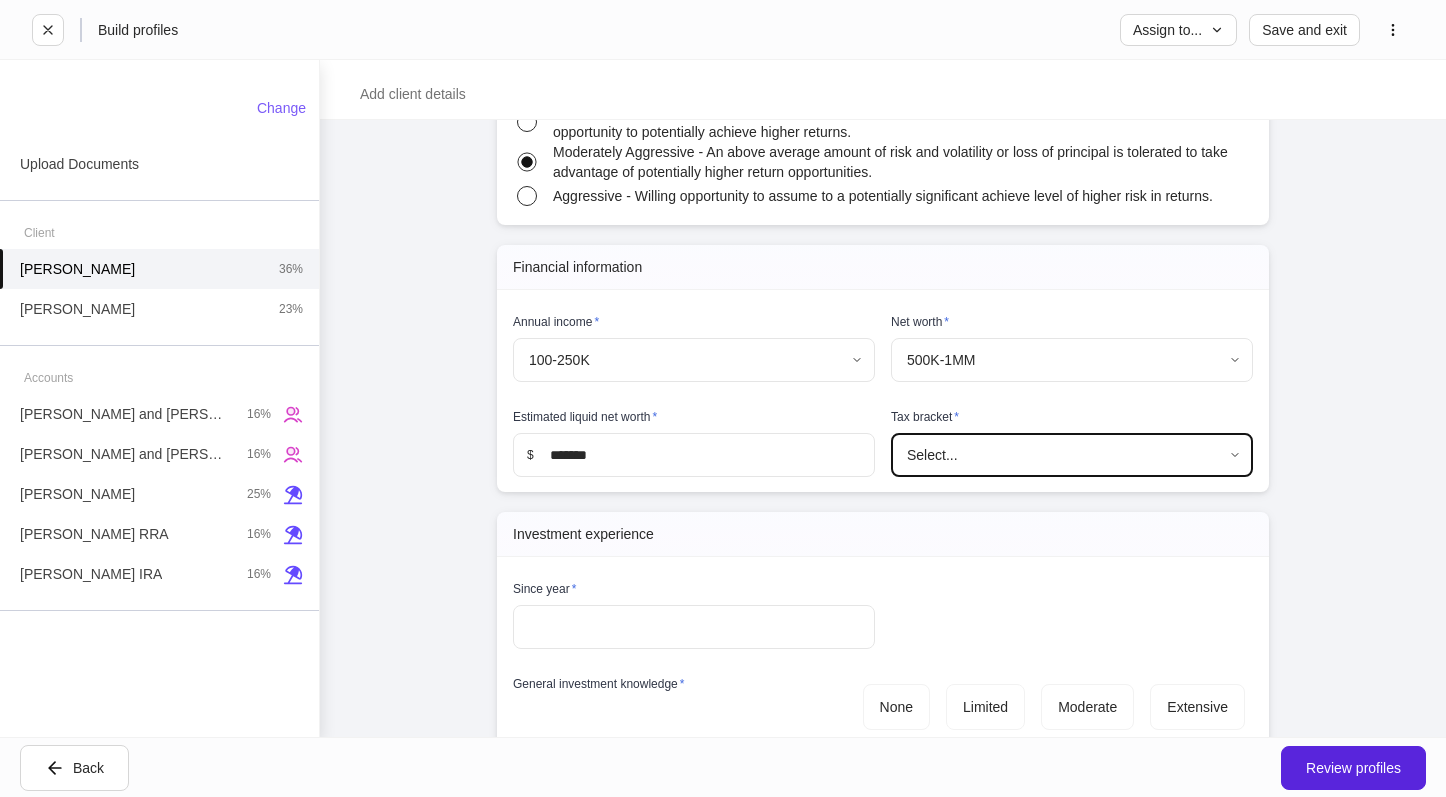 click on "*******" at bounding box center [704, 455] 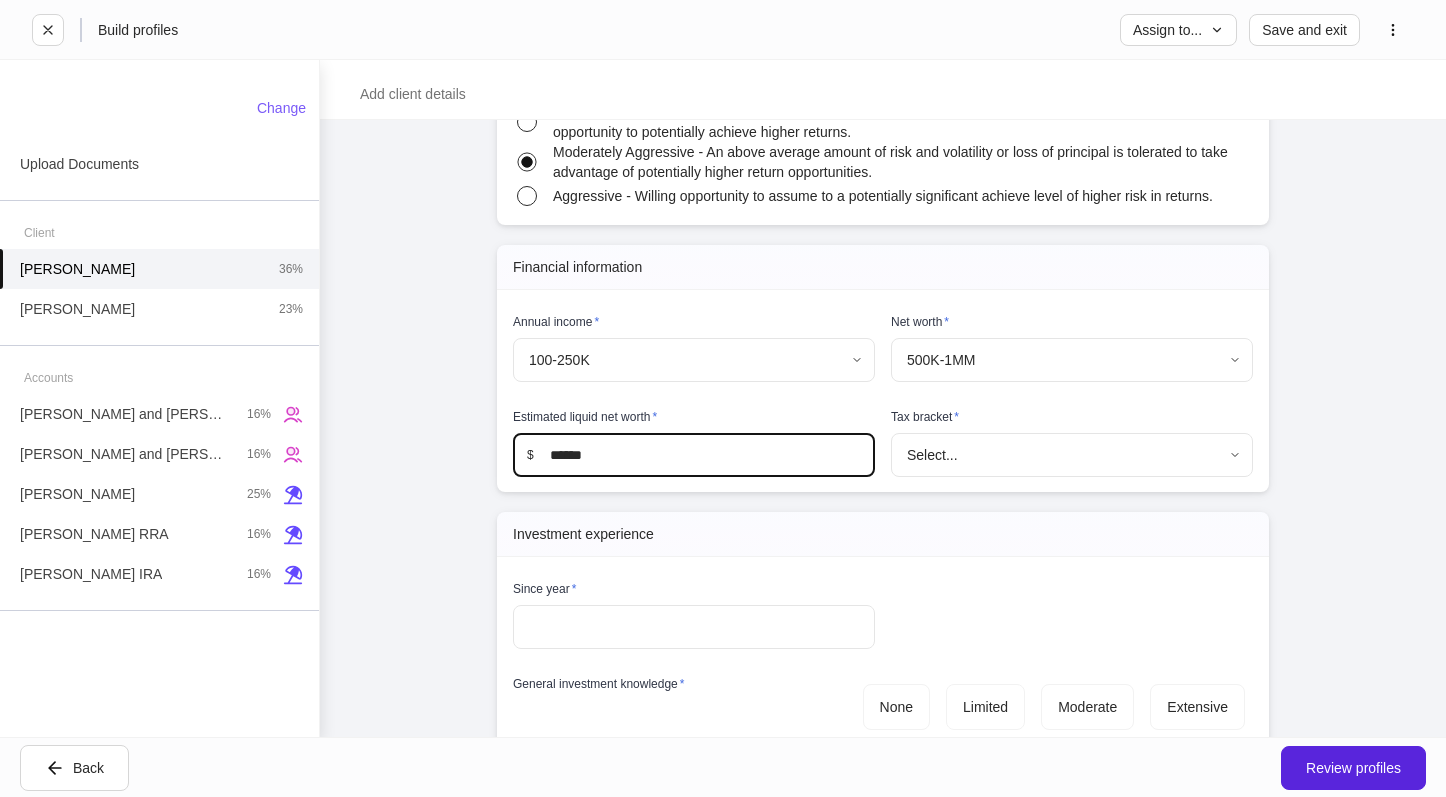 type on "******" 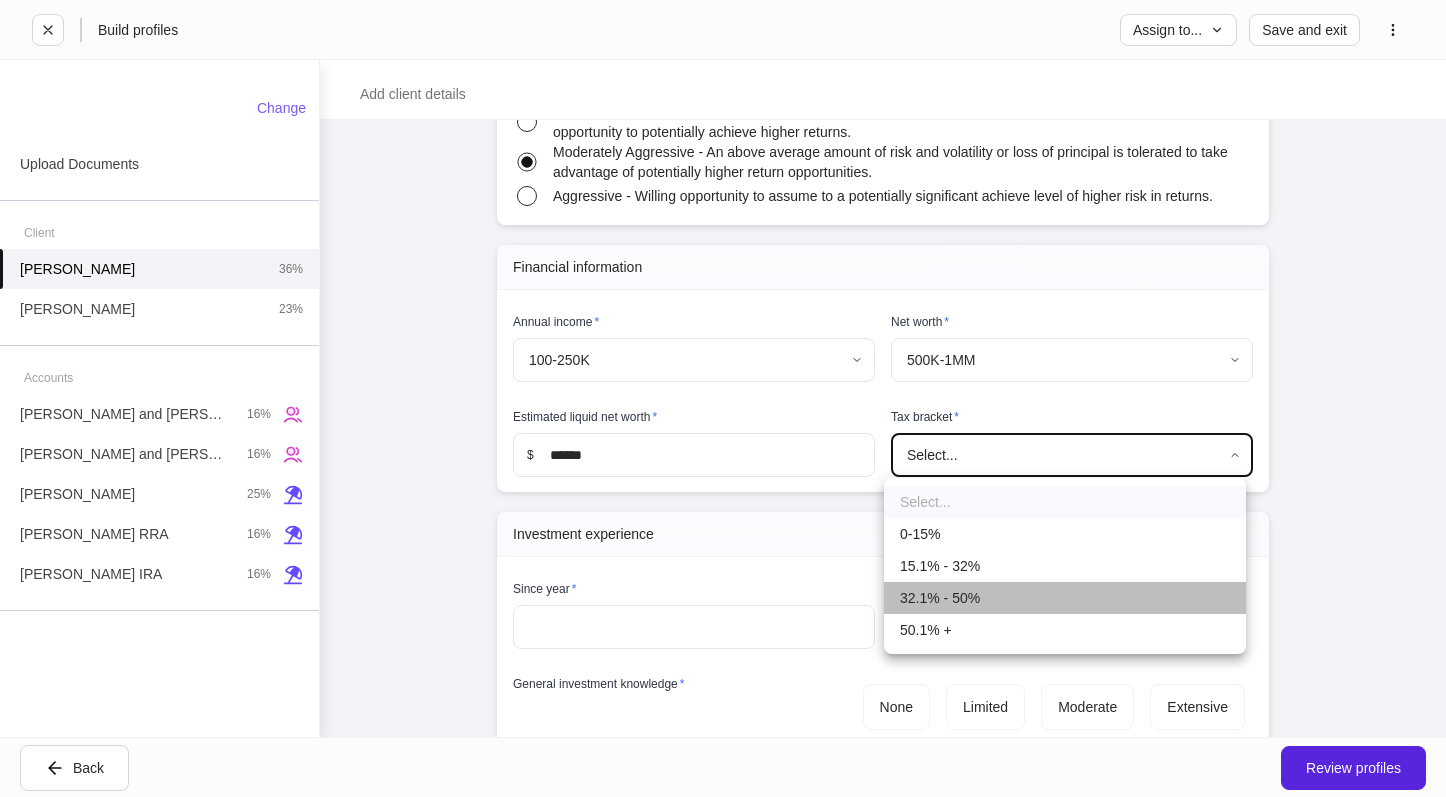 click on "32.1% - 50%" at bounding box center [1065, 598] 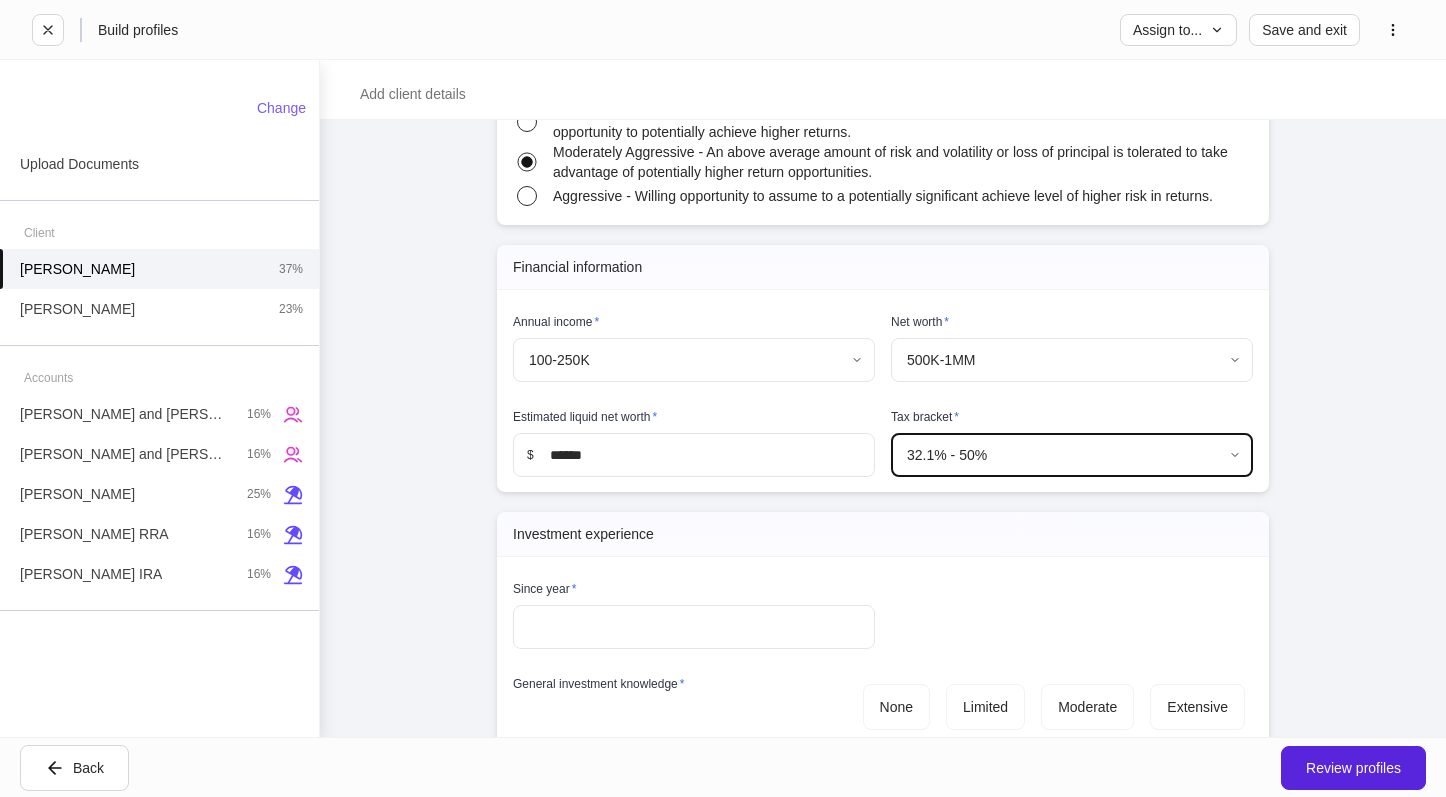 click on "Since year *" at bounding box center (694, 593) 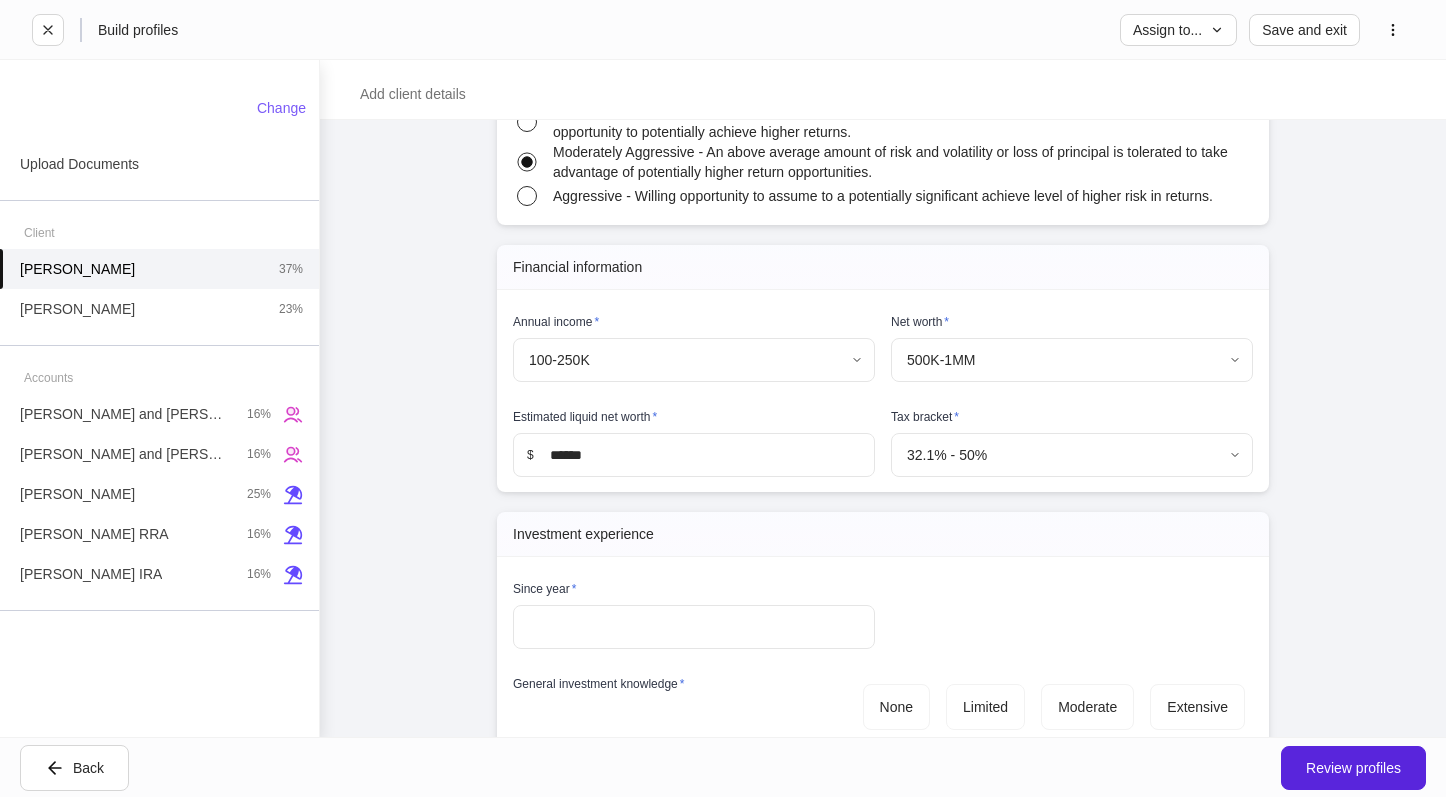 click at bounding box center [694, 627] 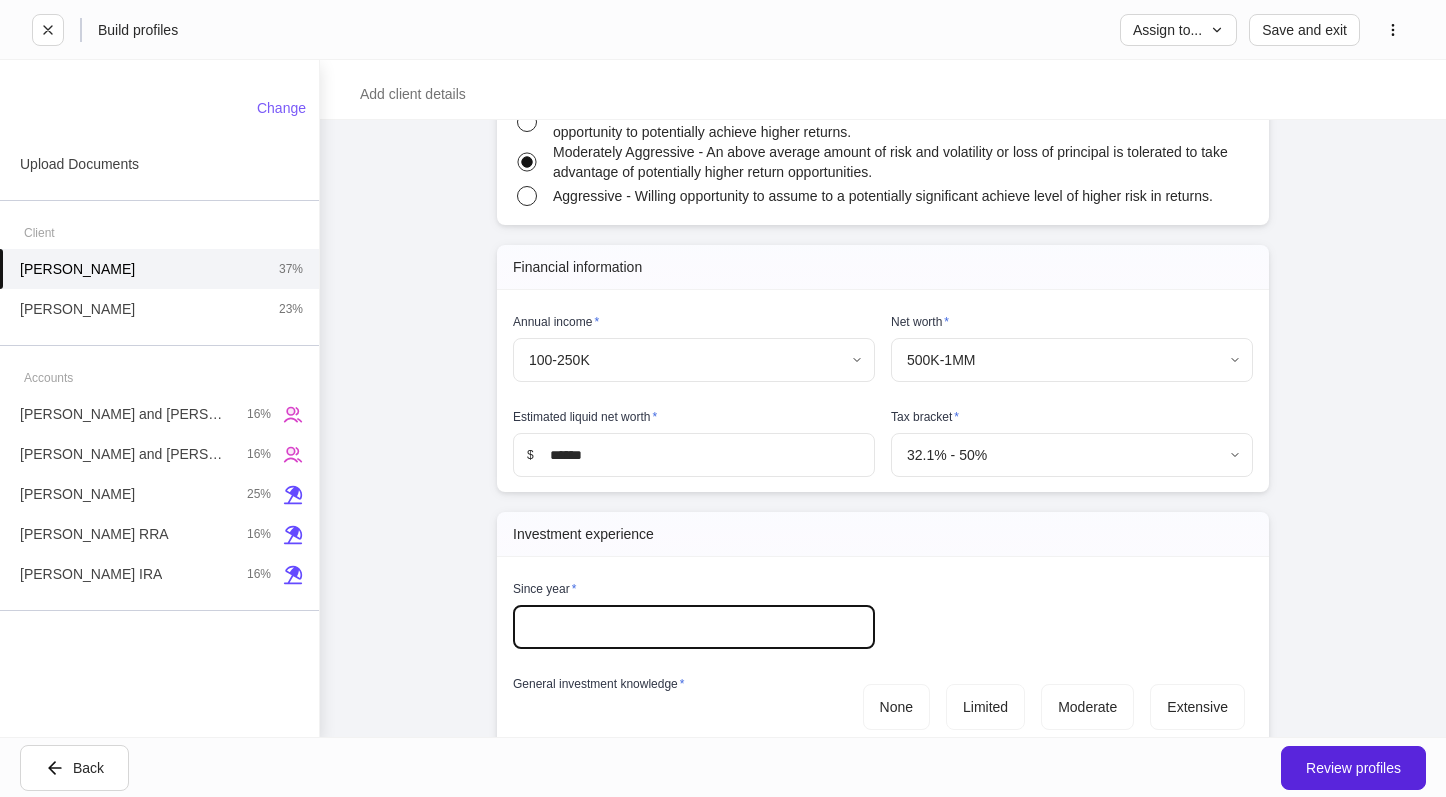 click at bounding box center [694, 627] 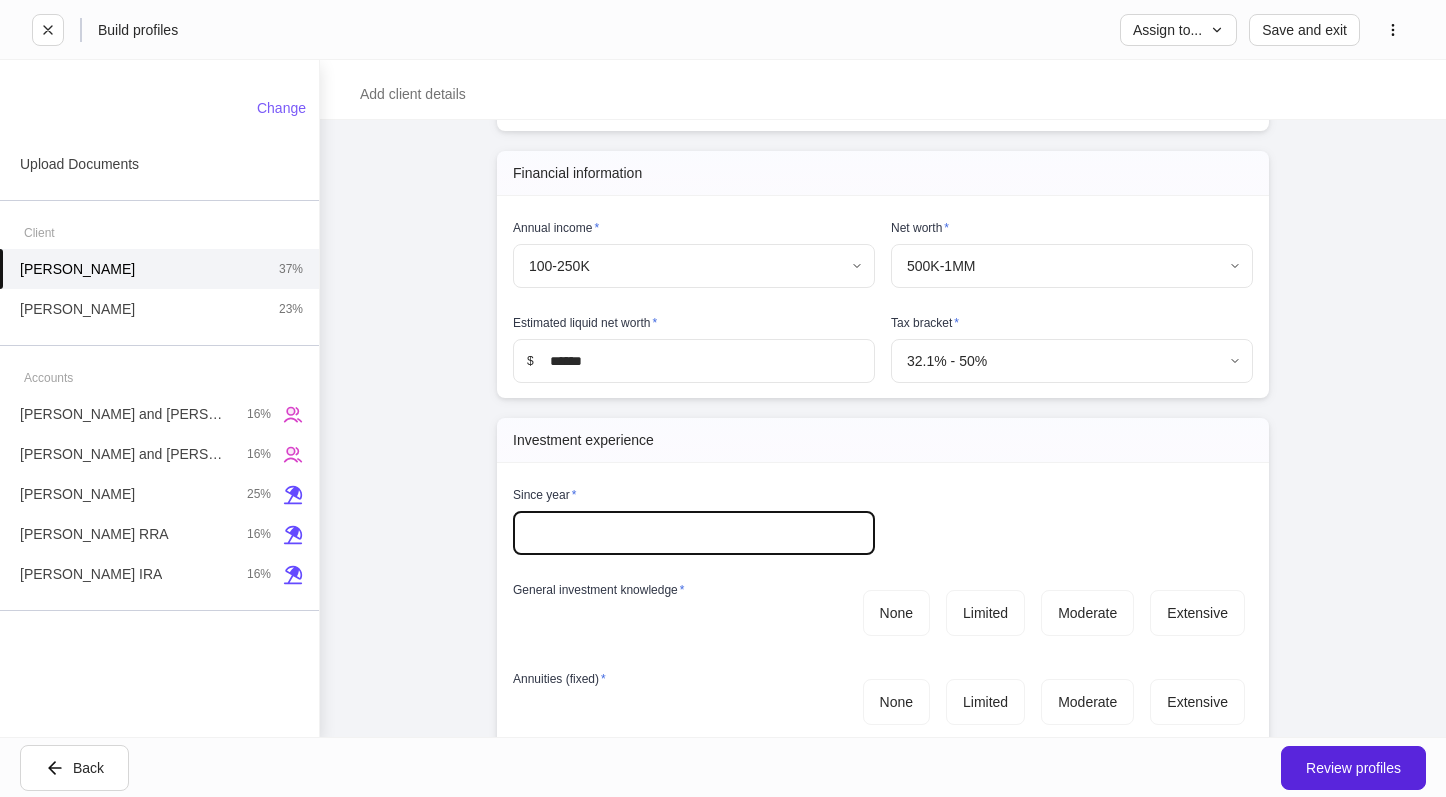 scroll, scrollTop: 2900, scrollLeft: 0, axis: vertical 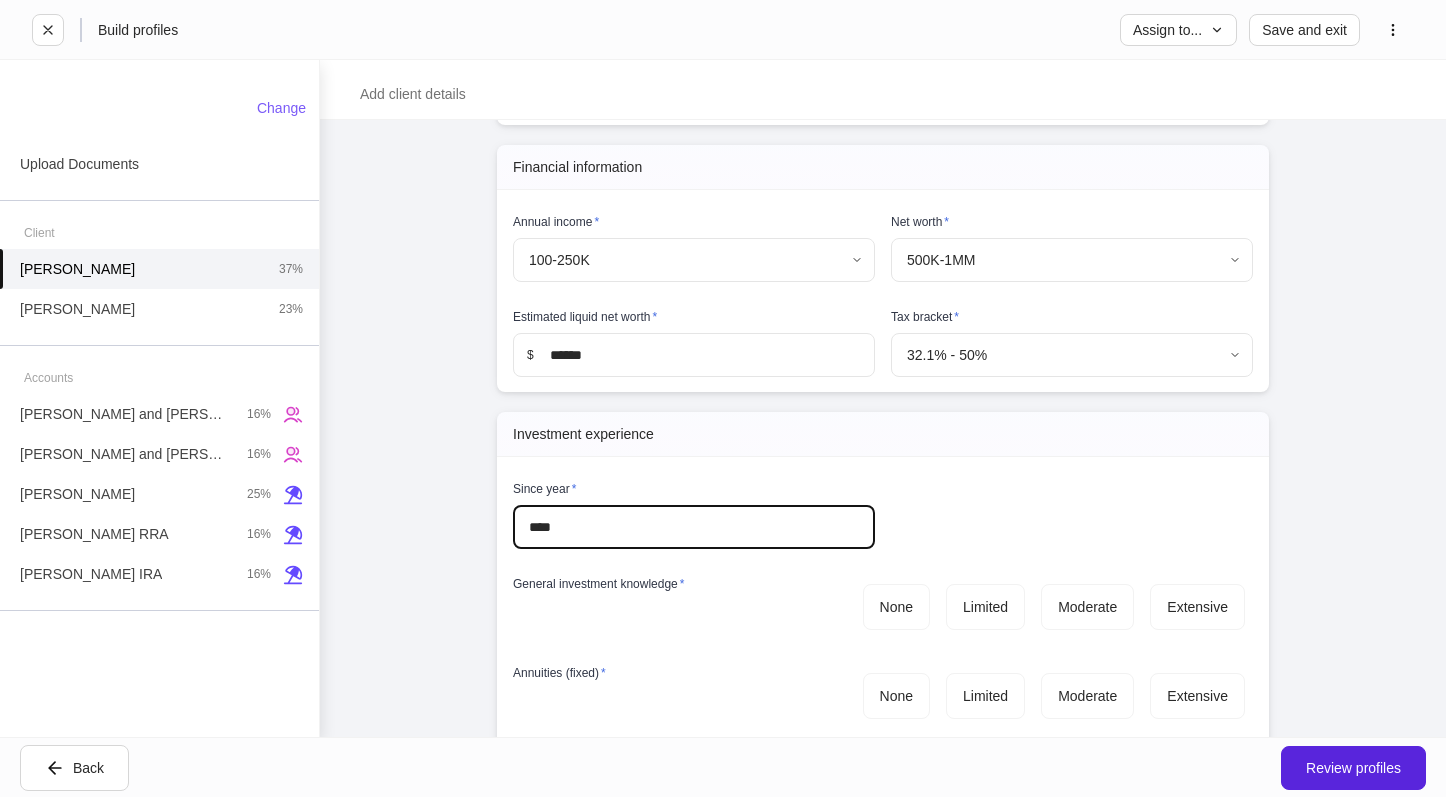 type on "****" 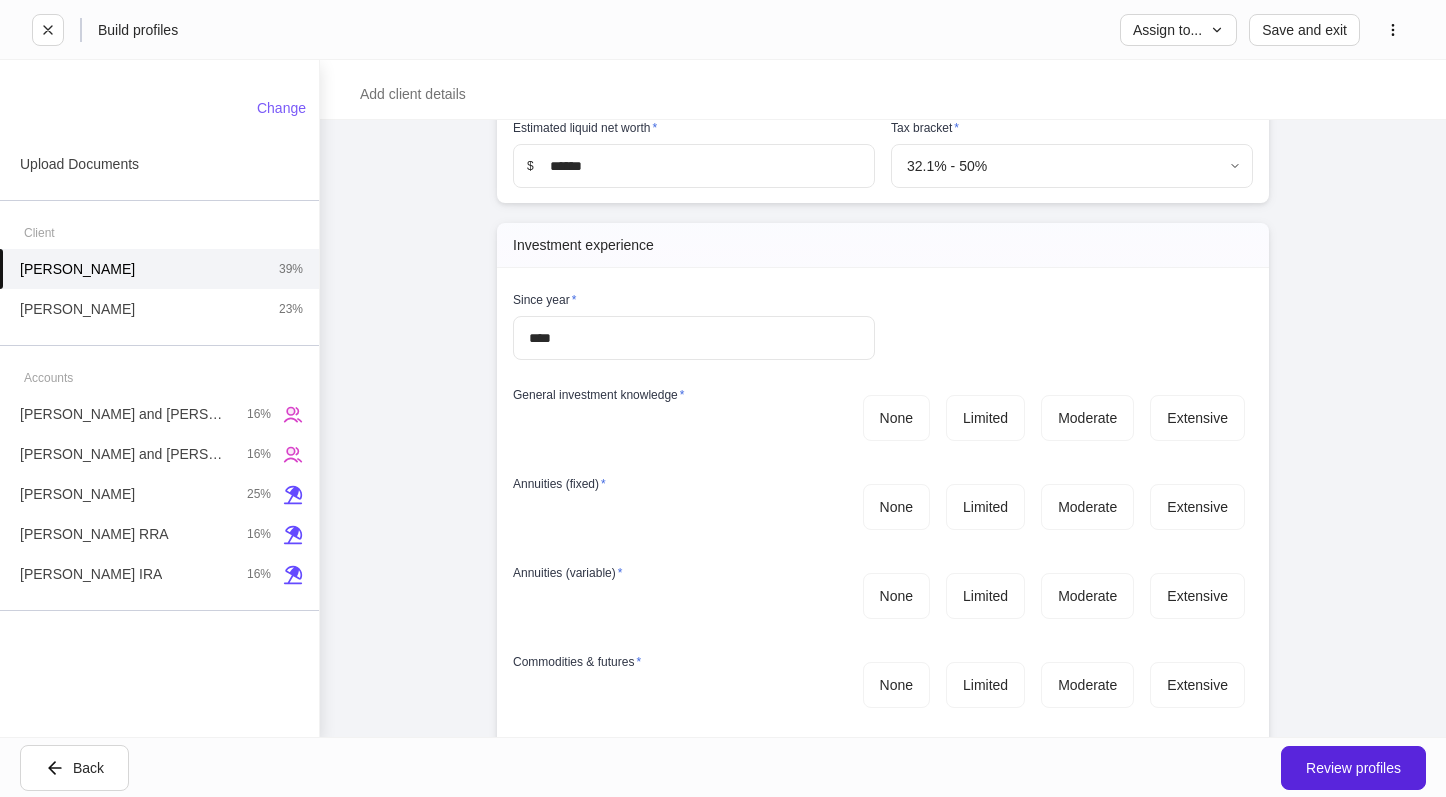 scroll, scrollTop: 3100, scrollLeft: 0, axis: vertical 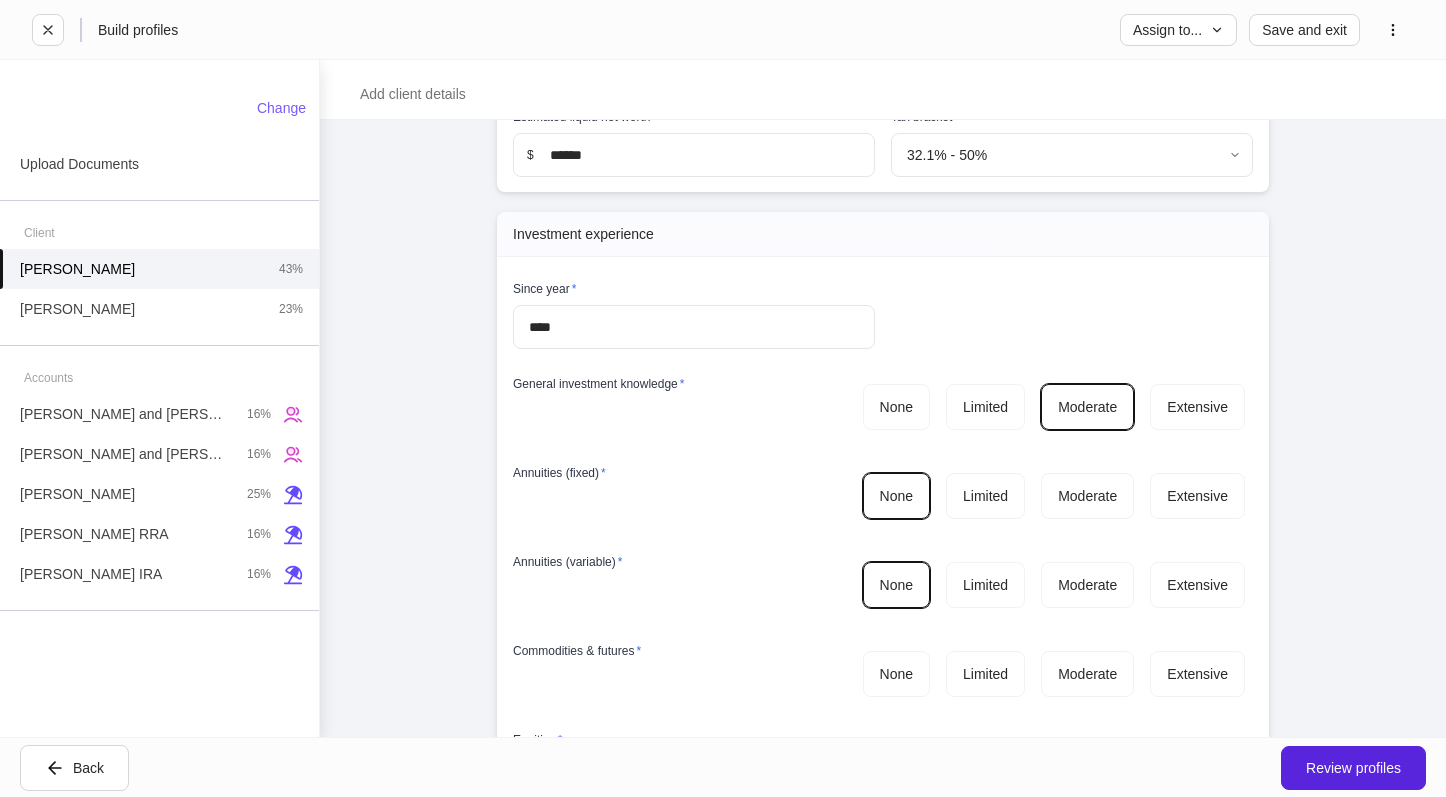 click on "Commodities & futures * None Limited Moderate Extensive" at bounding box center [875, 663] 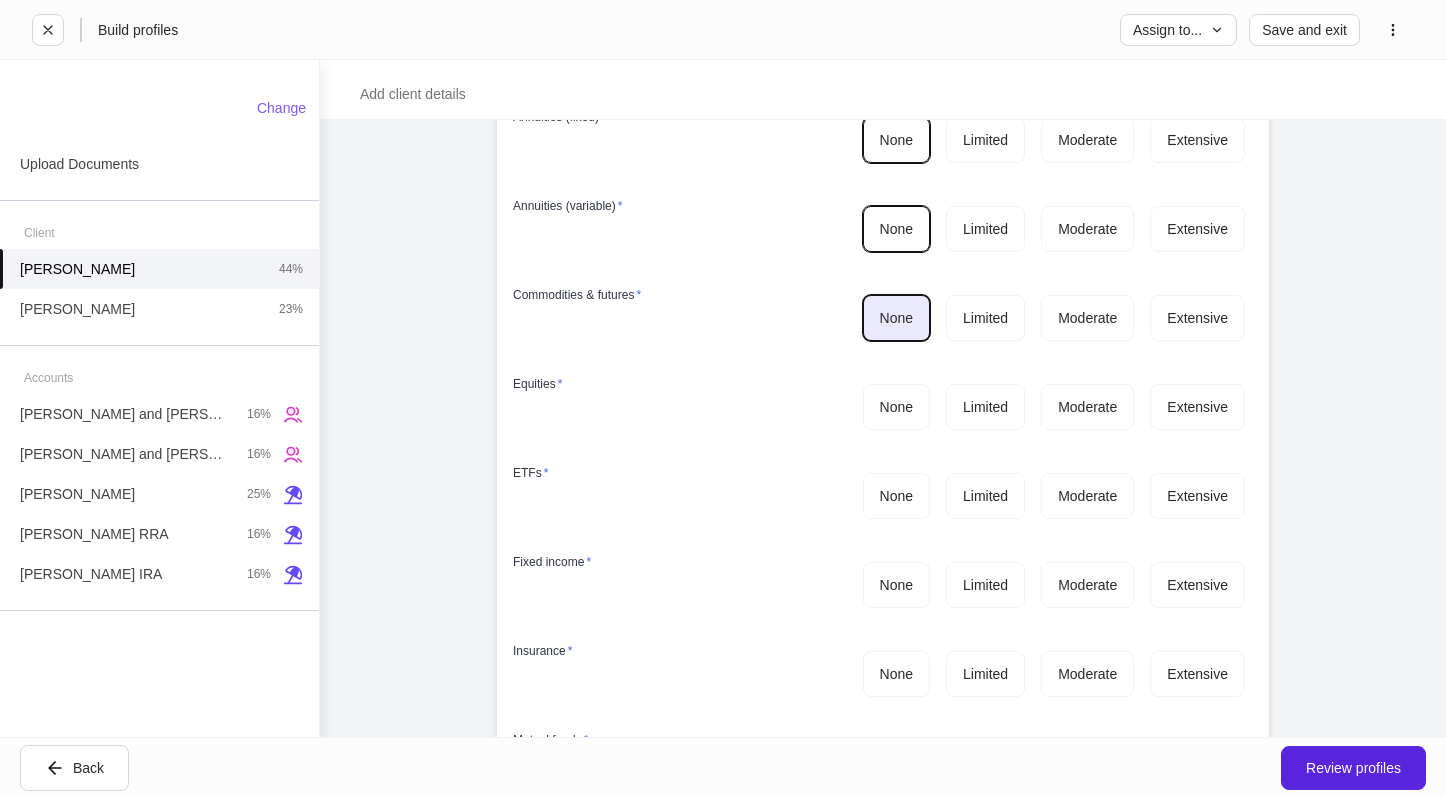 scroll, scrollTop: 3500, scrollLeft: 0, axis: vertical 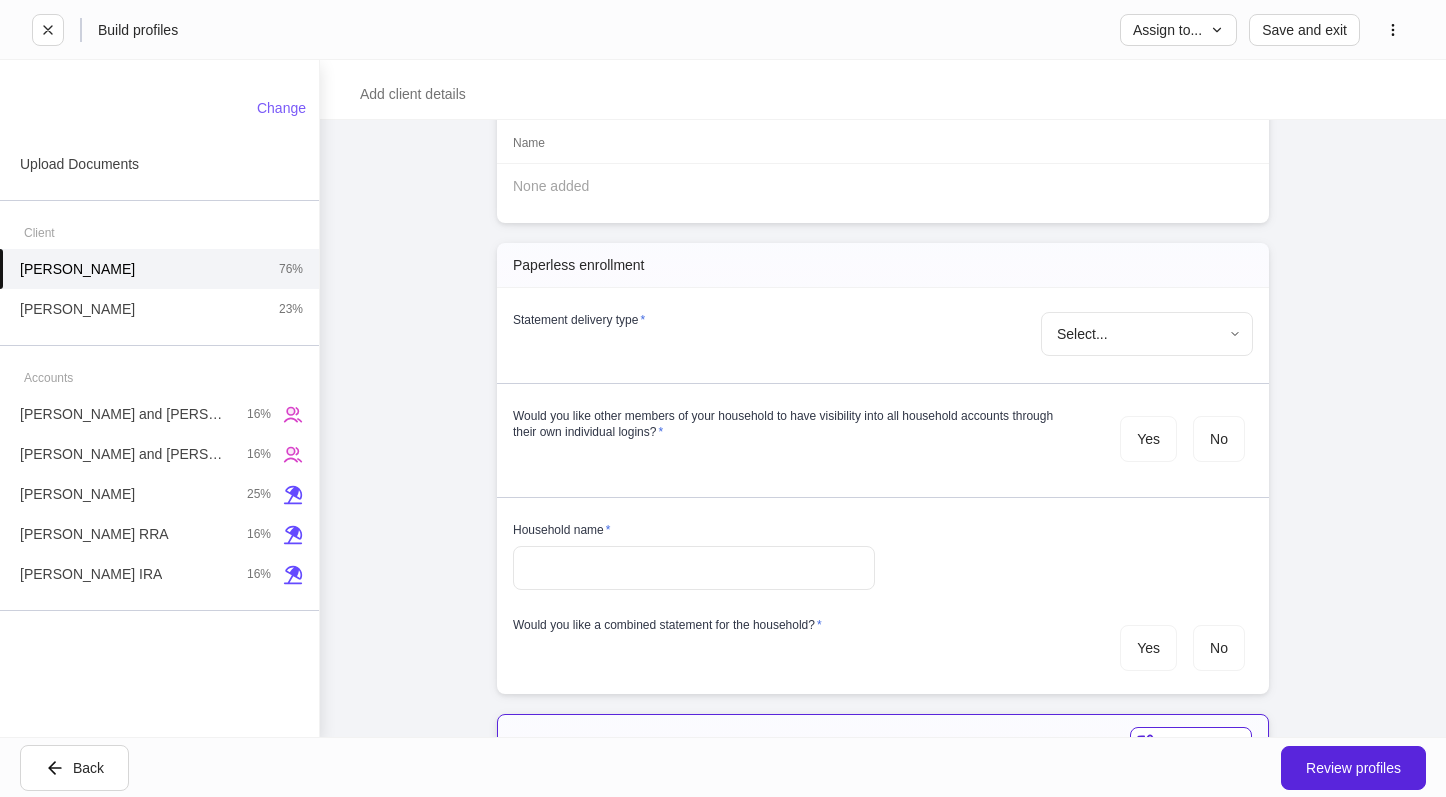 click on "**********" at bounding box center [723, 398] 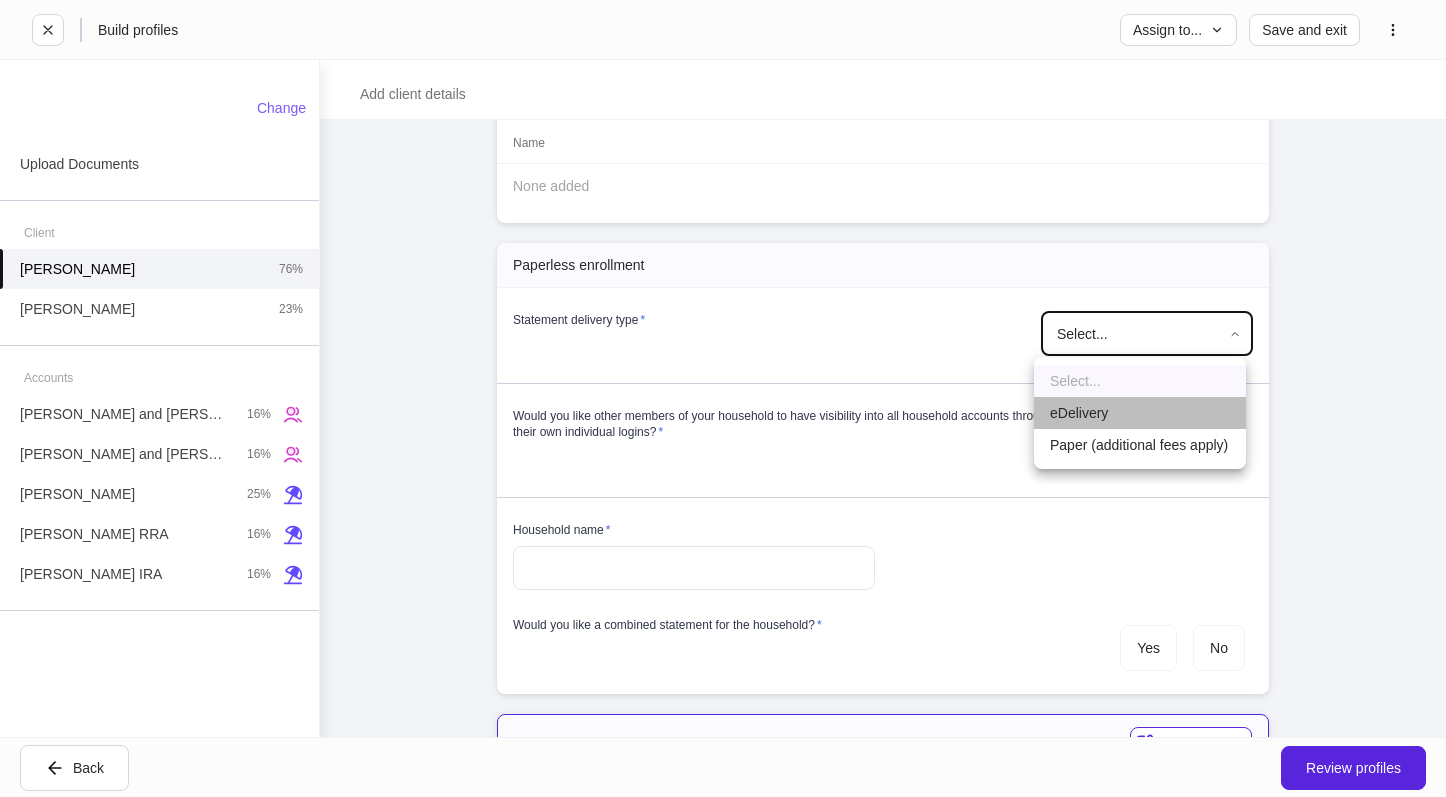 click on "eDelivery" at bounding box center (1140, 413) 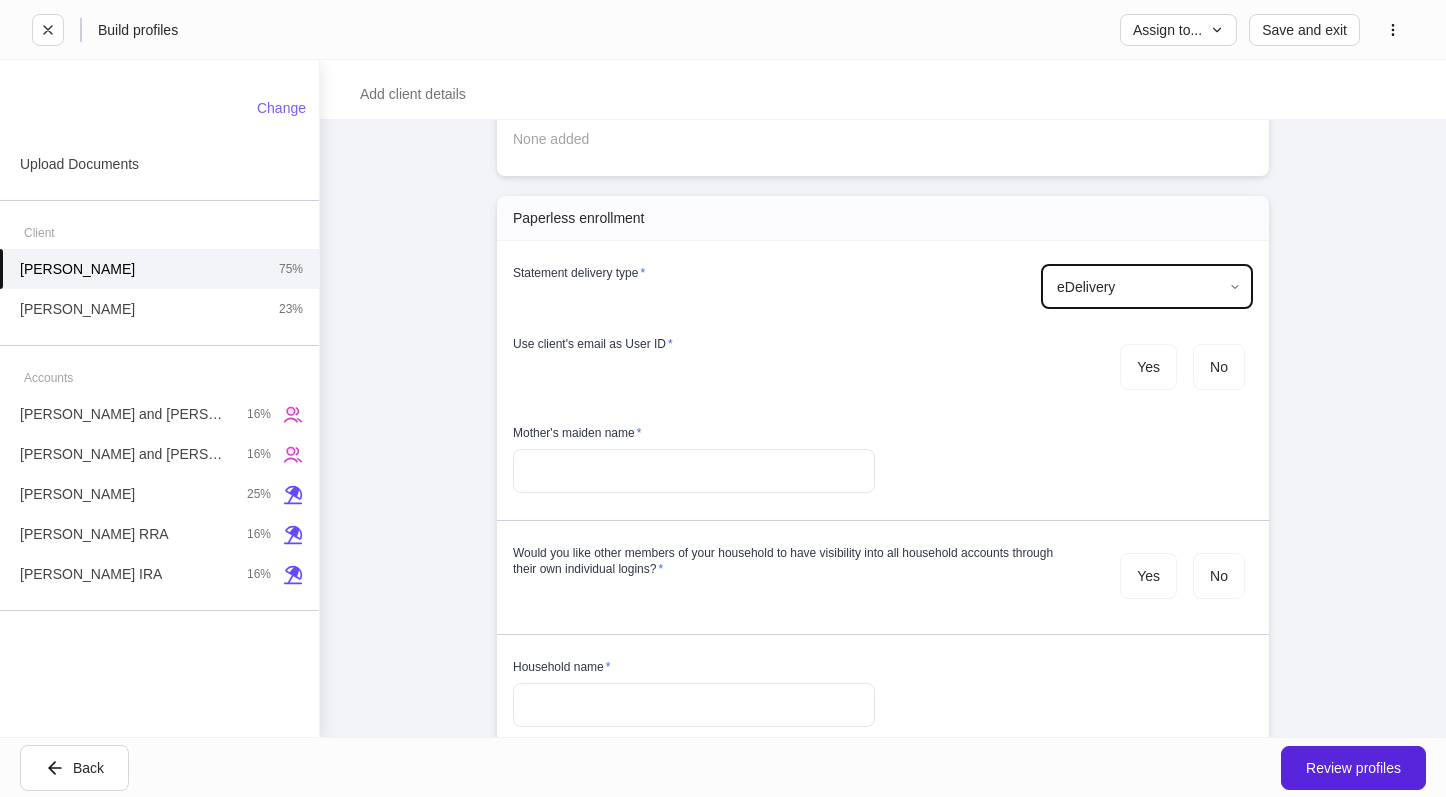 scroll, scrollTop: 6000, scrollLeft: 0, axis: vertical 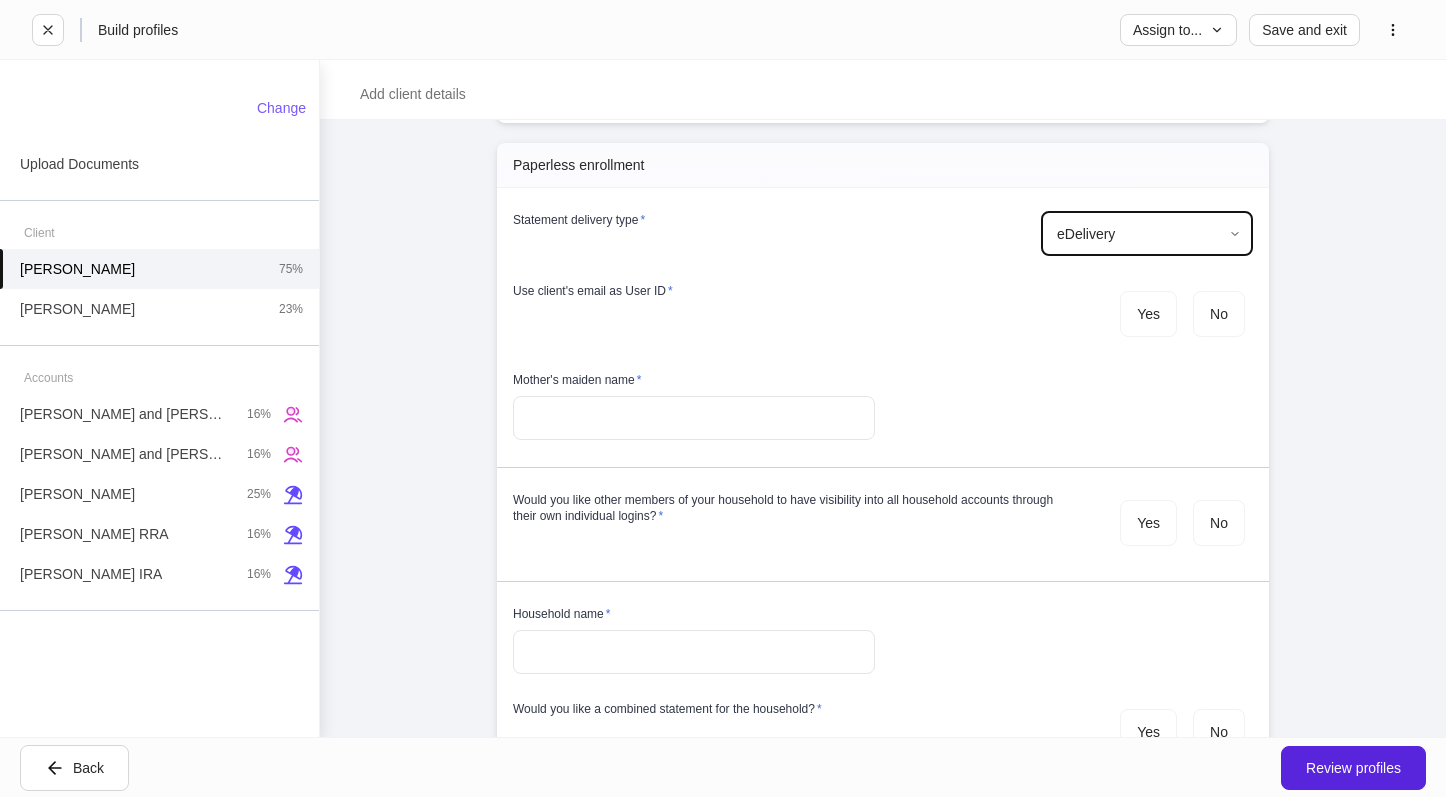 click on "Yes No" at bounding box center [1182, 314] 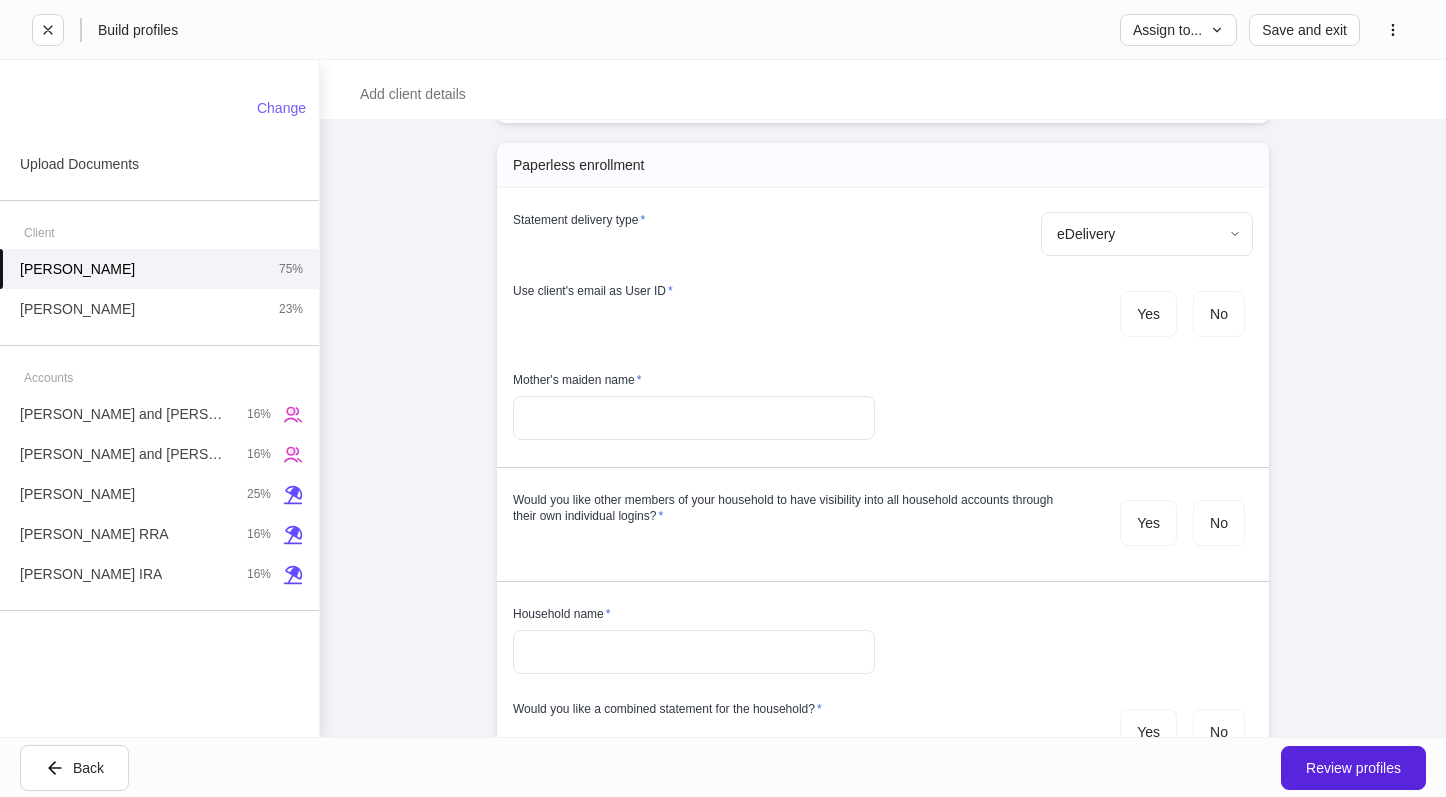 click on "Use client's email as User ID * Yes No" at bounding box center (883, 315) 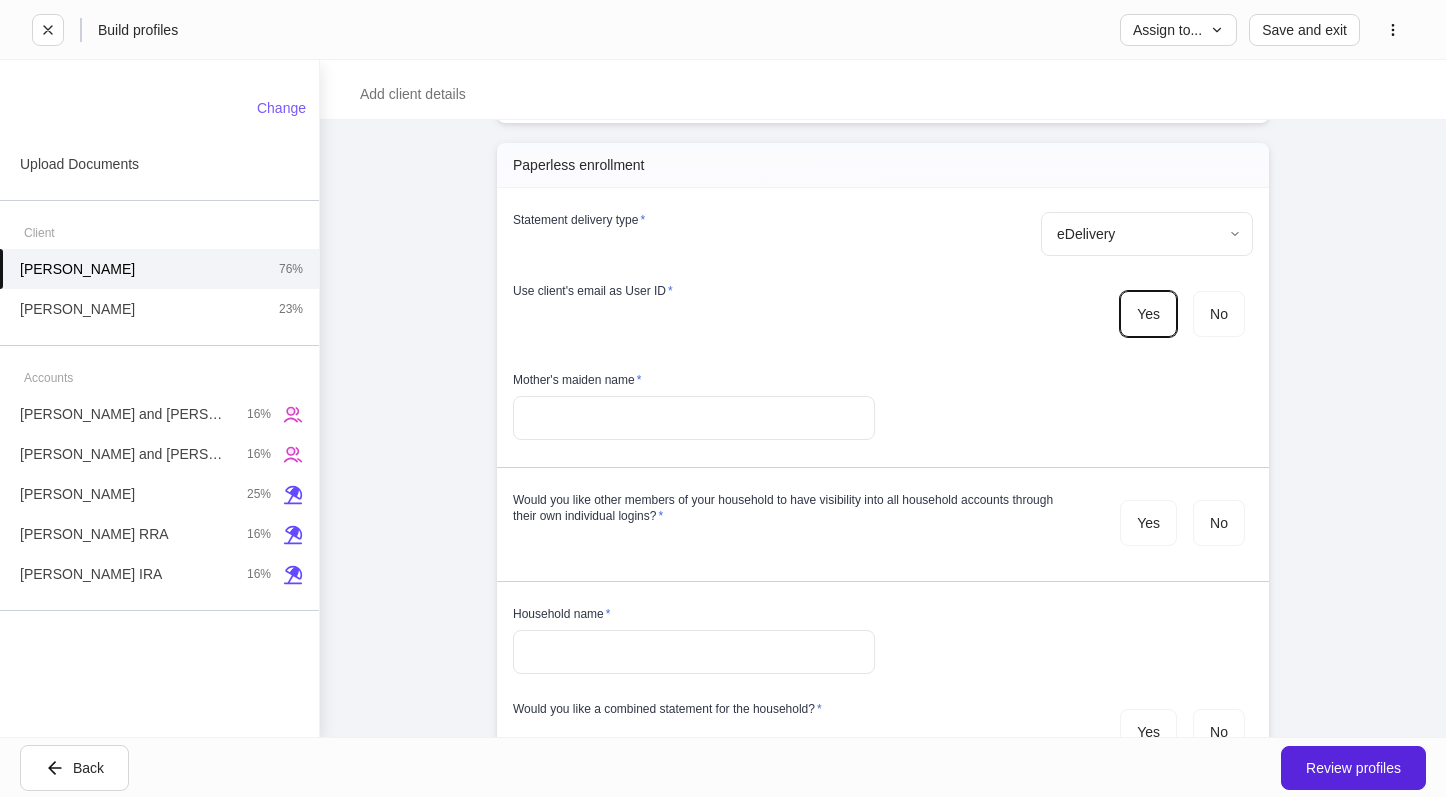 click at bounding box center [694, 418] 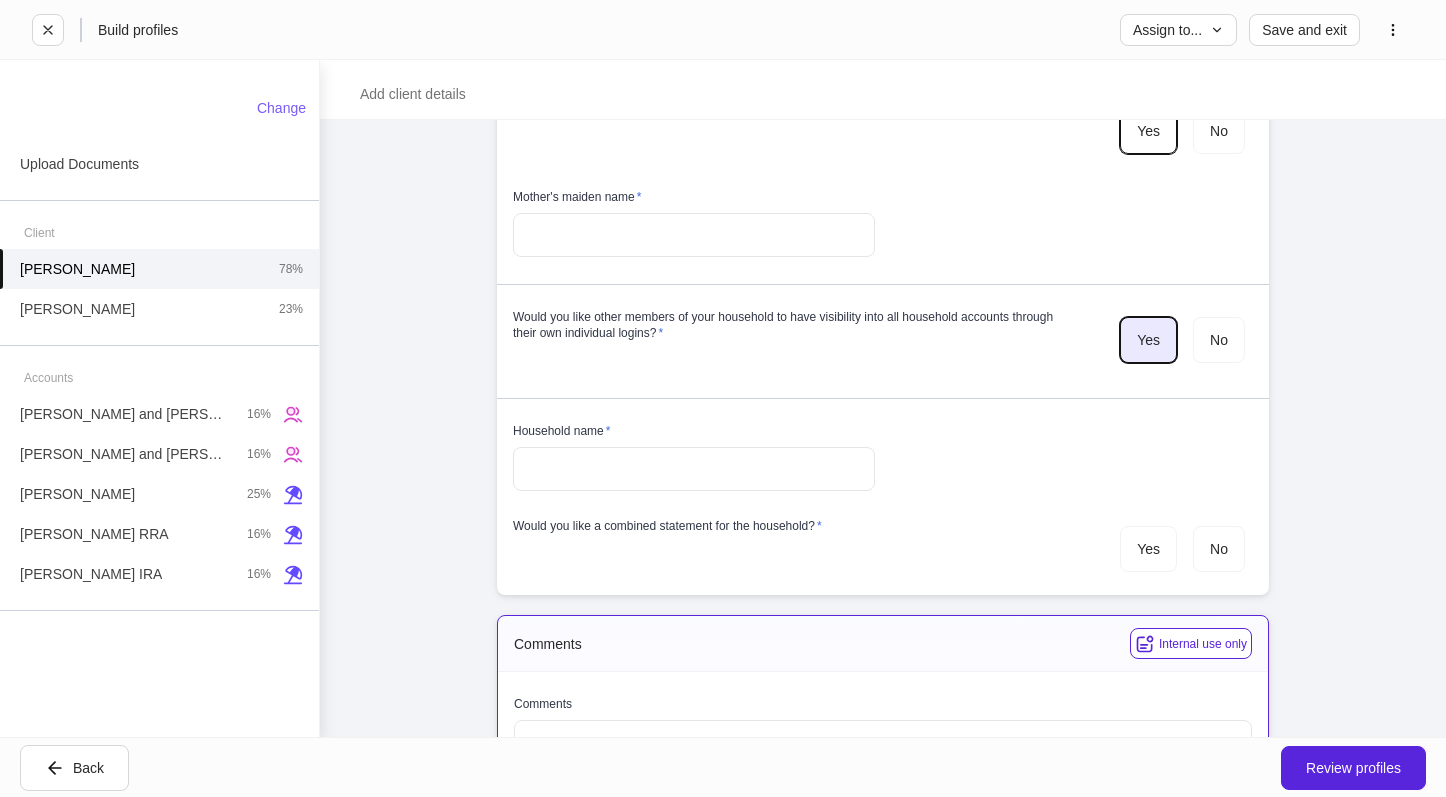 scroll, scrollTop: 6200, scrollLeft: 0, axis: vertical 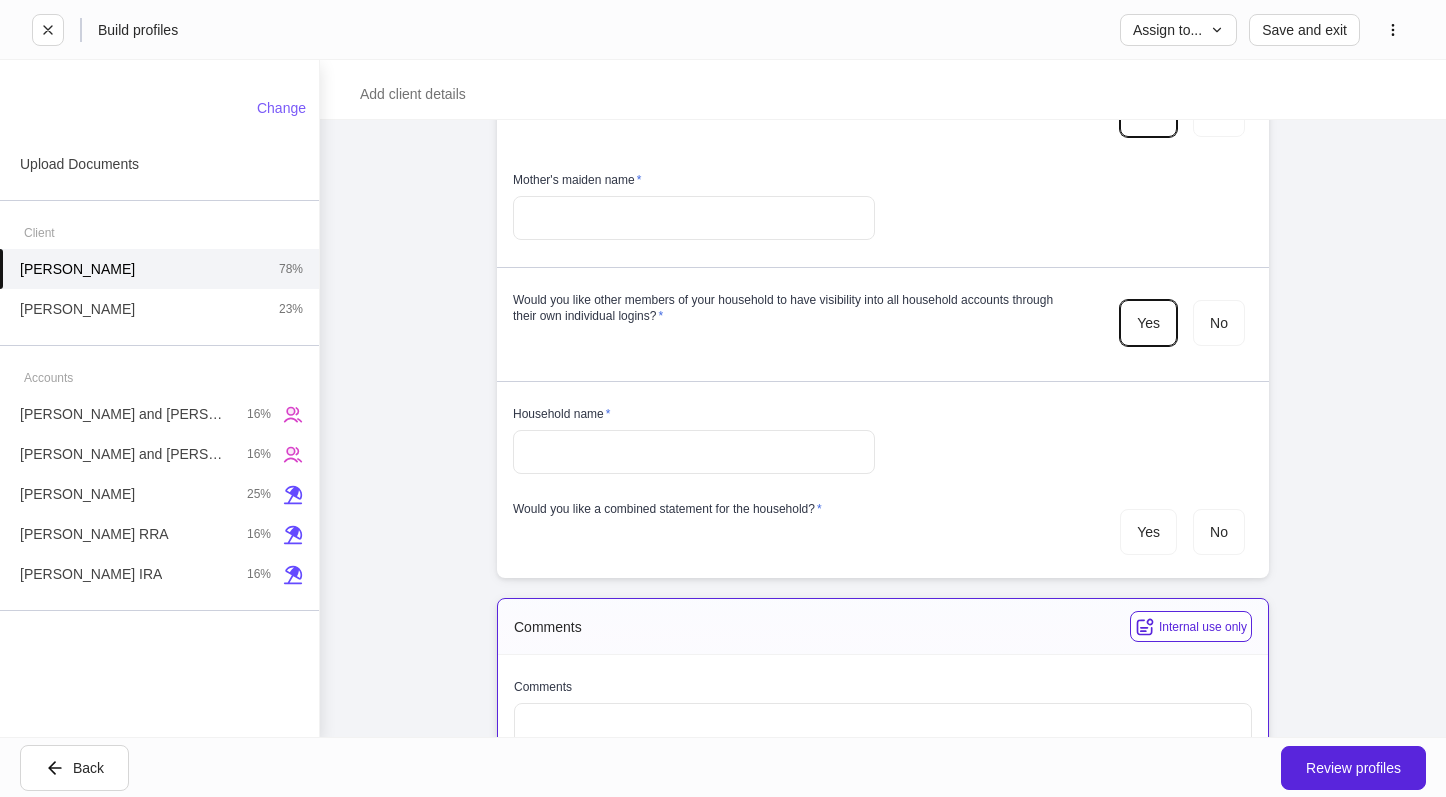 click at bounding box center (694, 452) 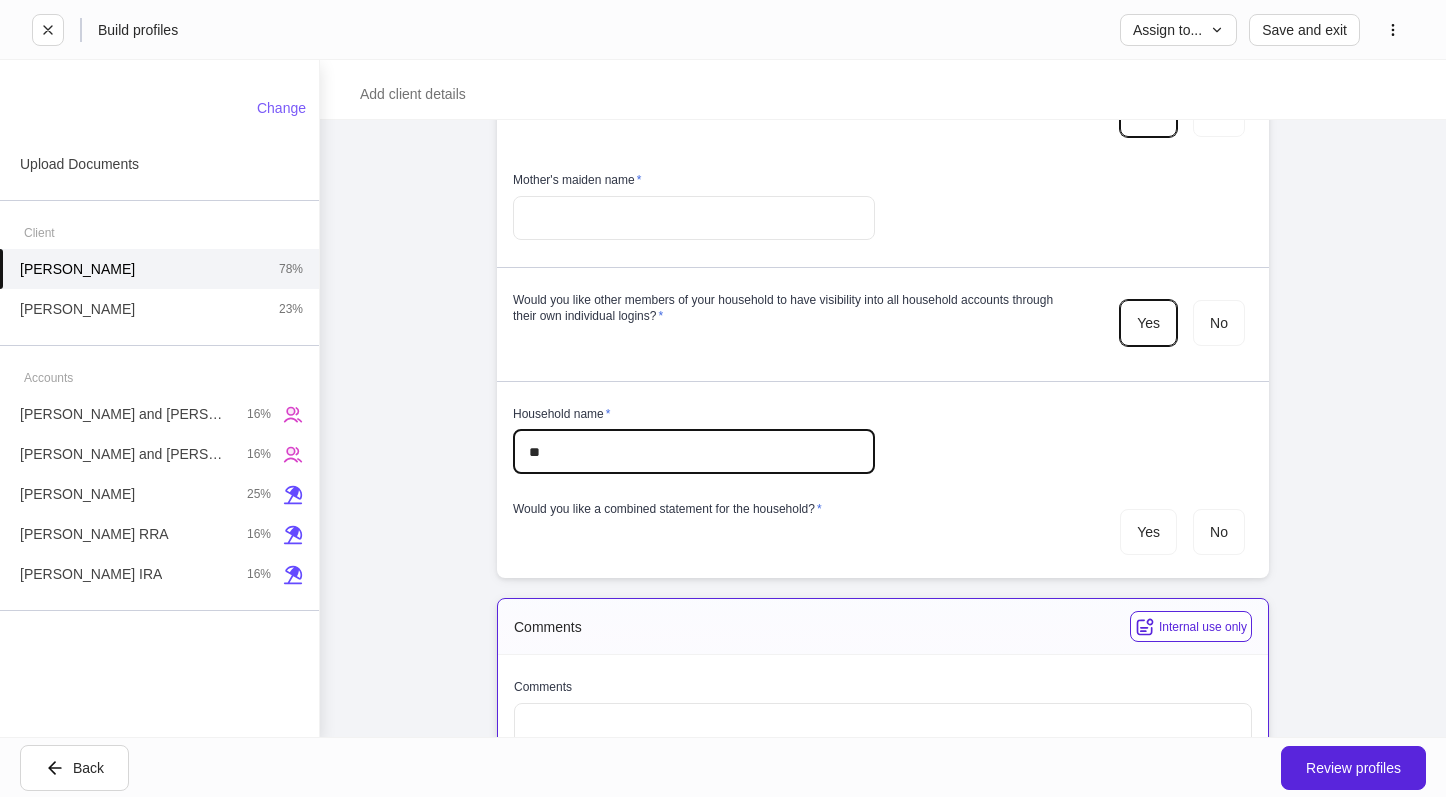 type on "*" 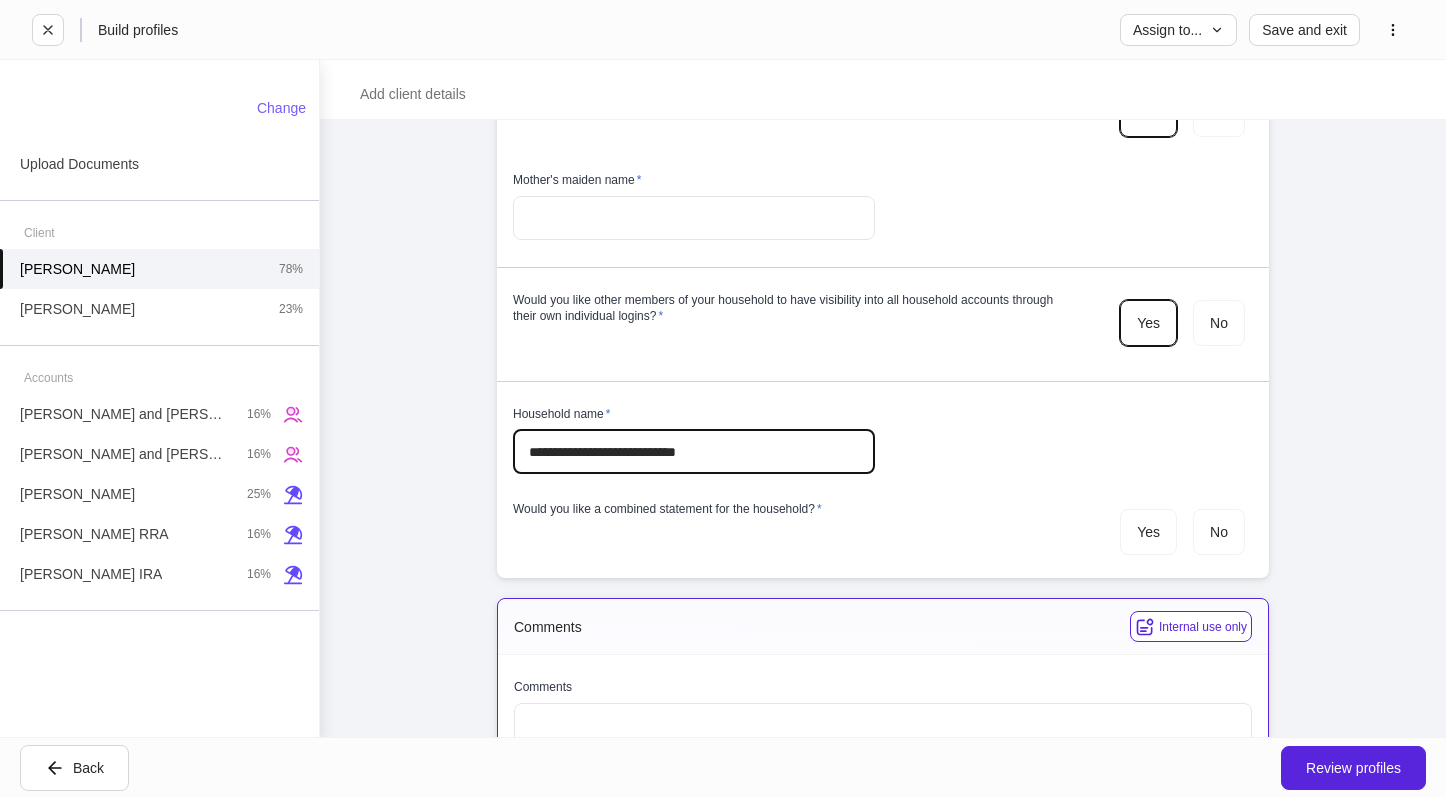 type on "**********" 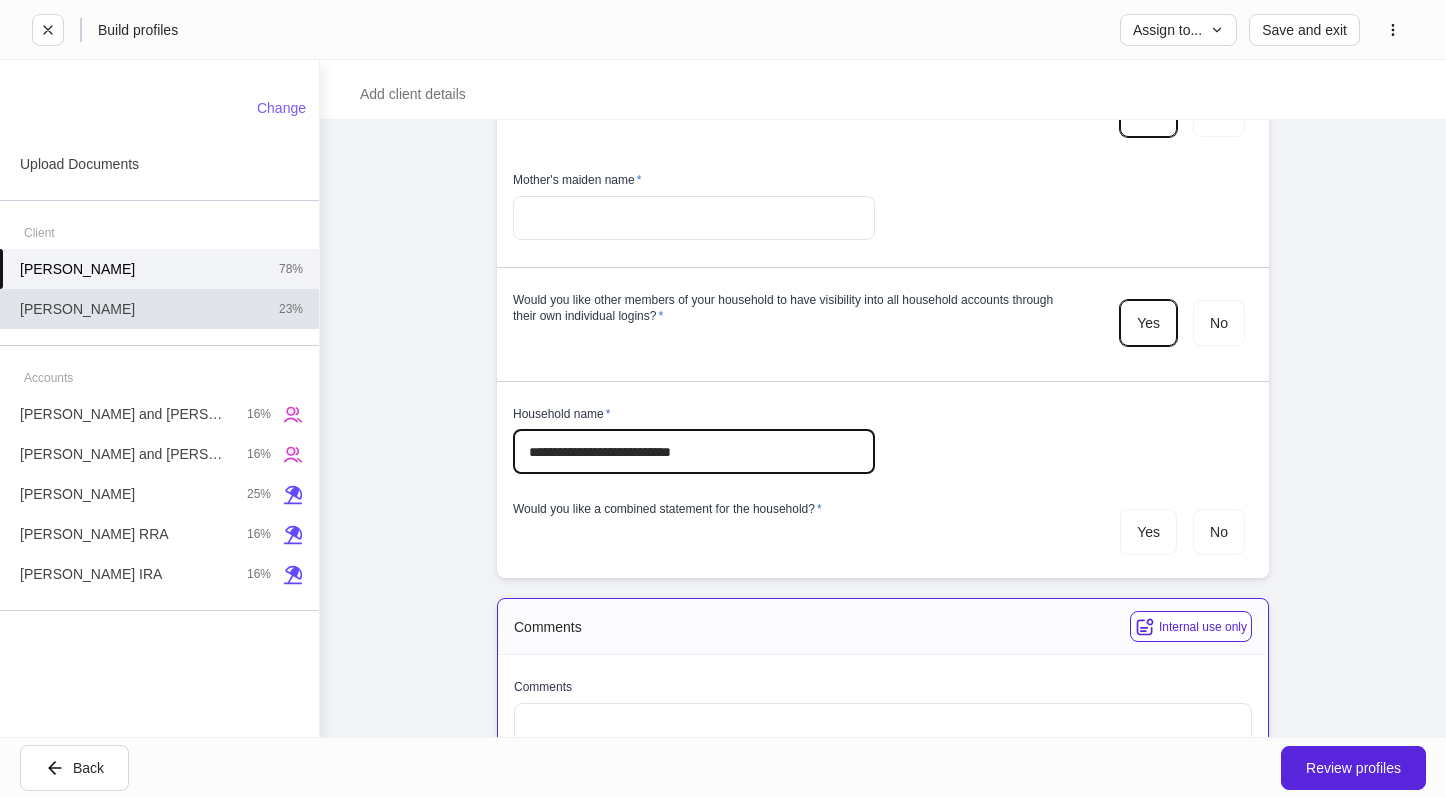click on "[PERSON_NAME] 23%" at bounding box center (159, 309) 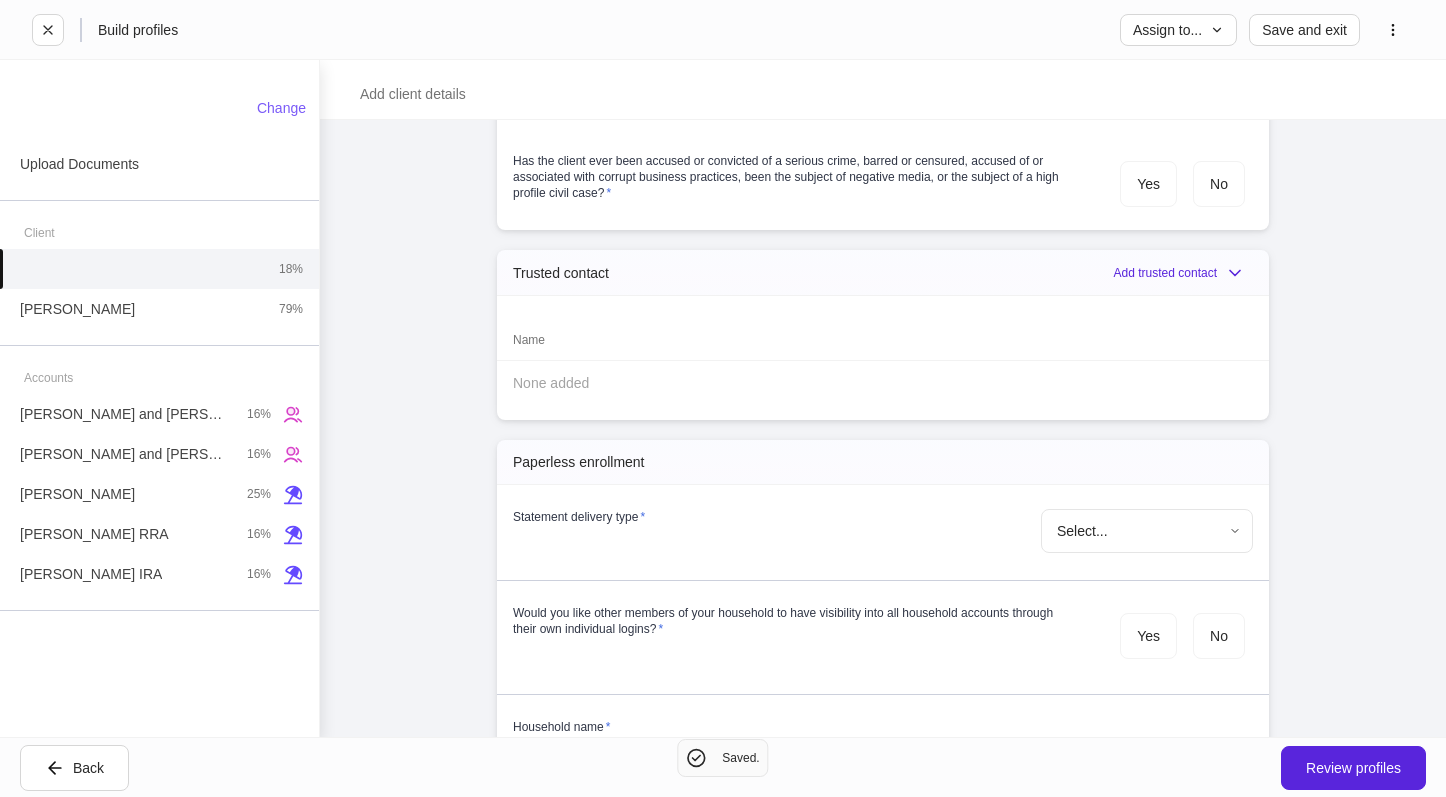 scroll, scrollTop: 5810, scrollLeft: 0, axis: vertical 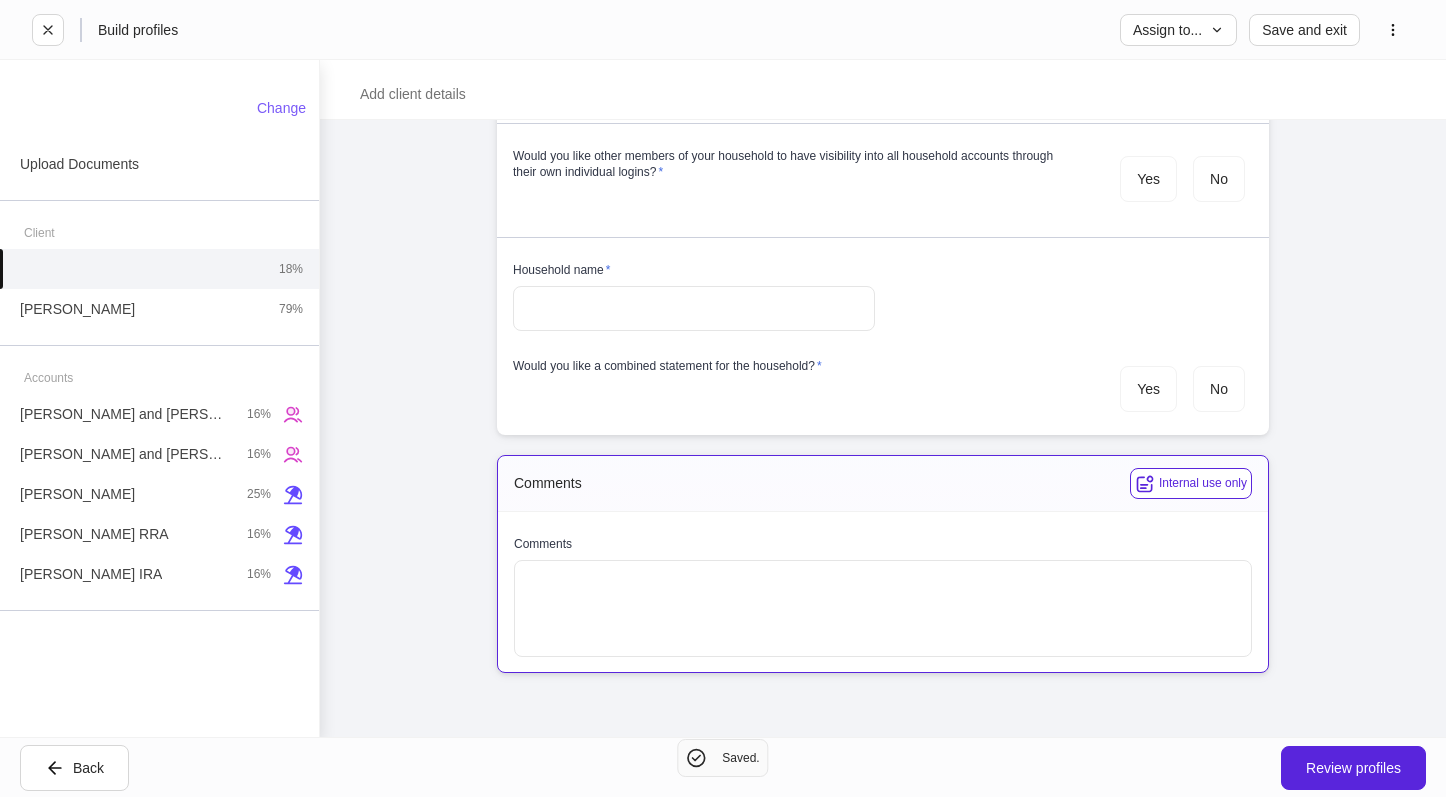 click at bounding box center [694, 308] 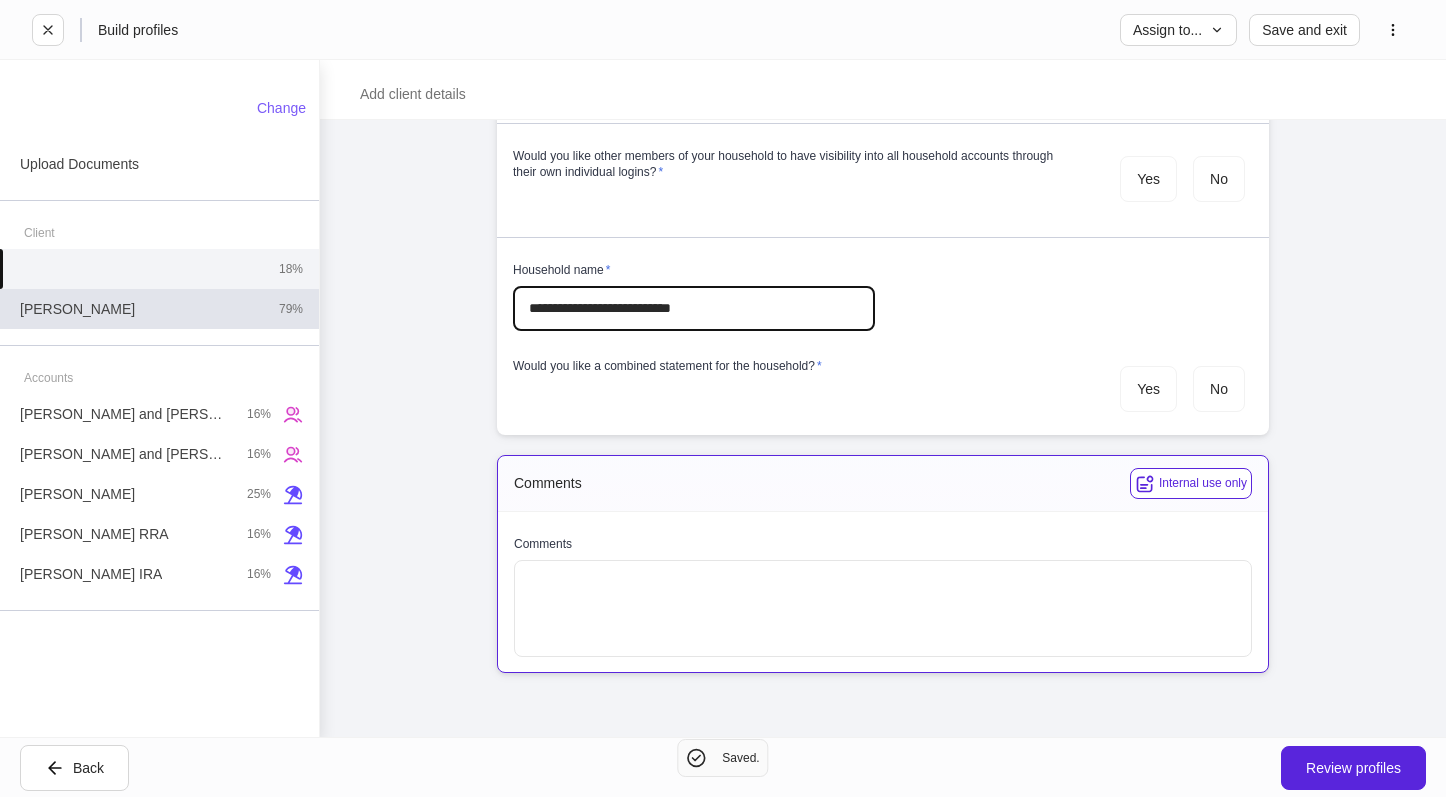 type on "**********" 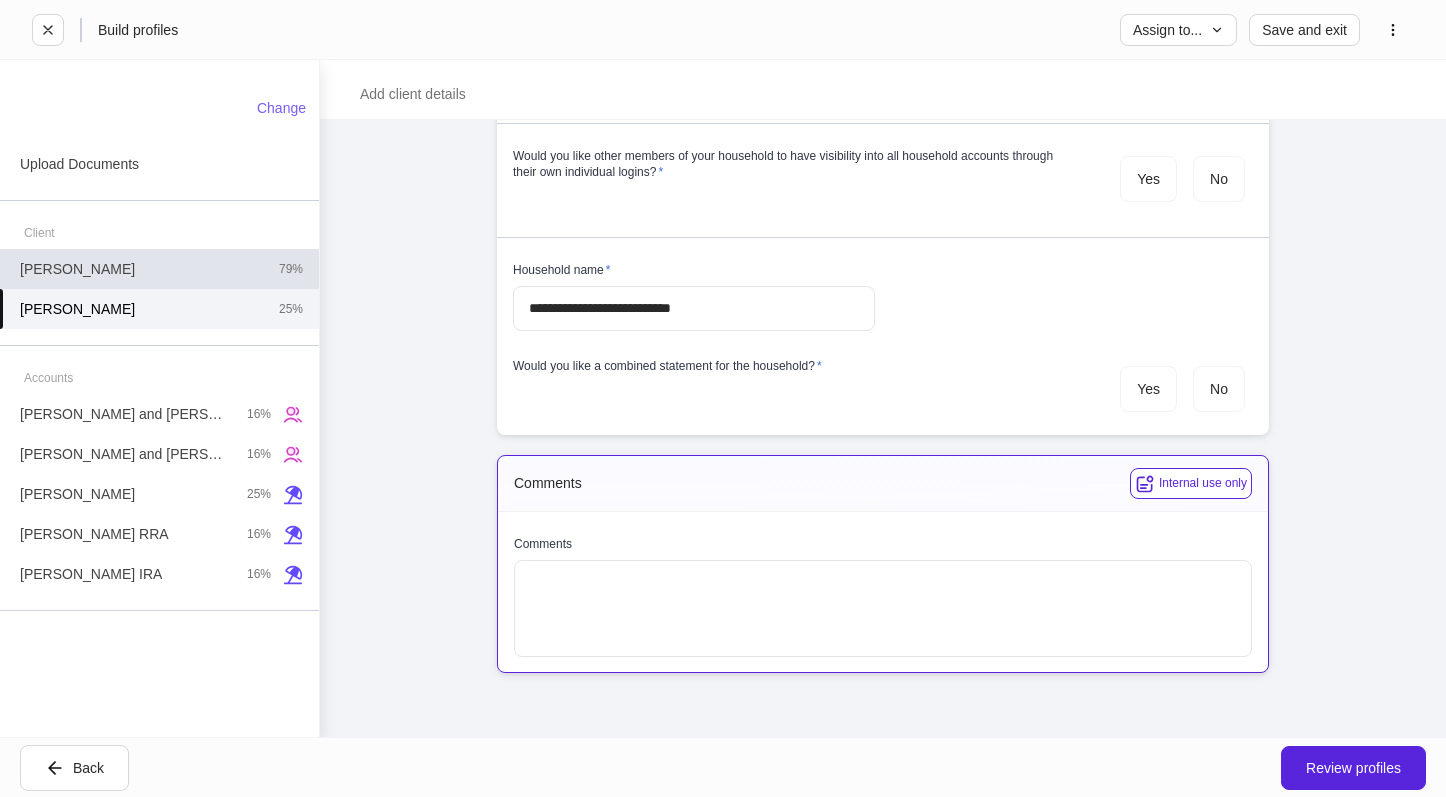 click on "[PERSON_NAME] 79%" at bounding box center (159, 269) 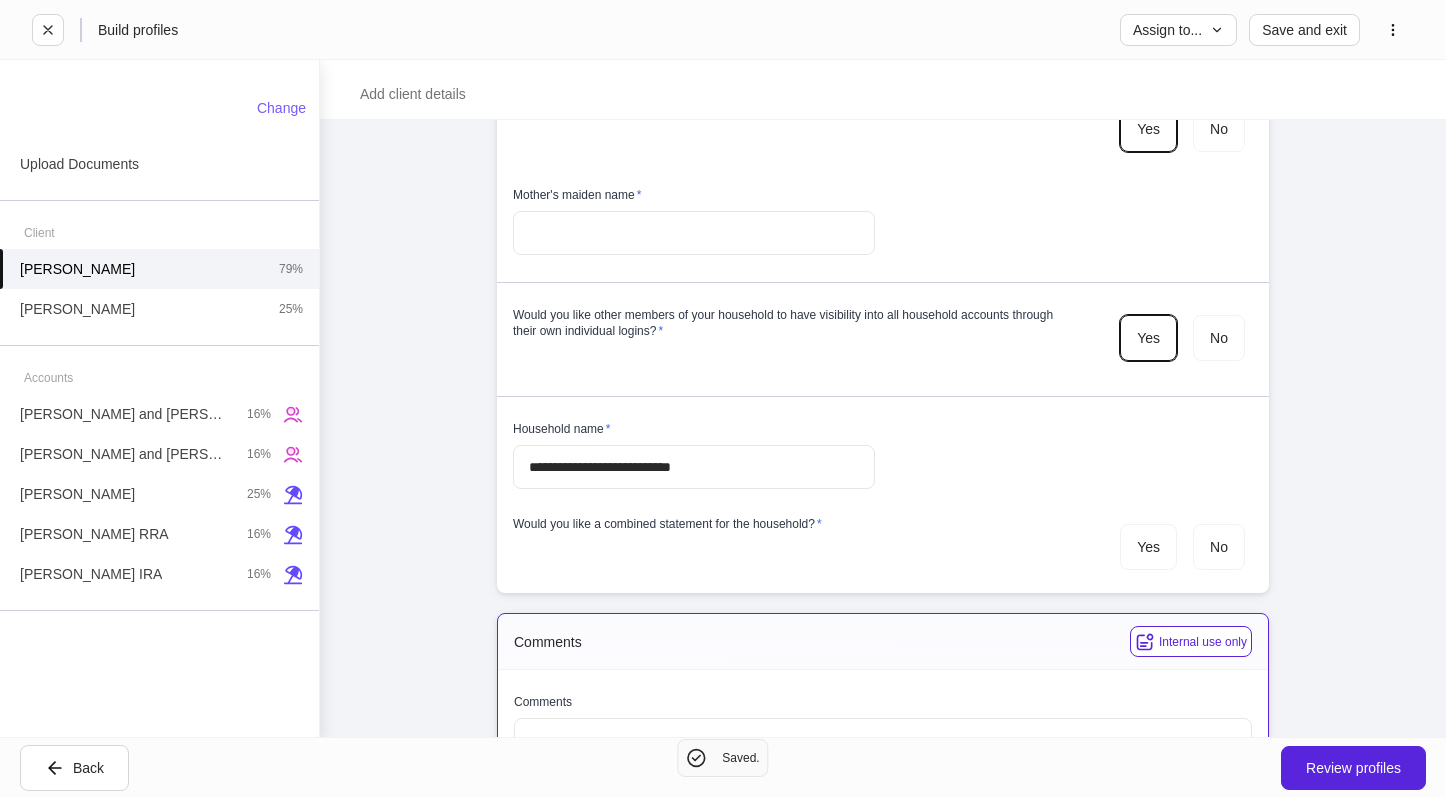 scroll, scrollTop: 6344, scrollLeft: 0, axis: vertical 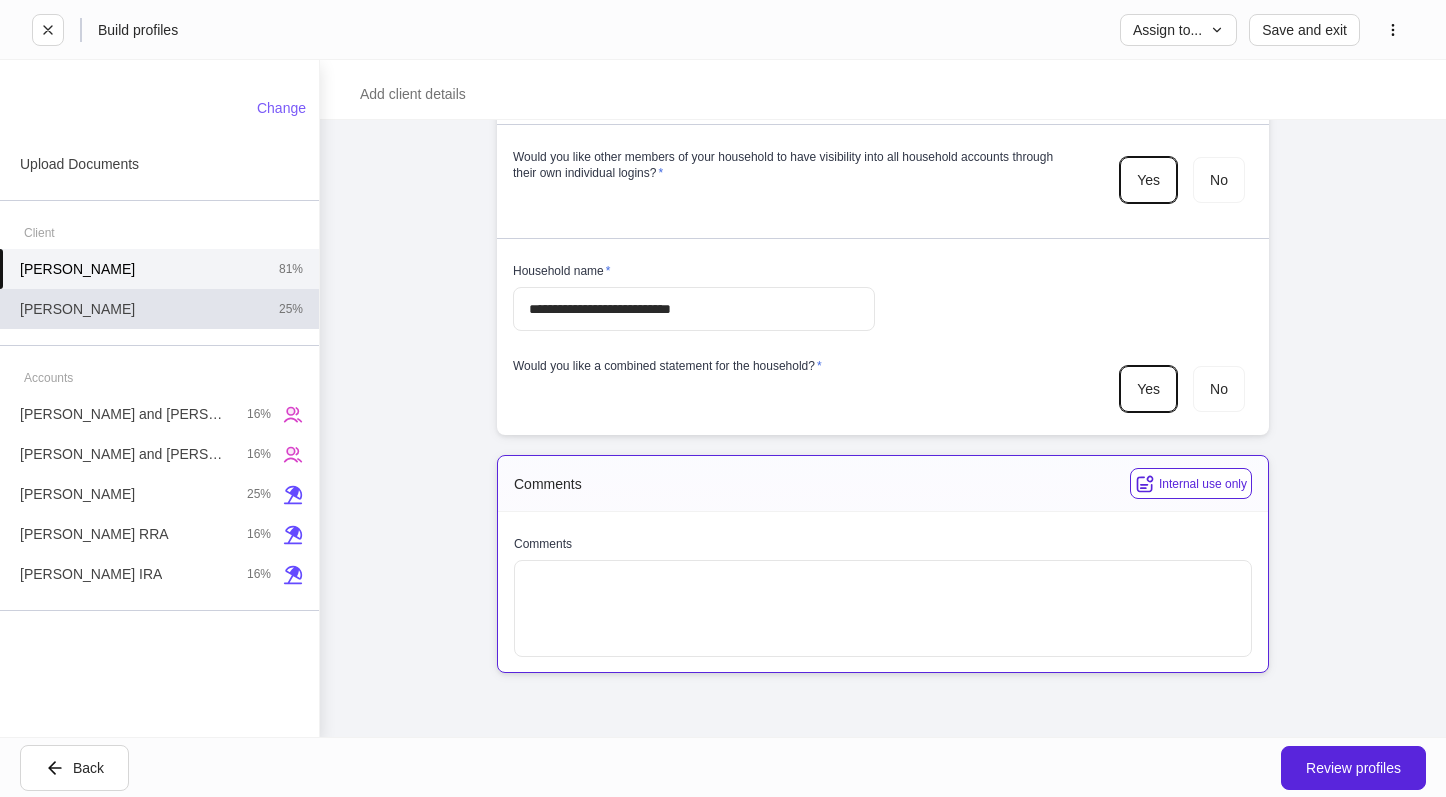 click on "[PERSON_NAME]" at bounding box center (77, 309) 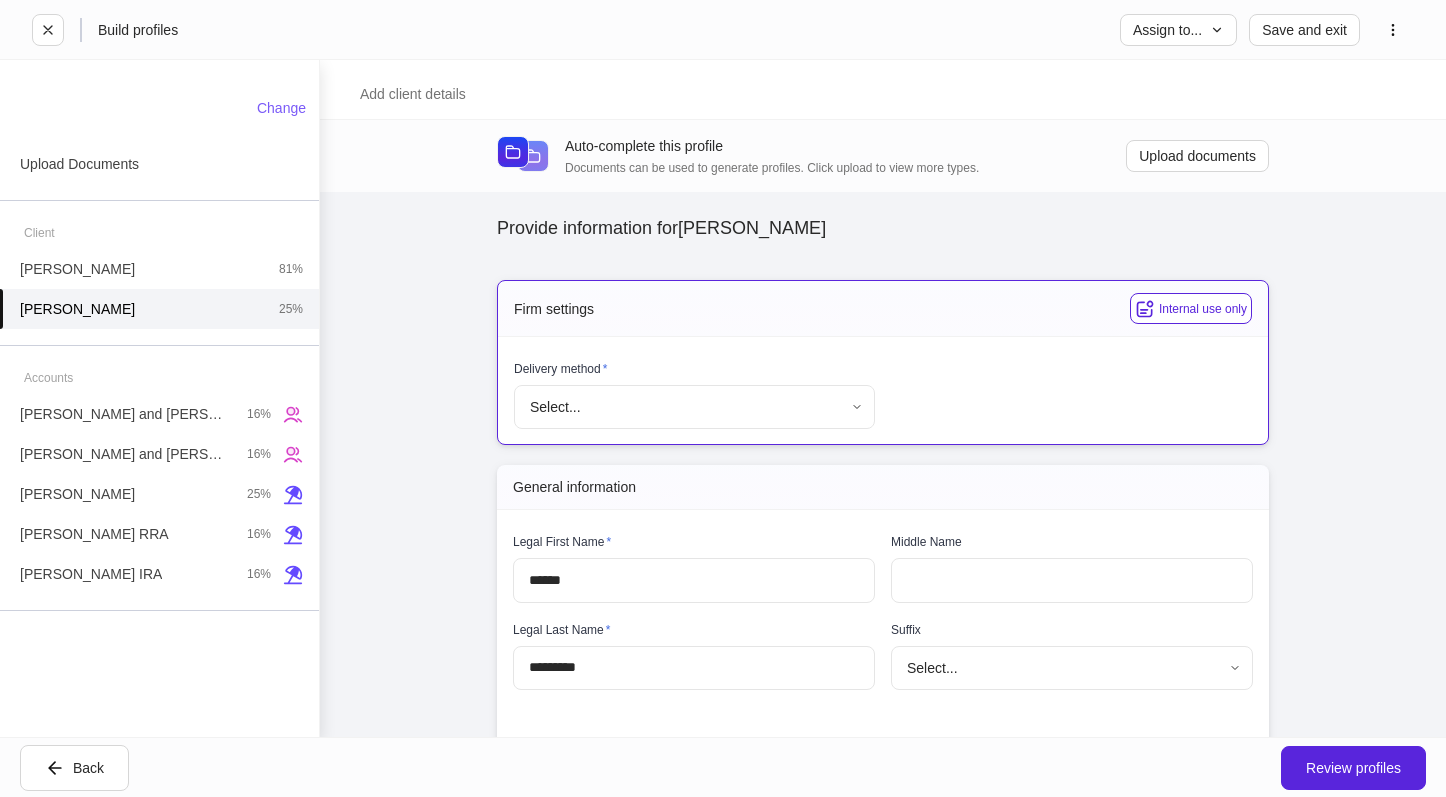 click on "**********" at bounding box center [723, 398] 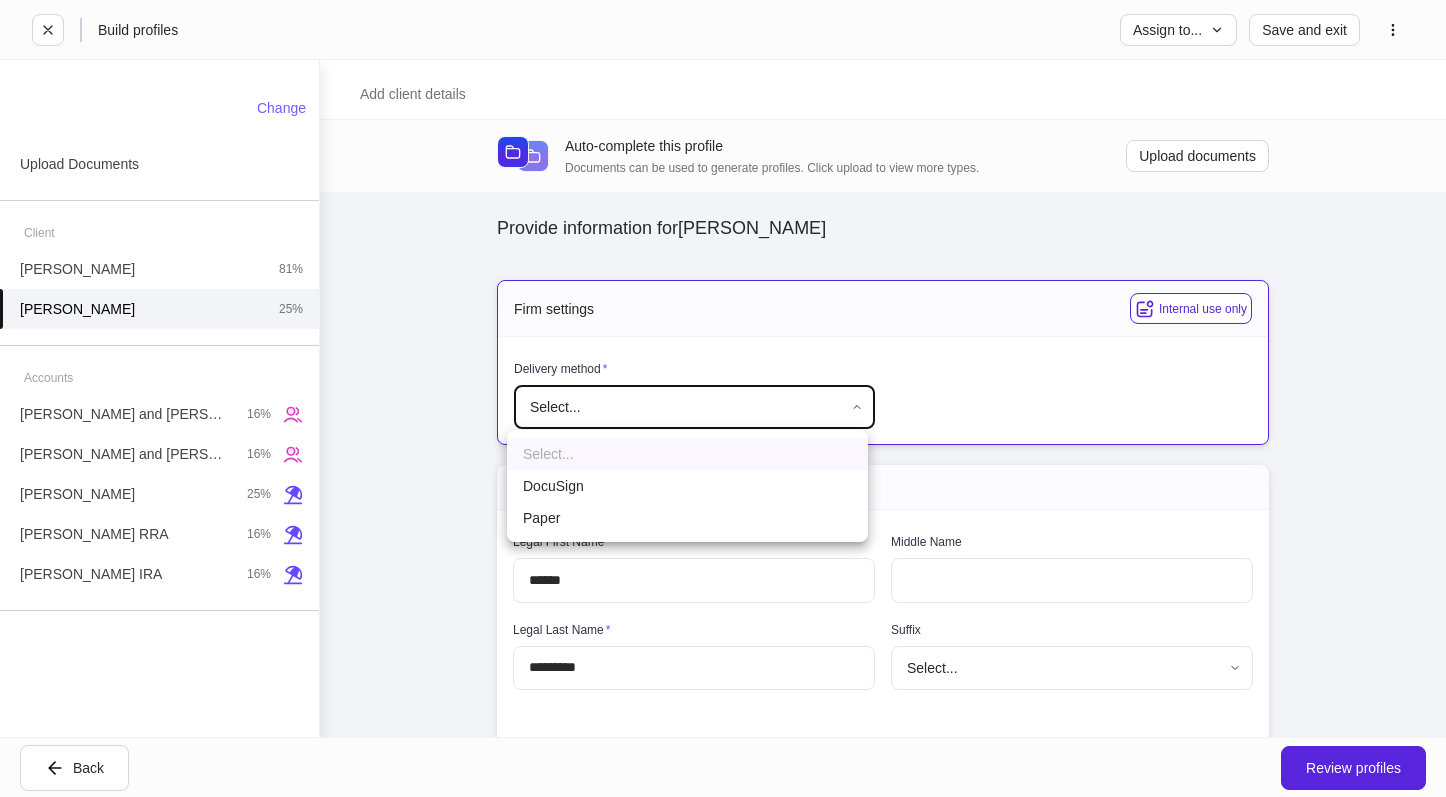 click on "DocuSign" at bounding box center (687, 486) 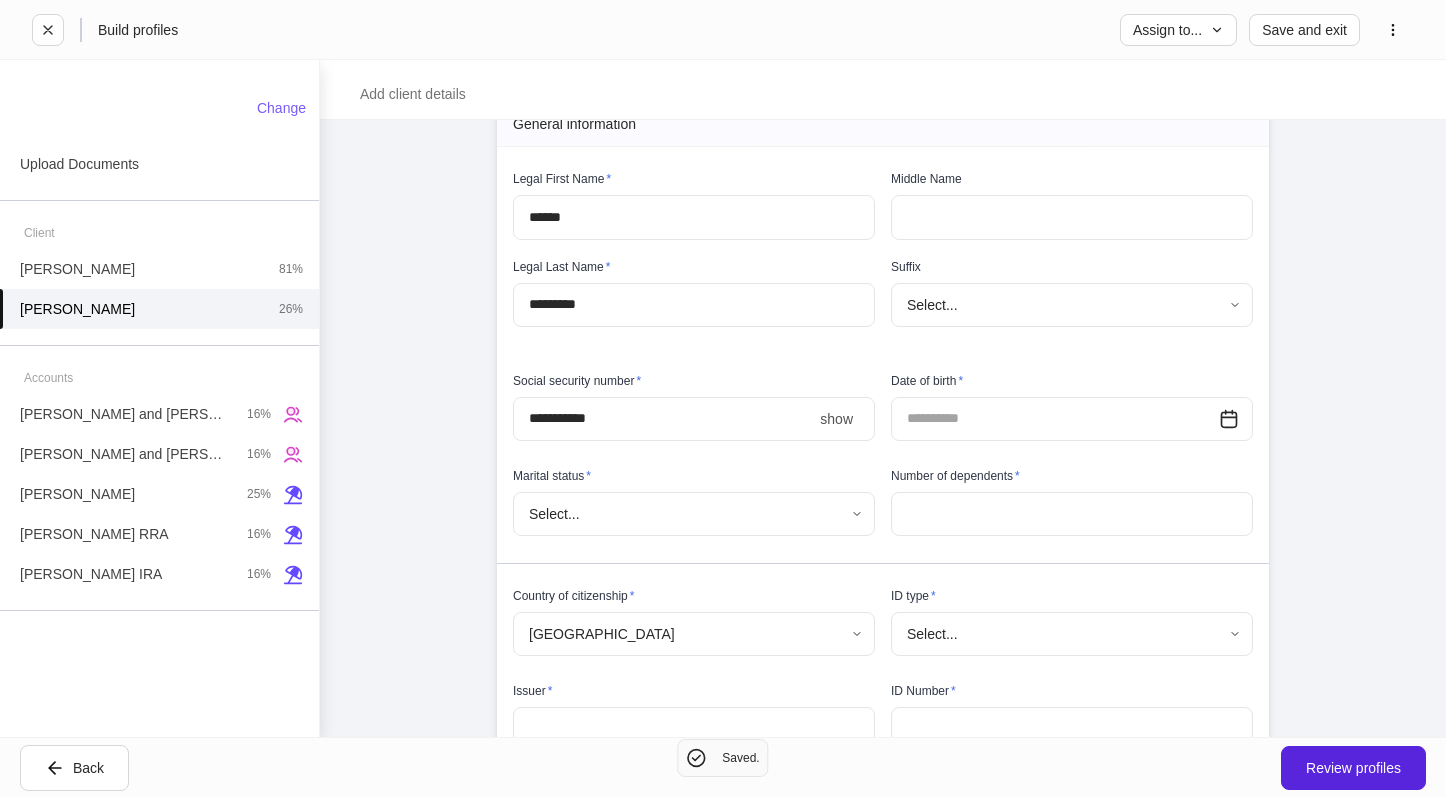 scroll, scrollTop: 500, scrollLeft: 0, axis: vertical 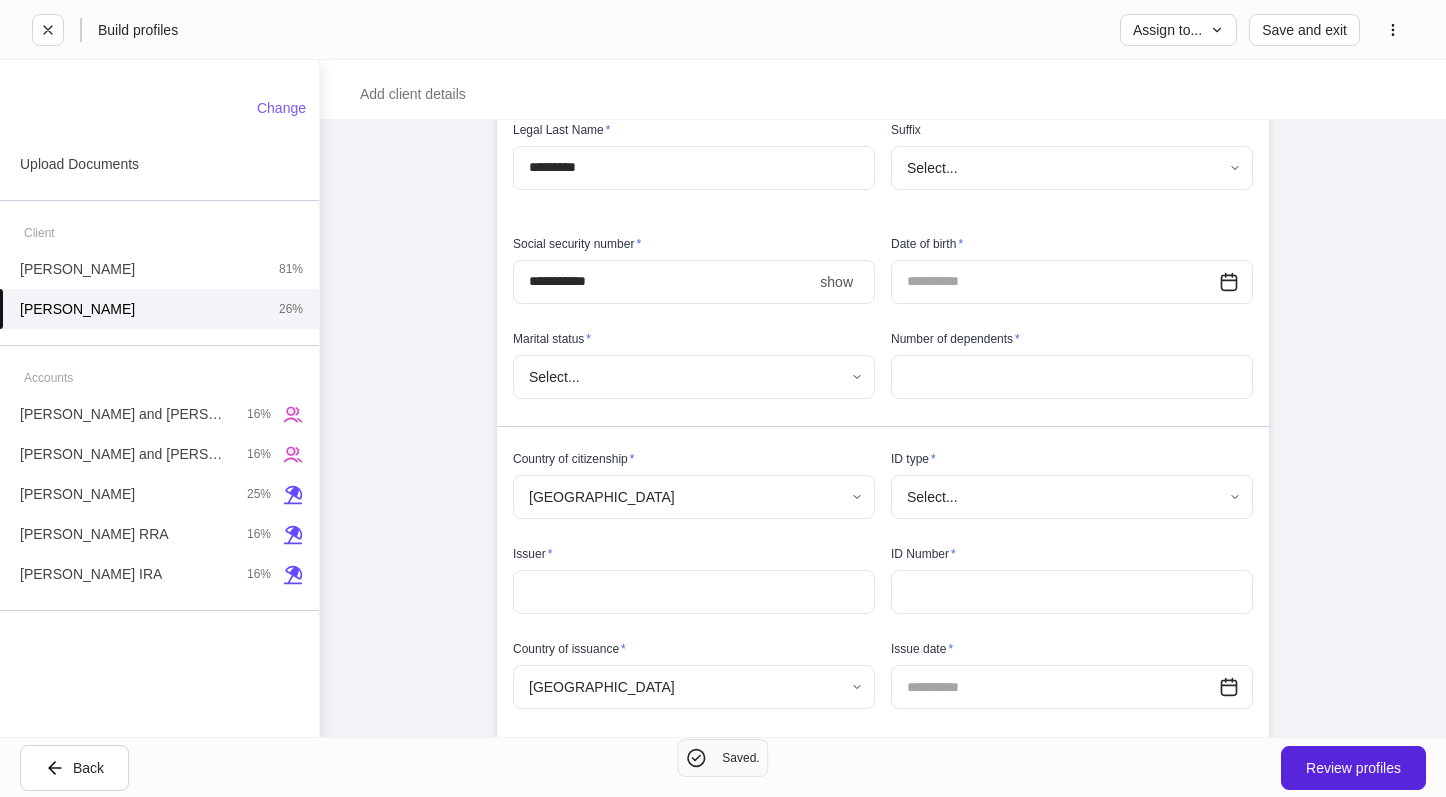 click on "**********" at bounding box center [723, 398] 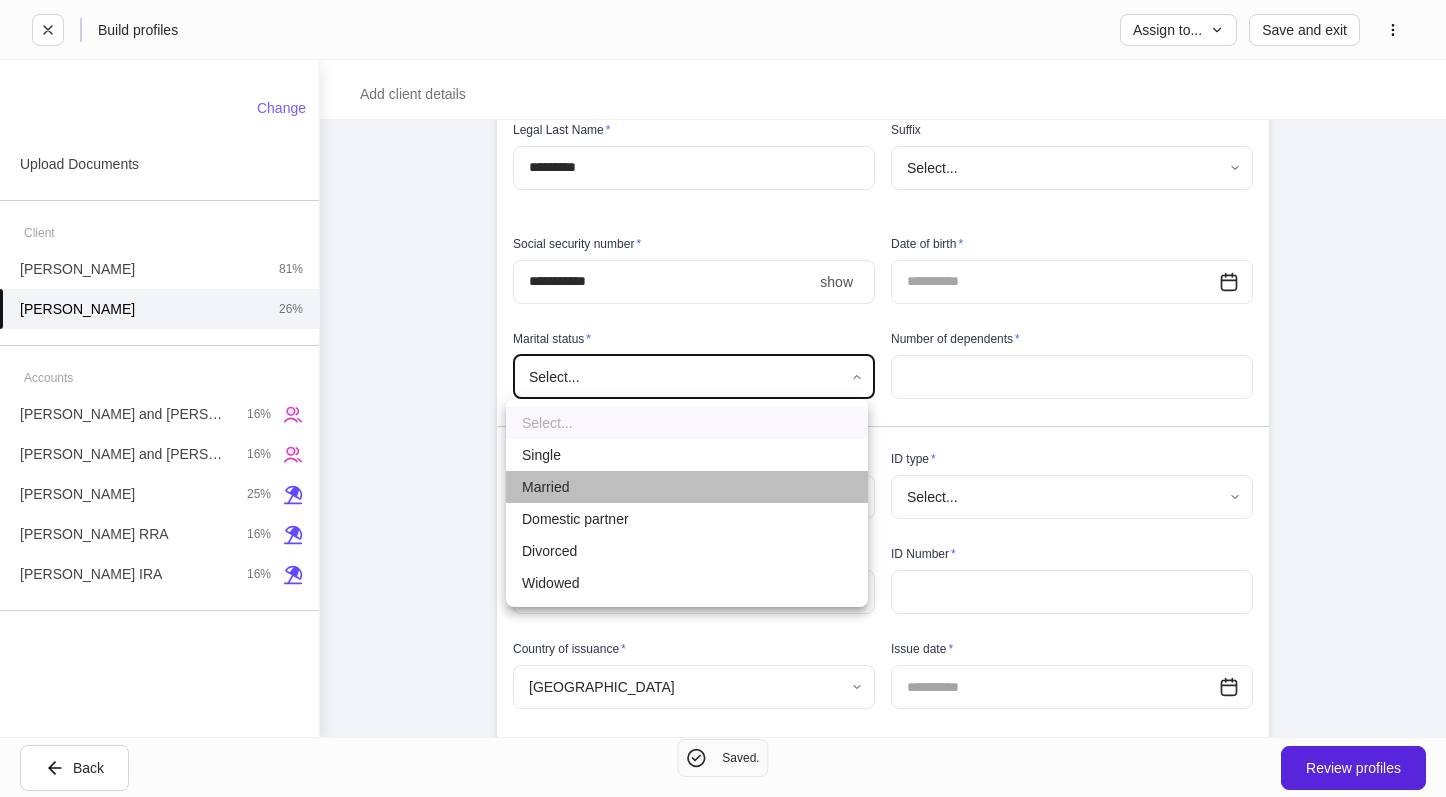 click on "Married" at bounding box center (687, 487) 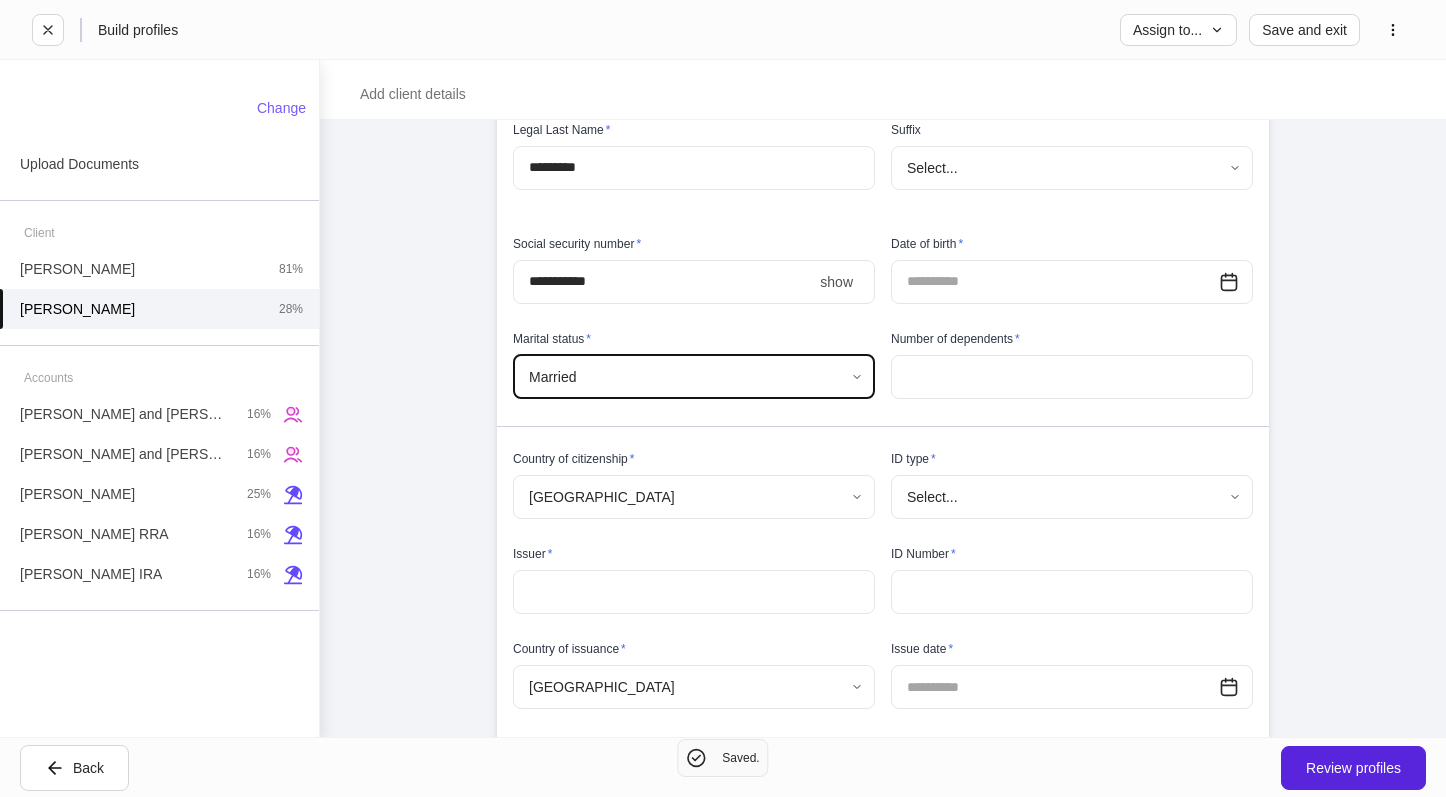 click at bounding box center (1072, 377) 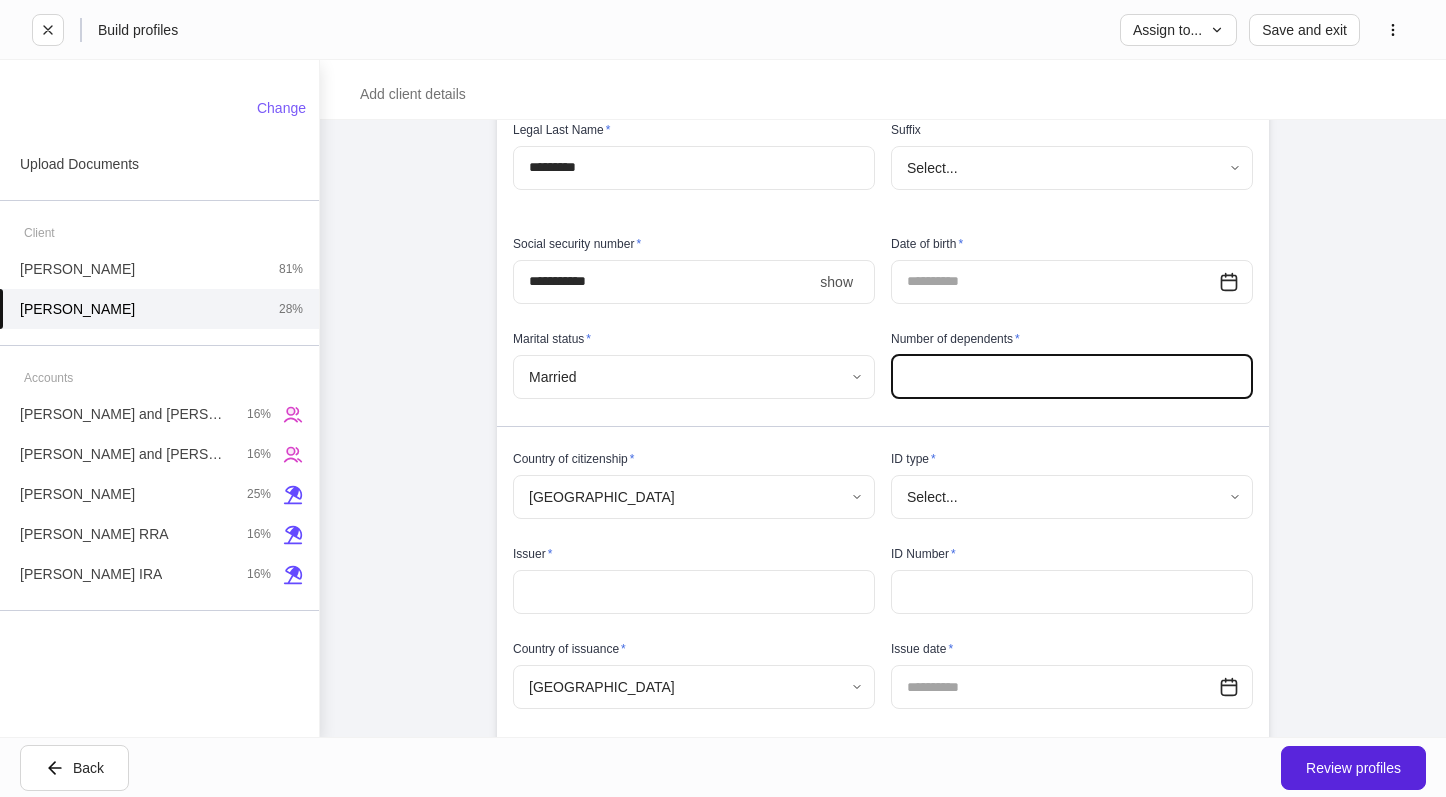type on "*" 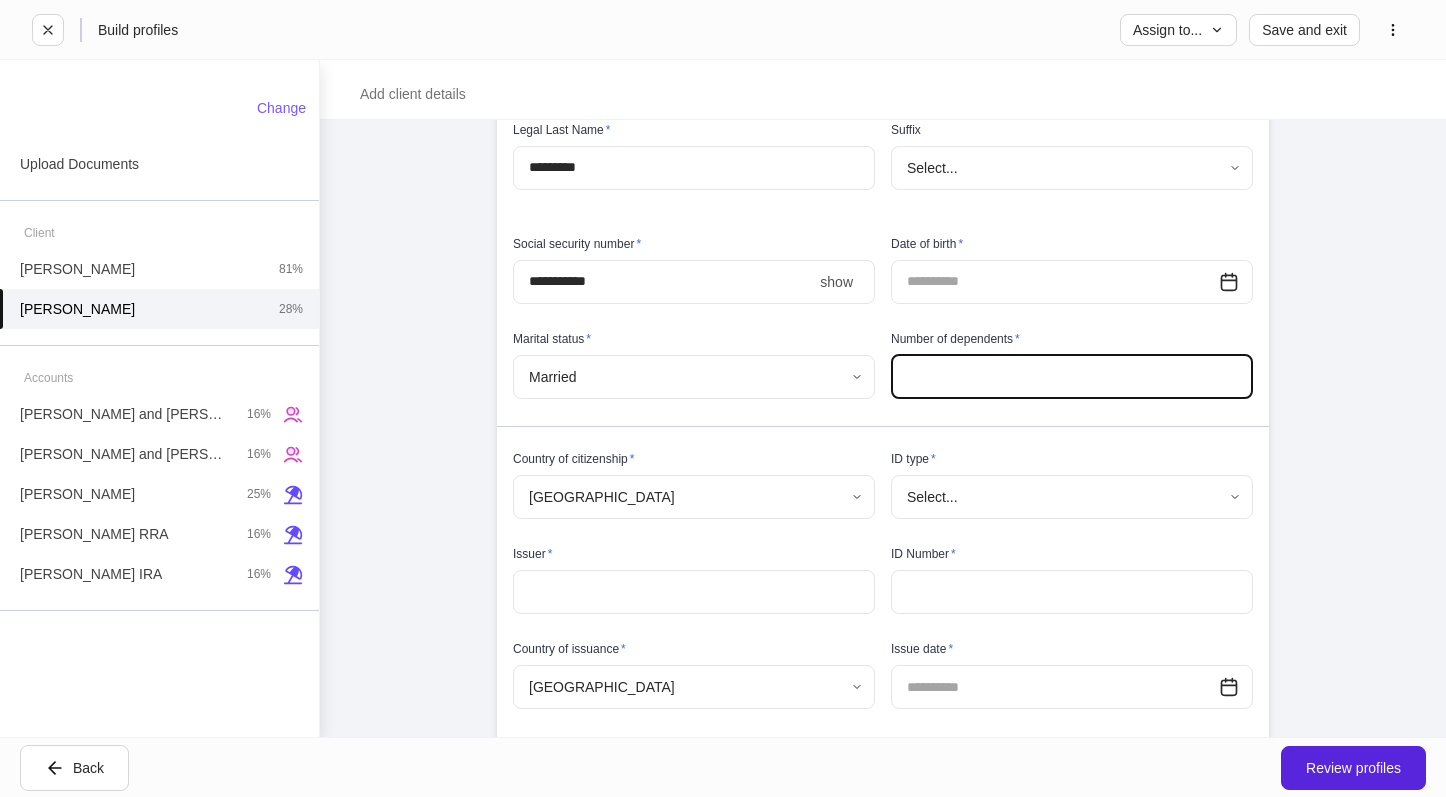 click on "Build profiles Assign to... Save and exit Add client details Auto-complete this profile Documents can be used to generate profiles. Click upload to view more types. Upload documents Provide information for  [PERSON_NAME] Please complete all internal-use only sections before sending to the client. We ask all fields not intended for the client to be filled so the profiles can begin syncing upon client completion. Firm settings Internal use only Delivery method * DocuSign ******** ​ General information Legal First Name * ****** ​ Middle Name ​ Legal Last Name * ********* ​ Suffix Select... ​ Social security number * **** show ​ Date of birth * ​ Marital status * [DEMOGRAPHIC_DATA] ******* ​ Number of dependents * * ​ Country of citizenship * [DEMOGRAPHIC_DATA][GEOGRAPHIC_DATA] * ​ ID type * Select... ​ Issuer * ​ ID Number * ​ Country of issuance * [GEOGRAPHIC_DATA] * ​ Issue date * ​ Expiration date * ​ Contact information Legal address * Address * ​ [GEOGRAPHIC_DATA] * ​ *" at bounding box center [723, 398] 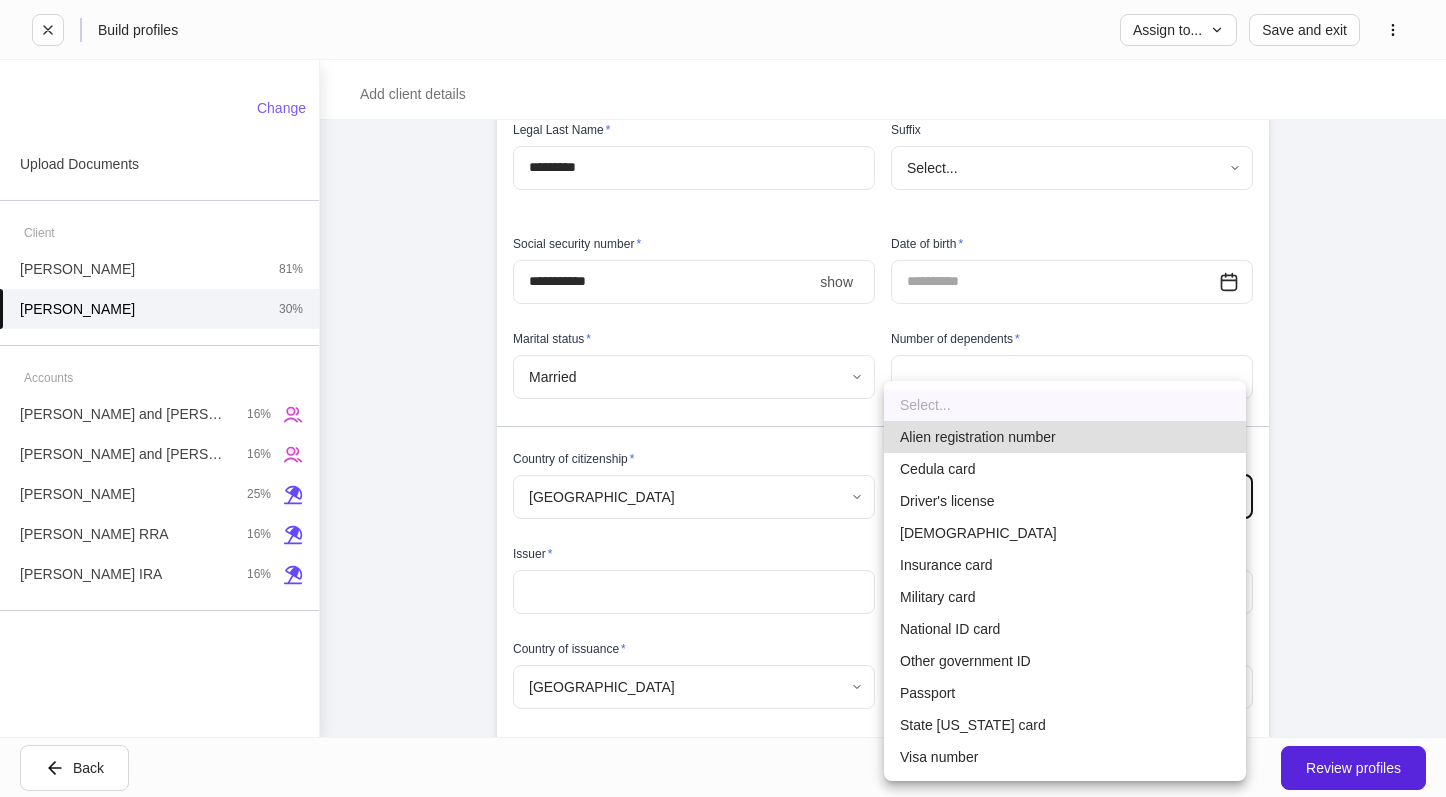 click on "Driver's license" at bounding box center [1065, 501] 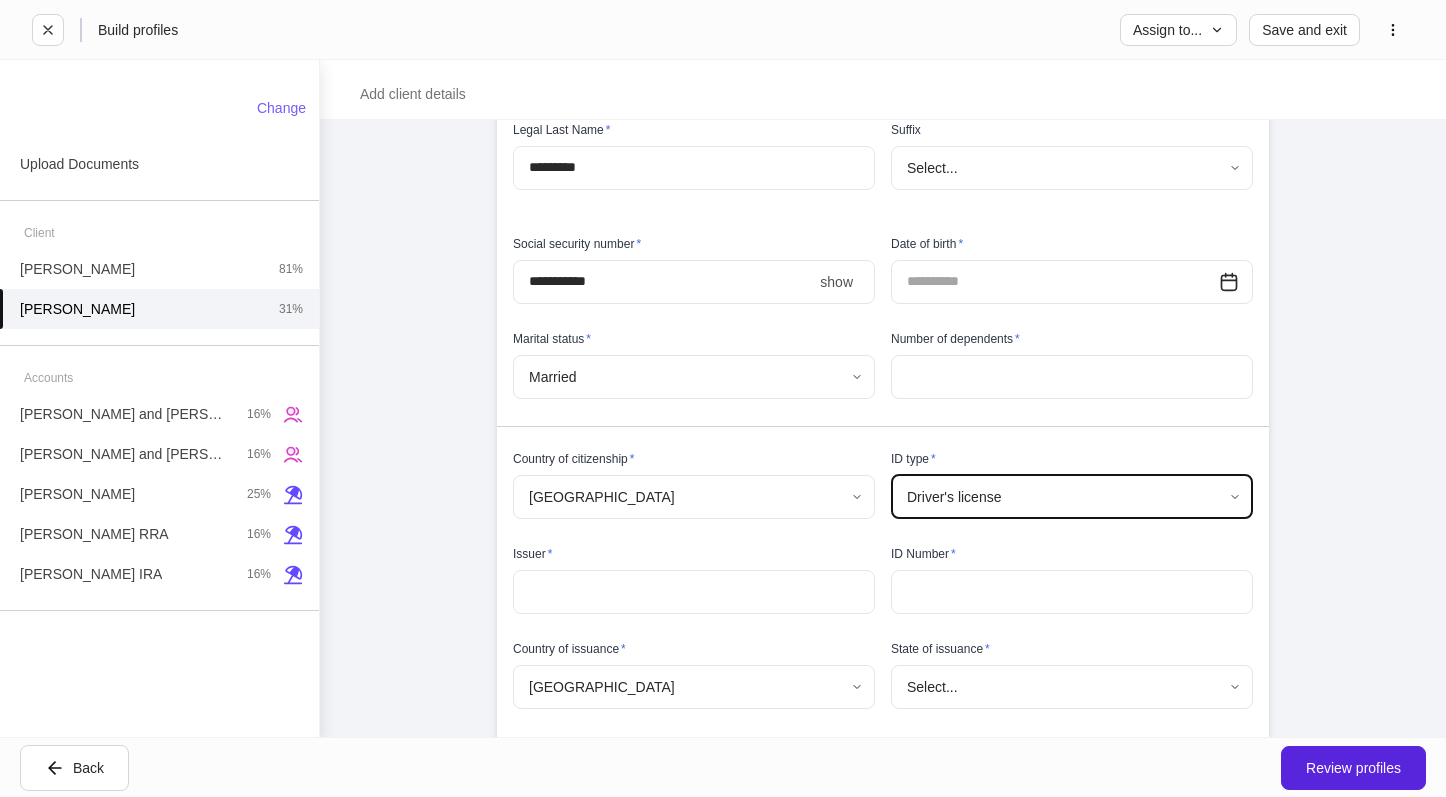 click at bounding box center [694, 592] 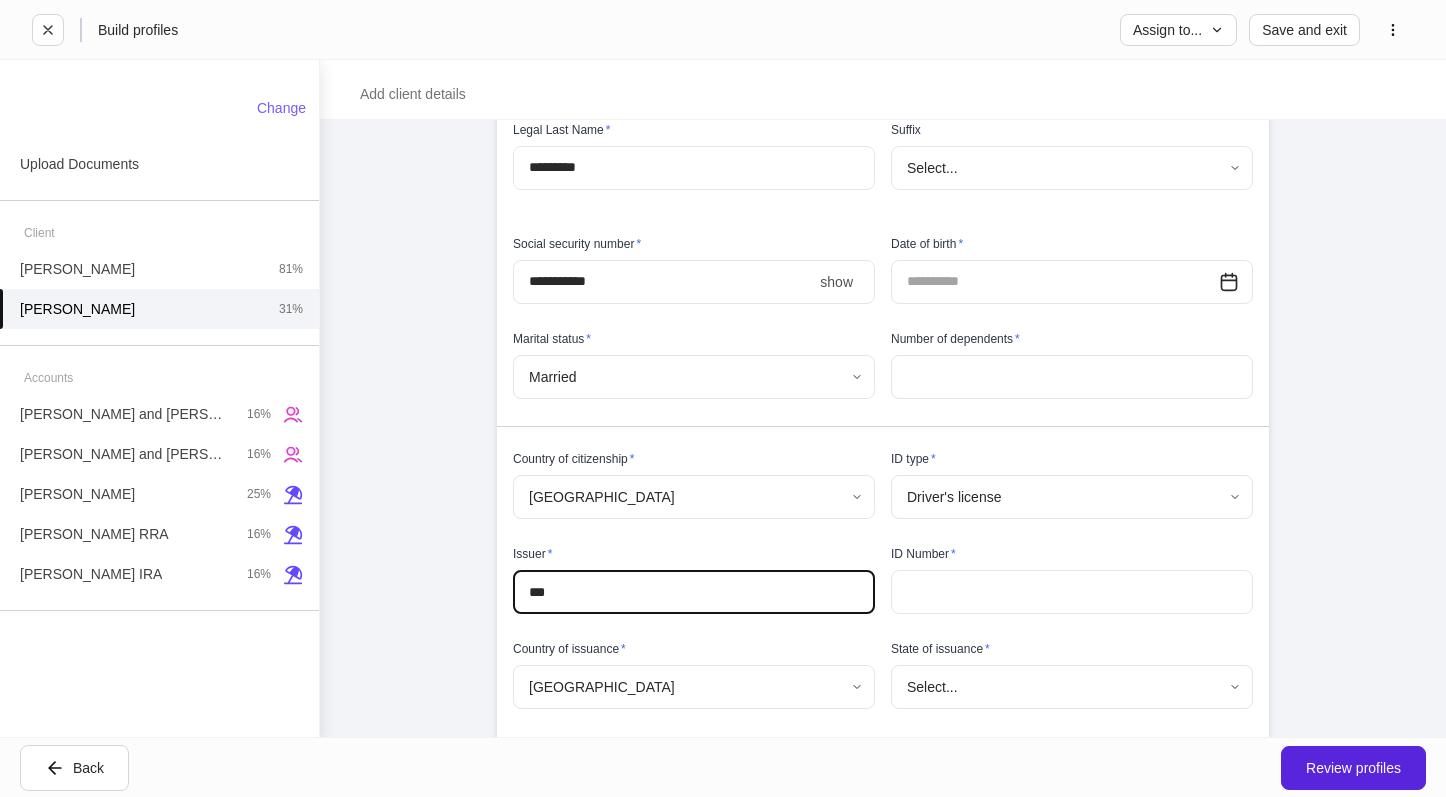 type on "***" 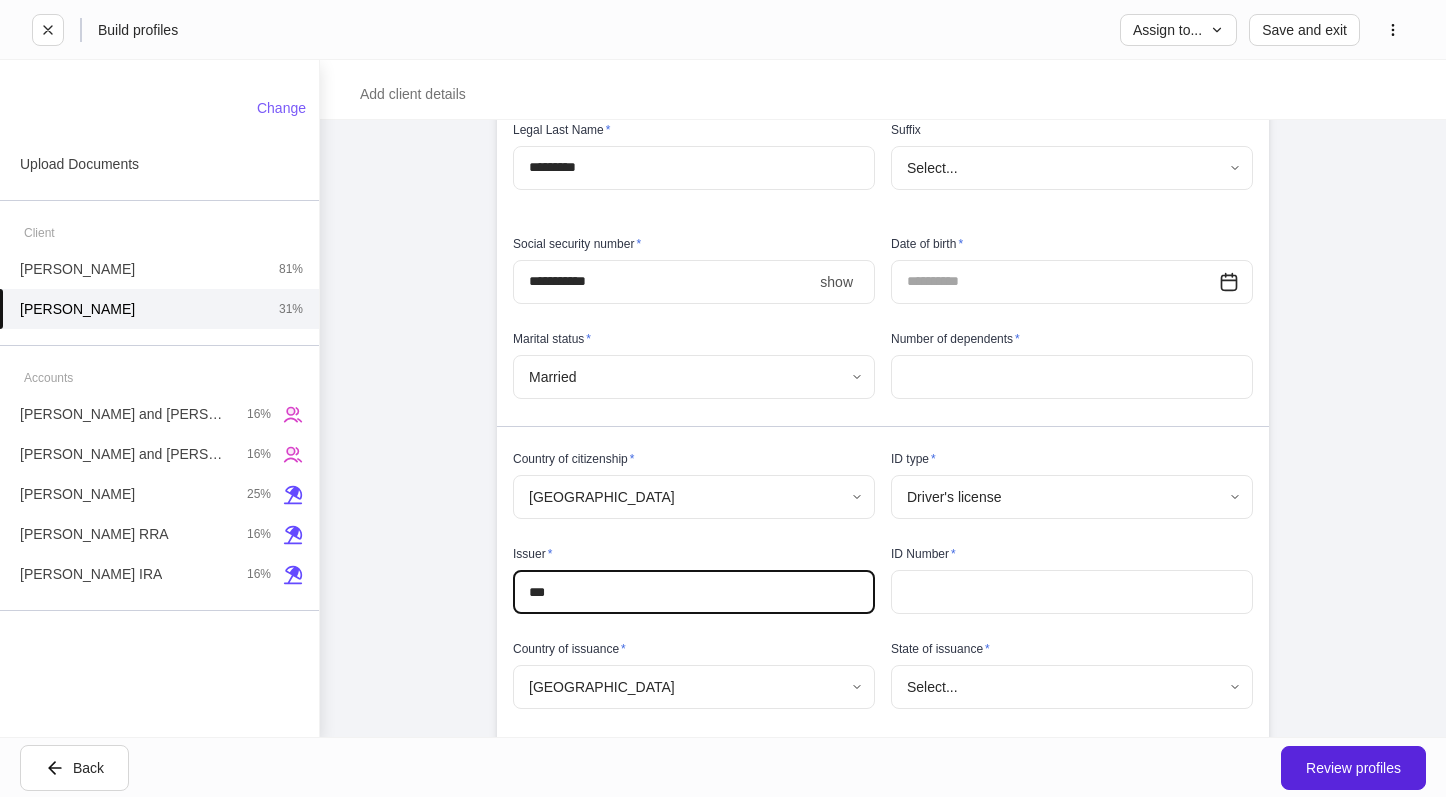 click on "**********" at bounding box center [883, 428] 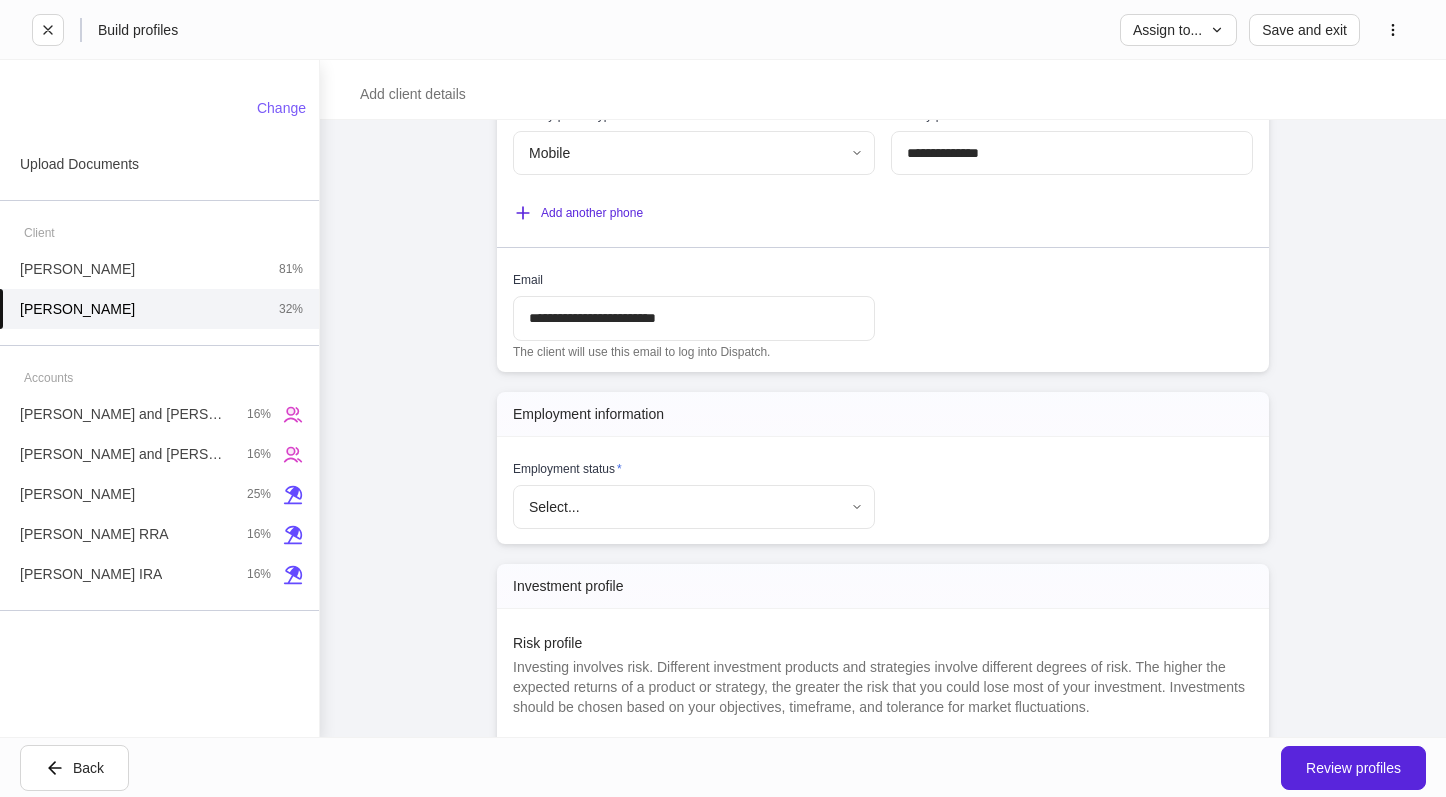 scroll, scrollTop: 1700, scrollLeft: 0, axis: vertical 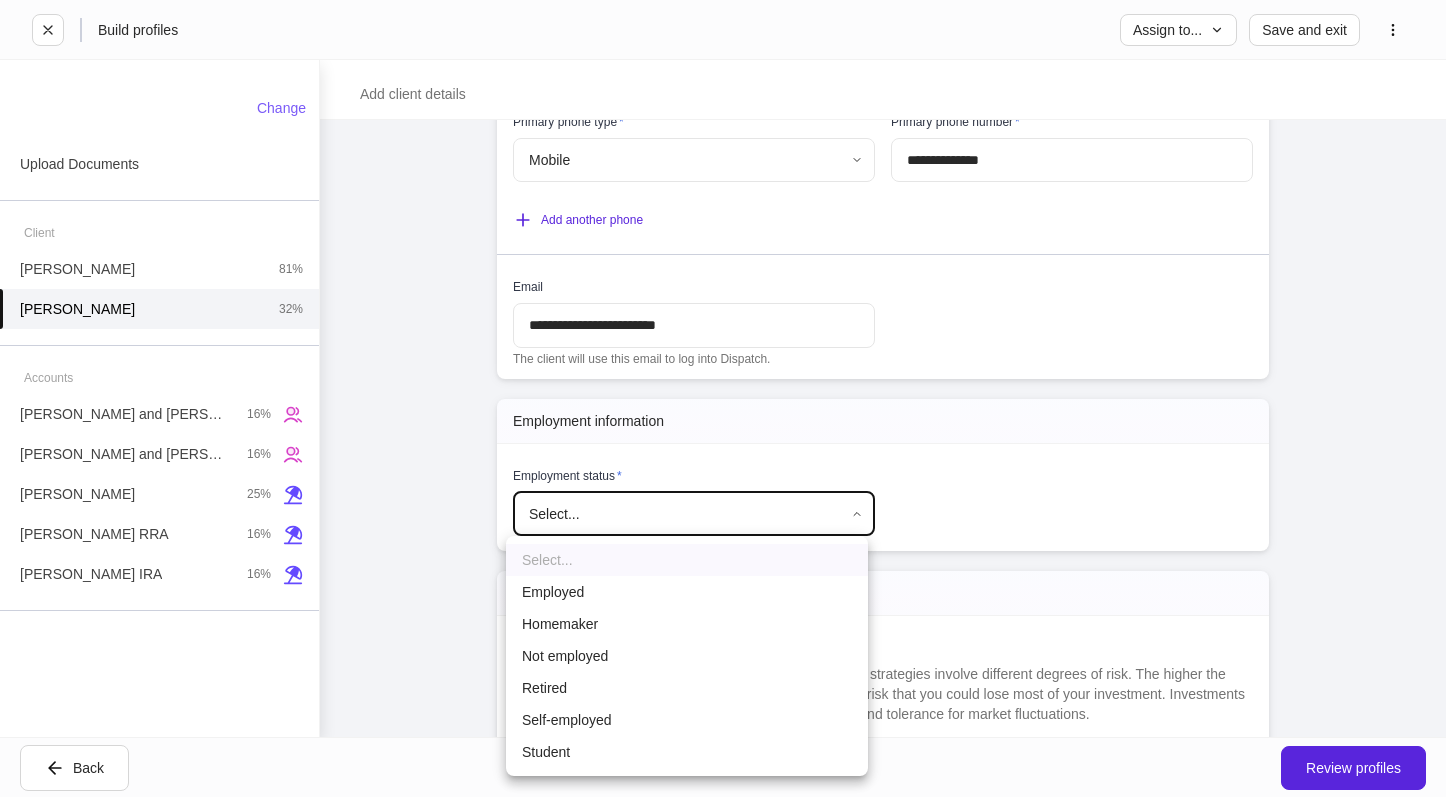 click on "**********" at bounding box center (723, 398) 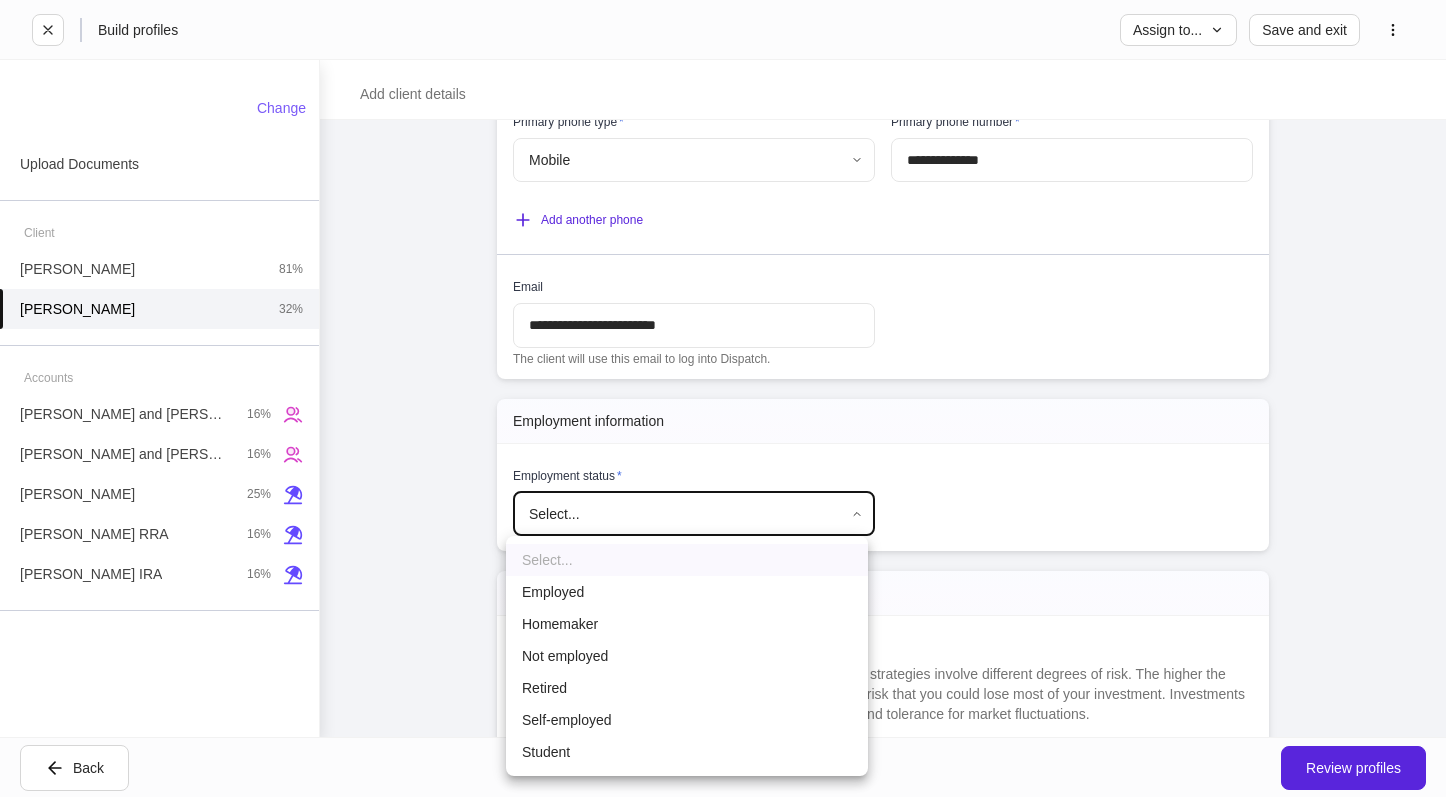 click on "Employed" at bounding box center [687, 592] 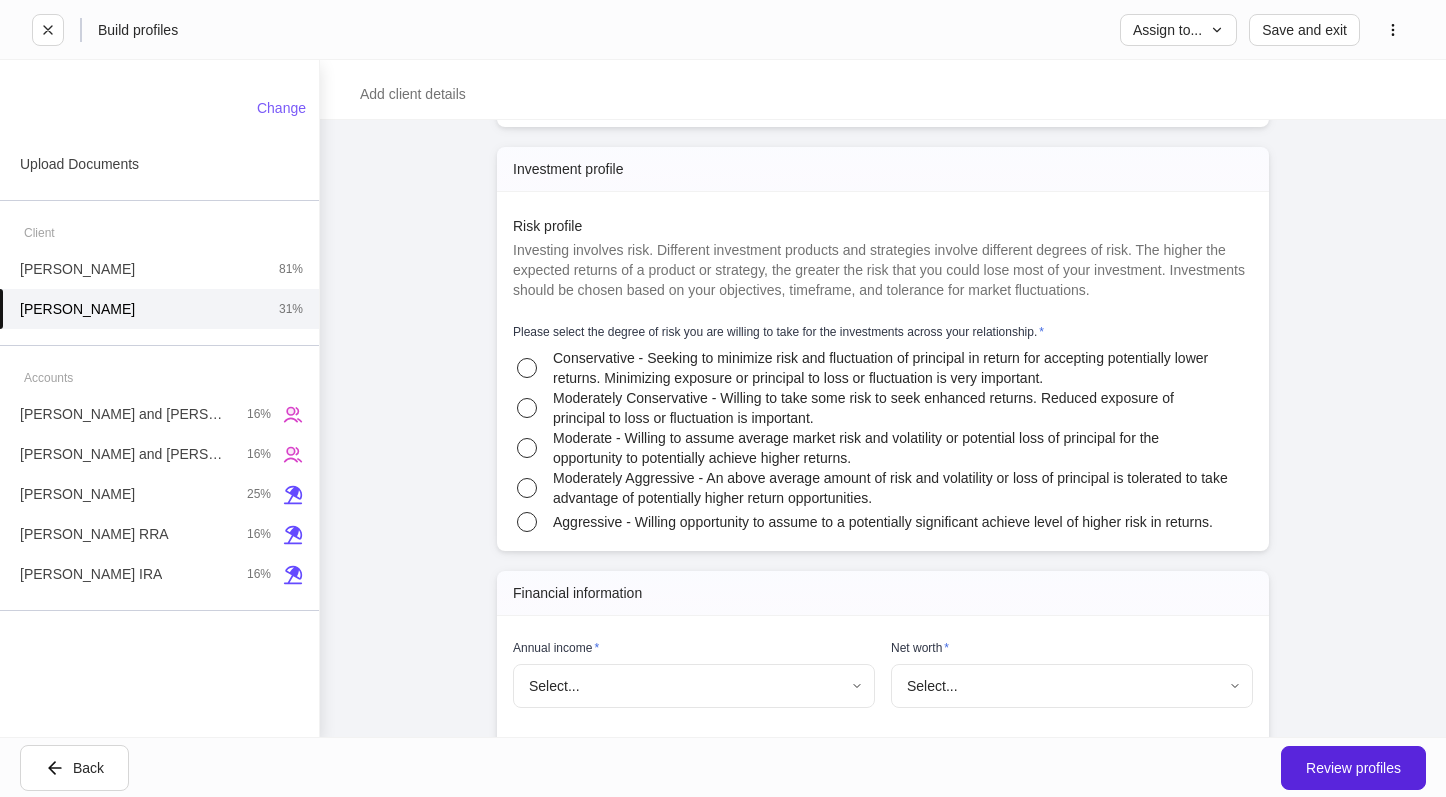 scroll, scrollTop: 2500, scrollLeft: 0, axis: vertical 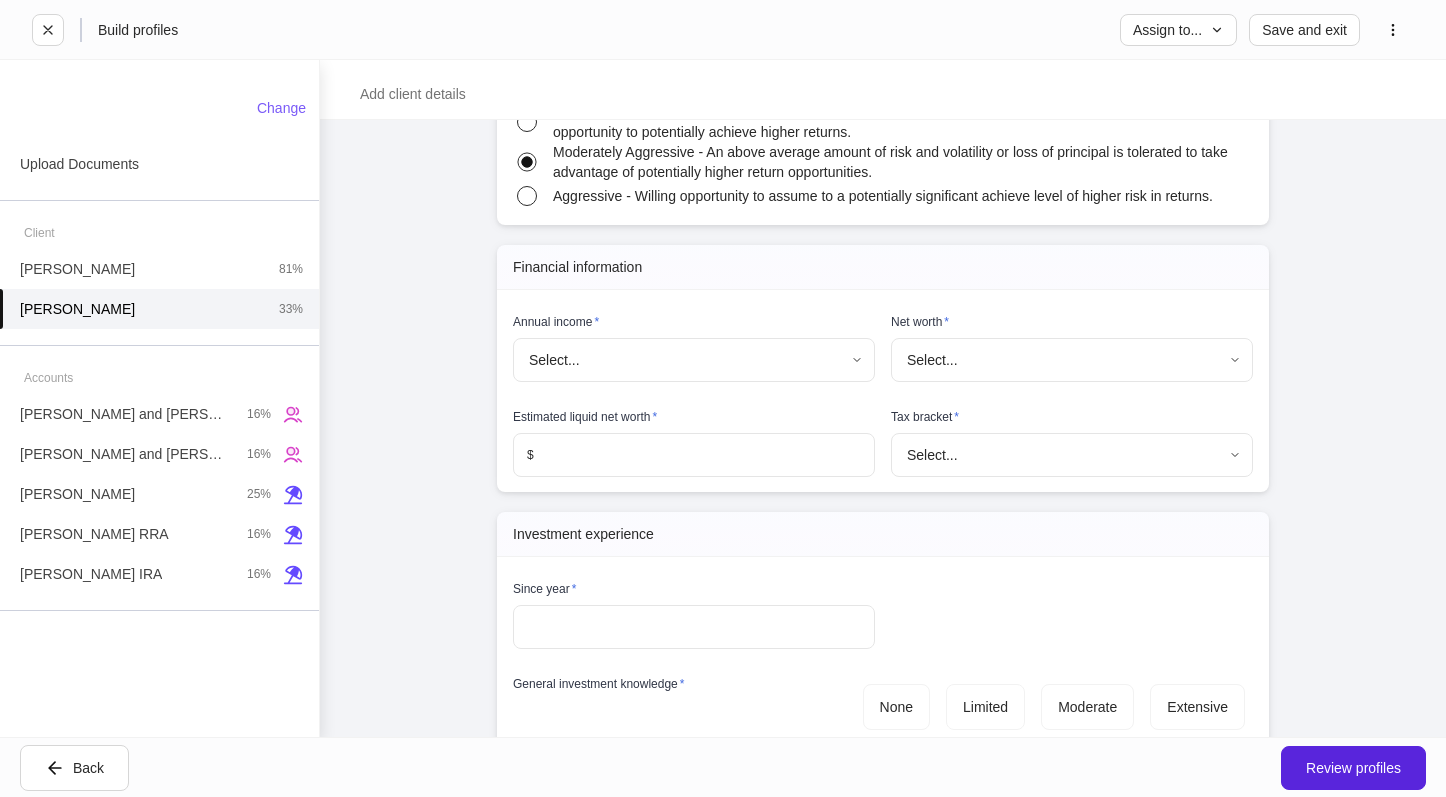 click on "**********" at bounding box center [723, 398] 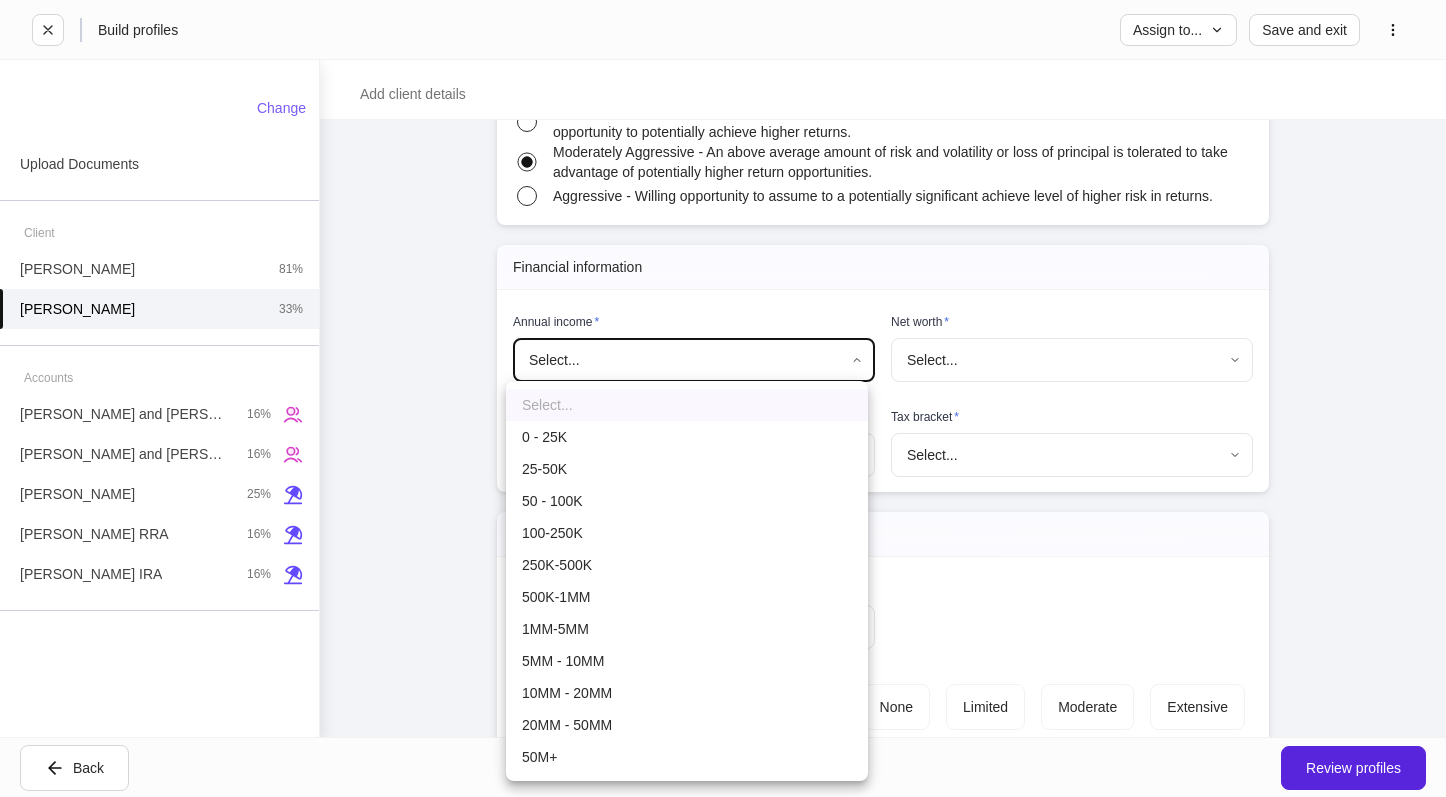 click on "250K-500K" at bounding box center [687, 565] 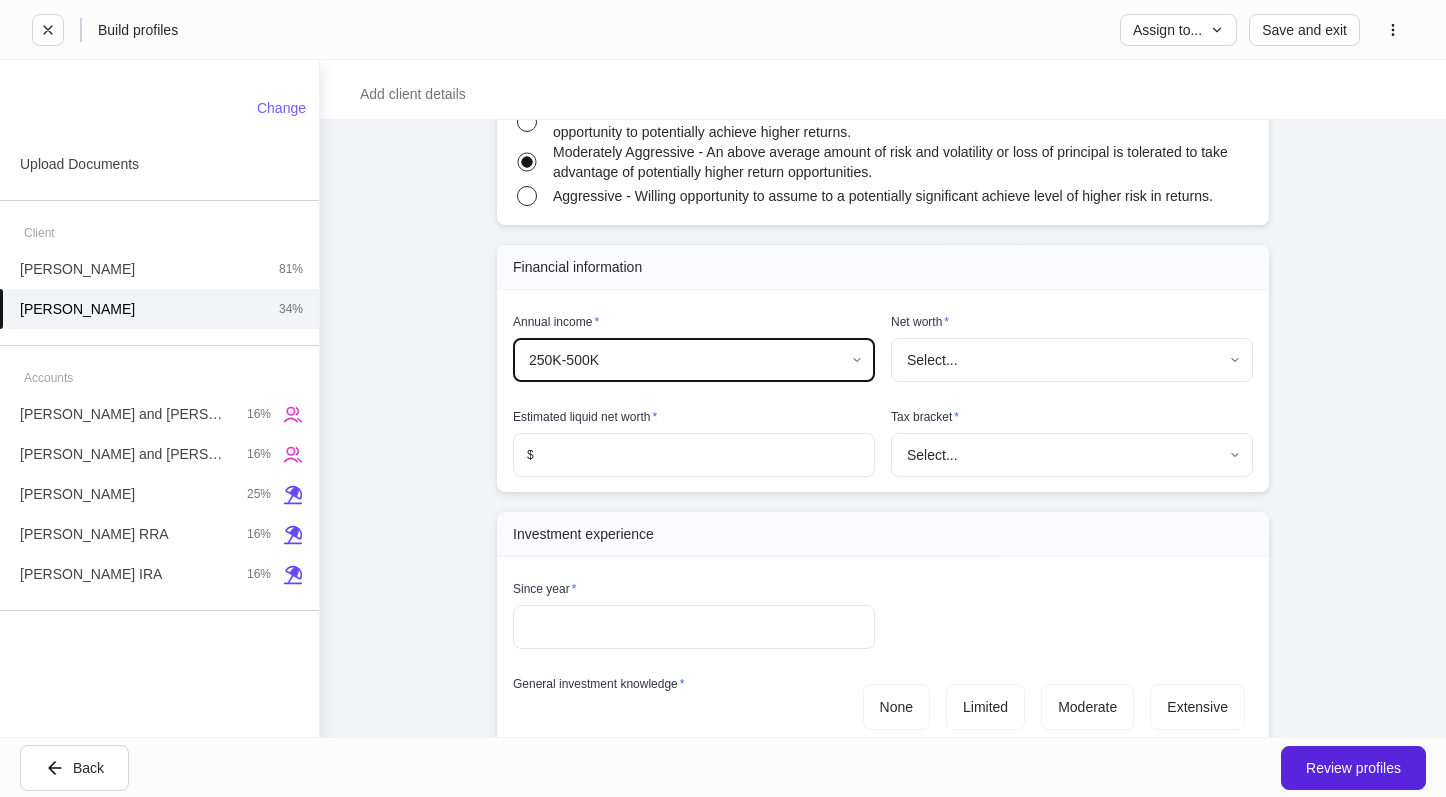 click on "**********" at bounding box center (723, 398) 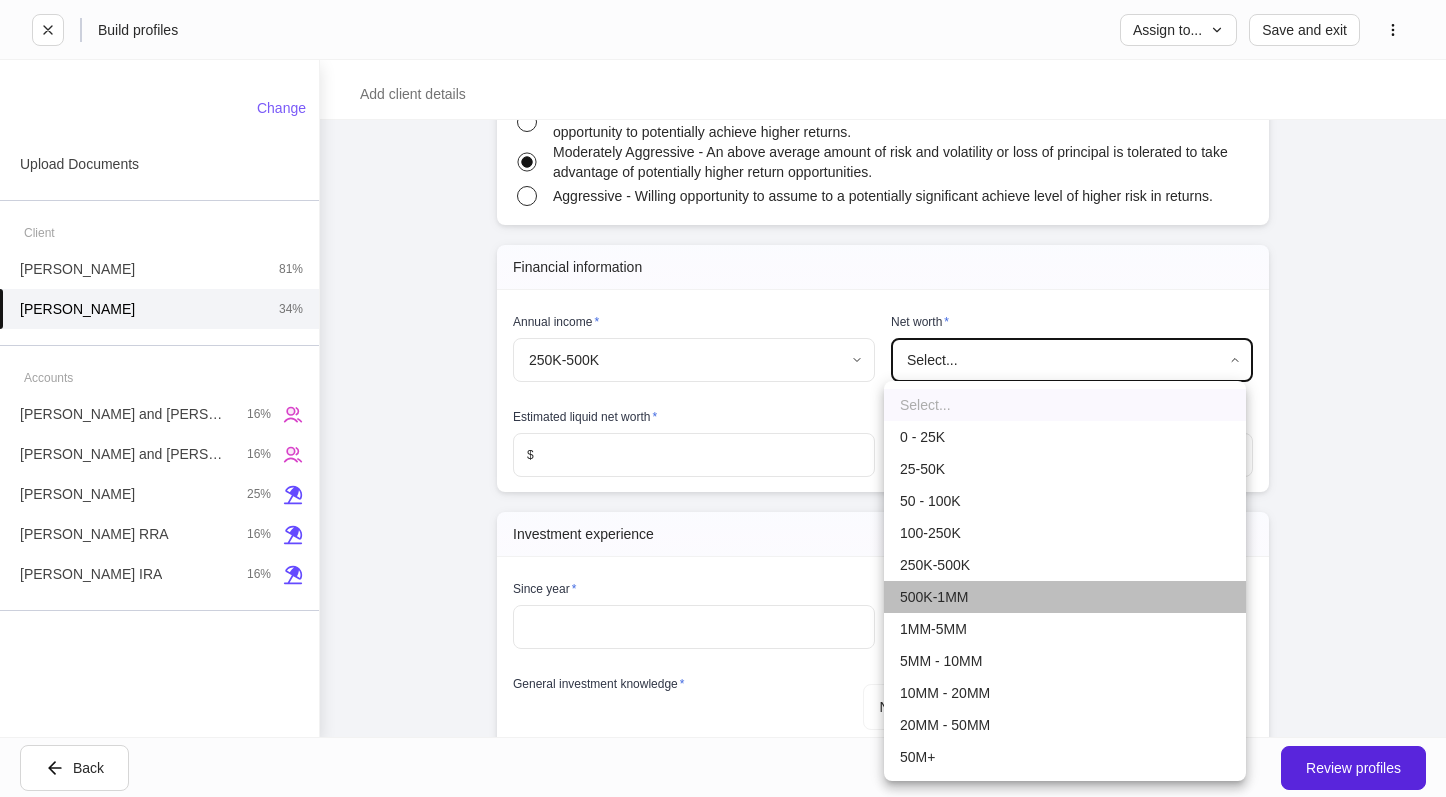 click on "500K-1MM" at bounding box center [1065, 597] 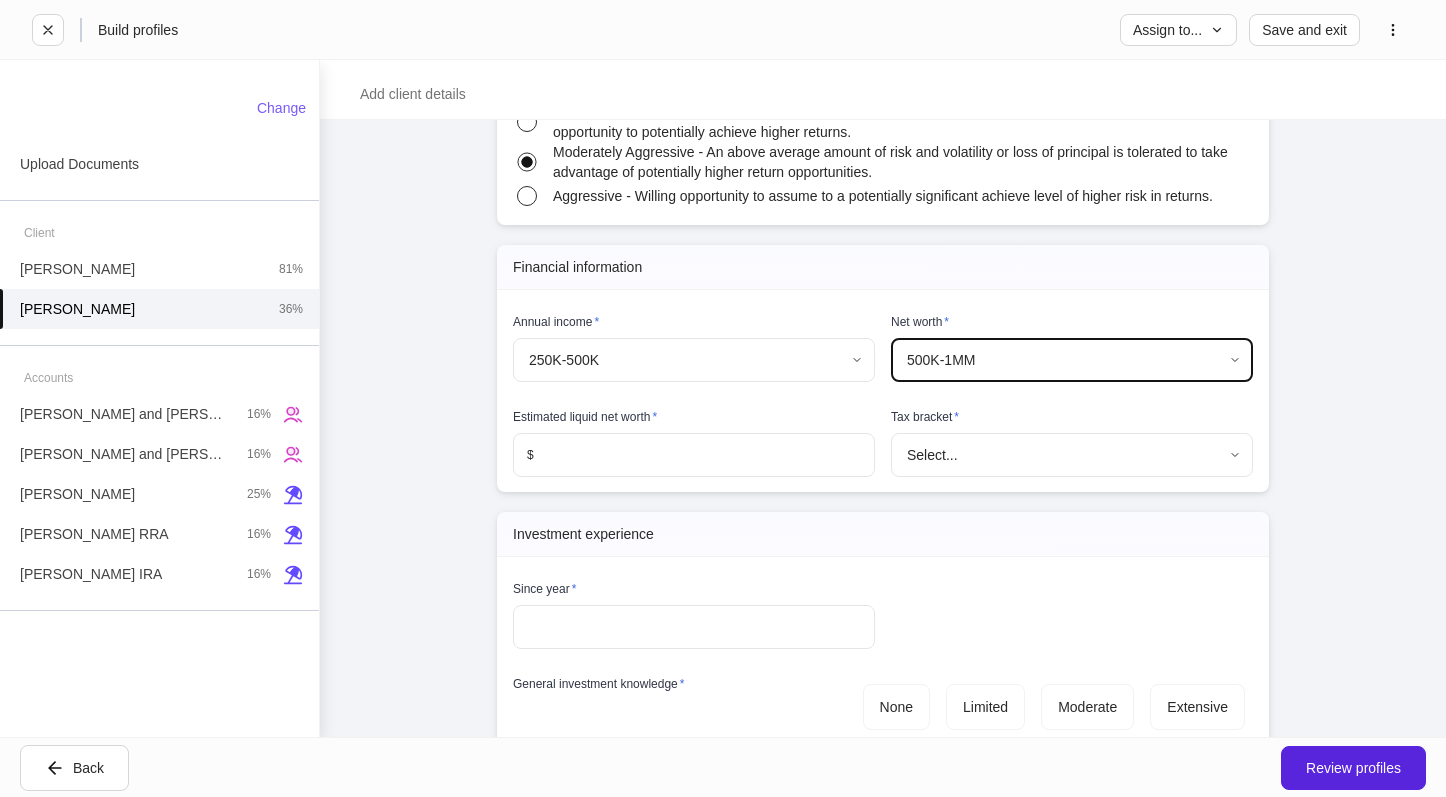 click on "**********" at bounding box center [723, 398] 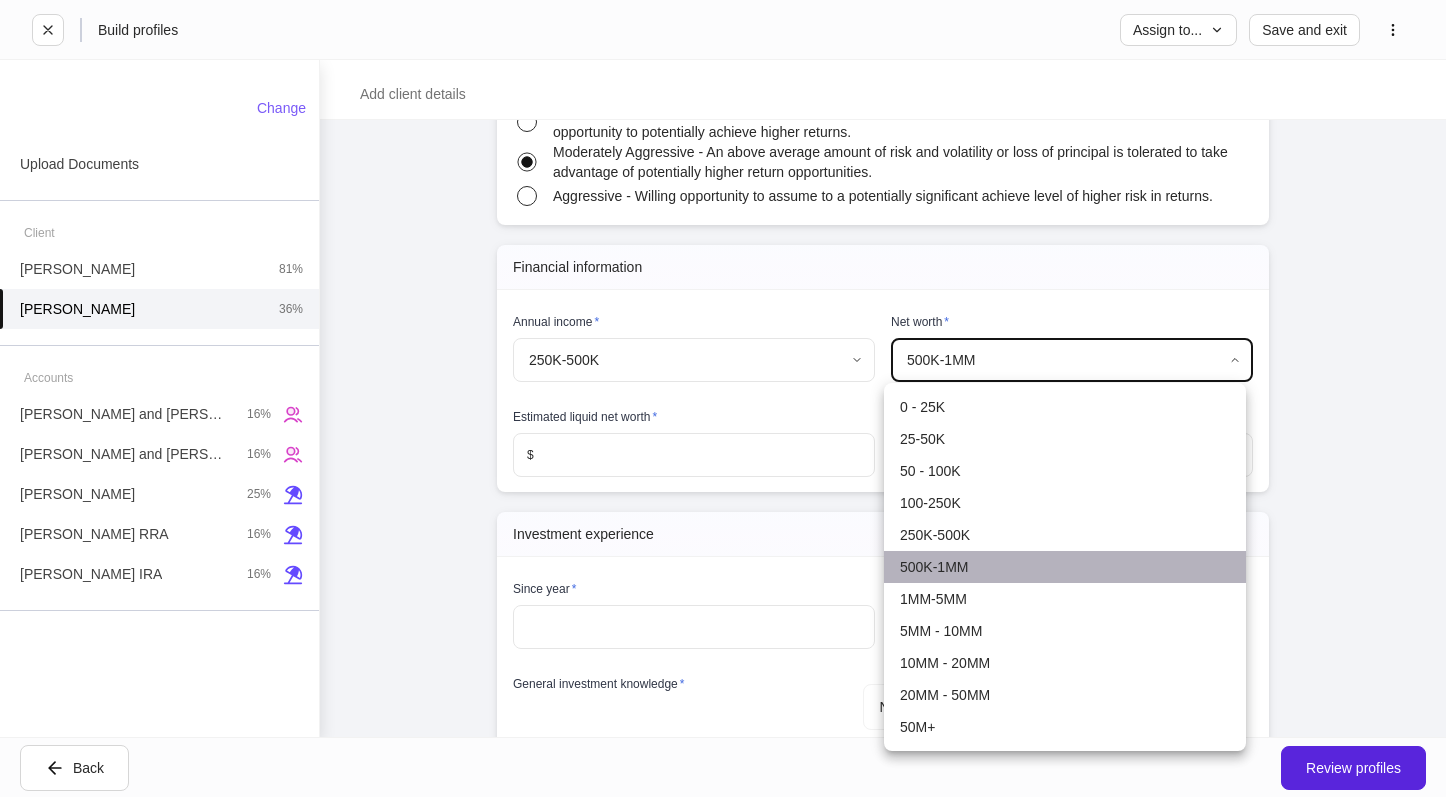 click on "500K-1MM" at bounding box center (1065, 567) 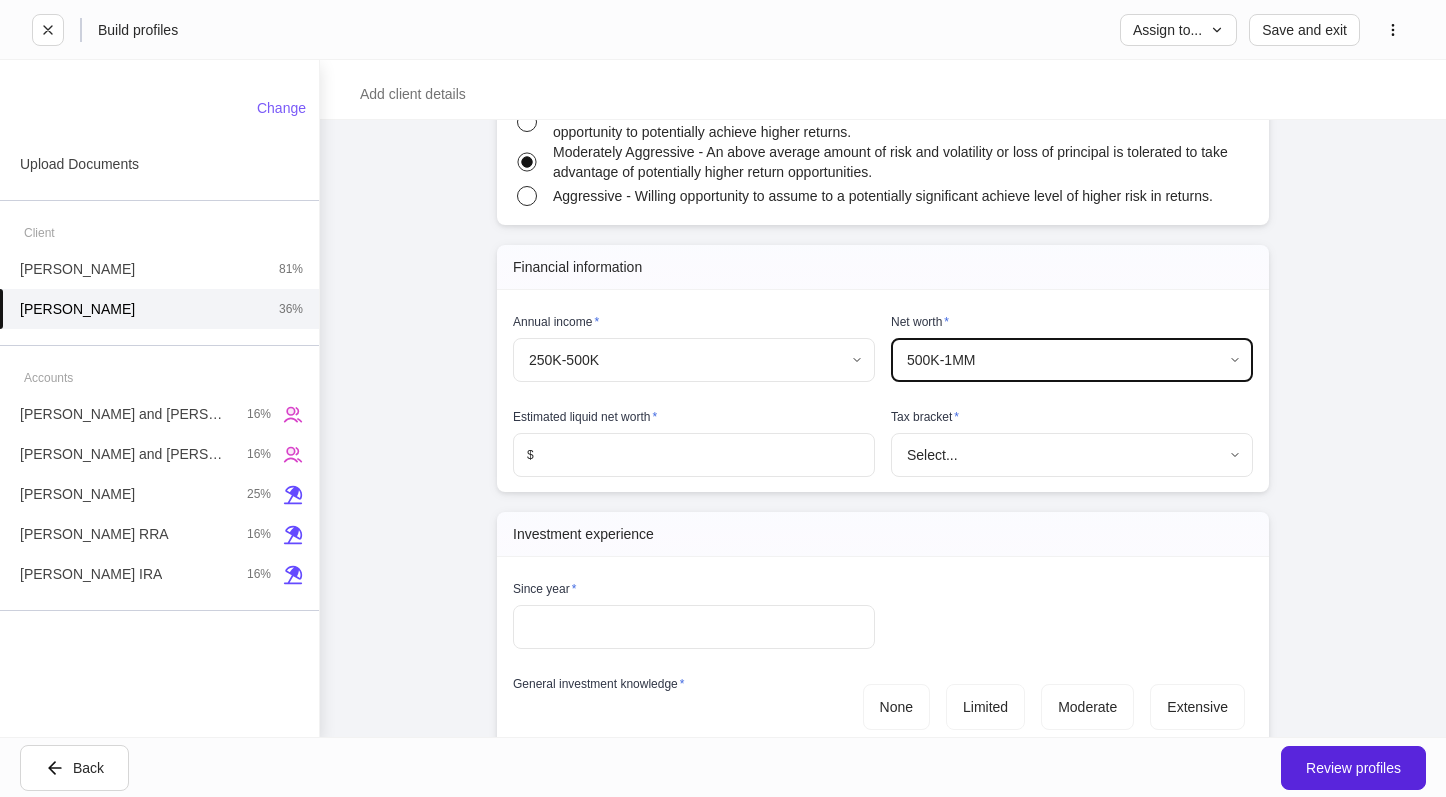 click at bounding box center [704, 455] 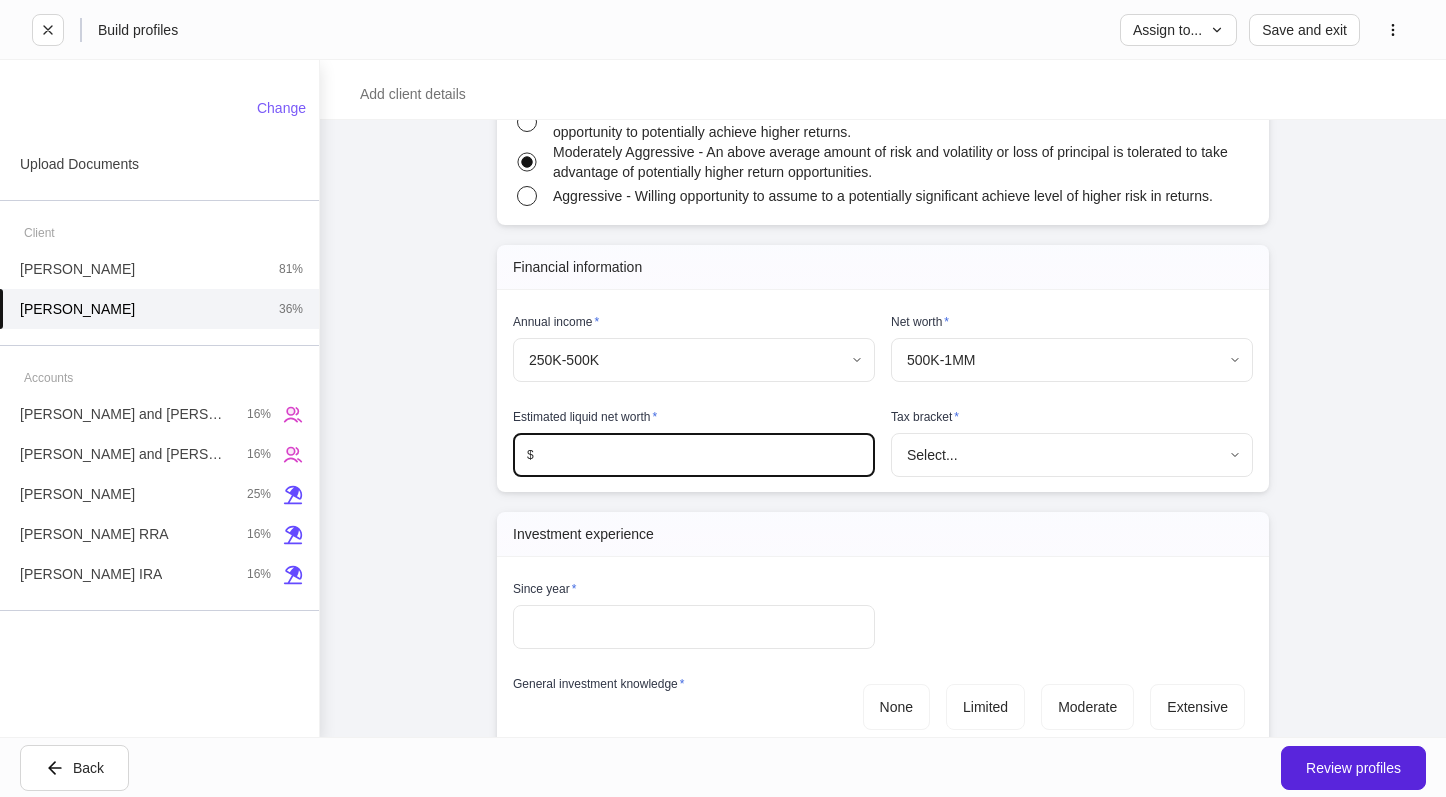 click on "**********" at bounding box center (723, 398) 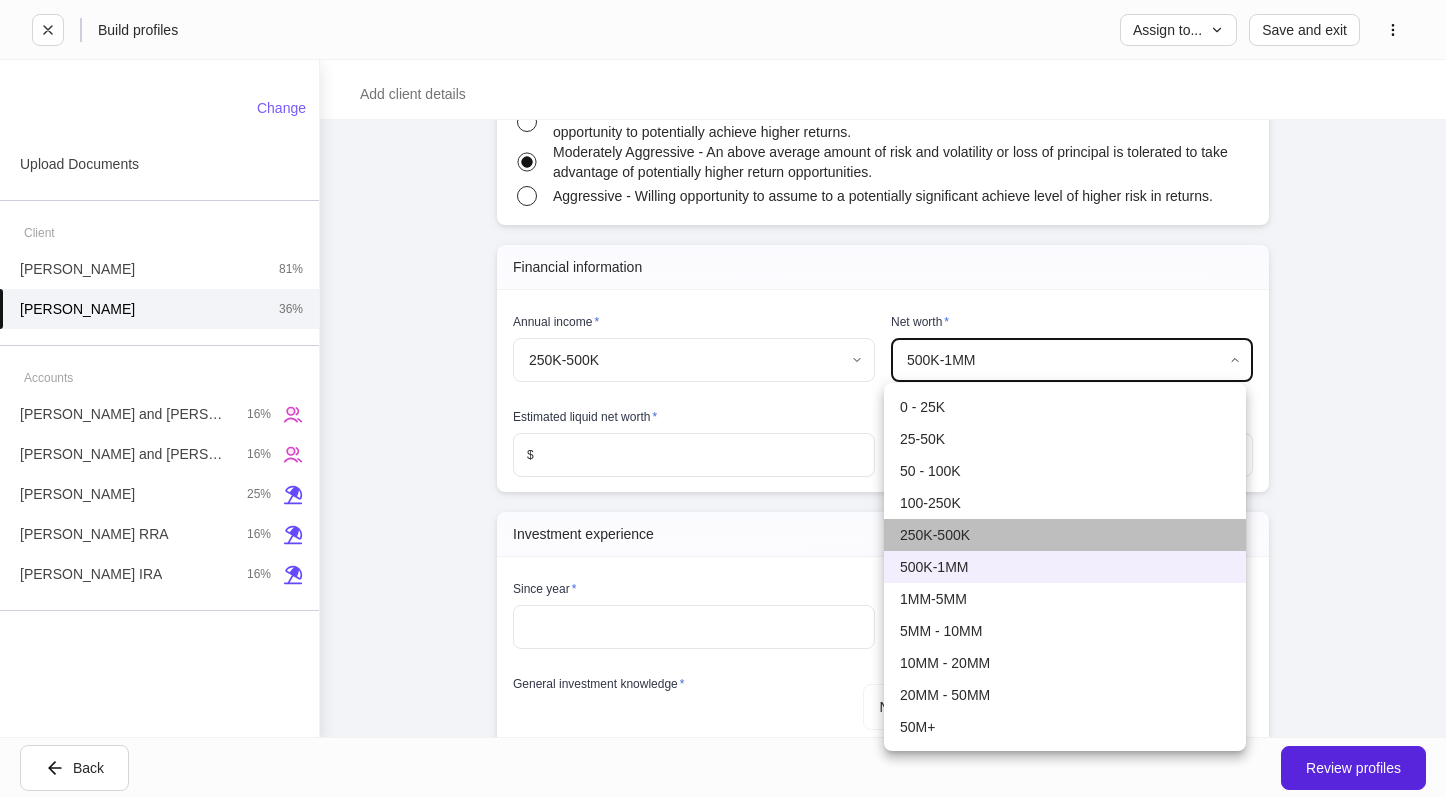 click on "250K-500K" at bounding box center [1065, 535] 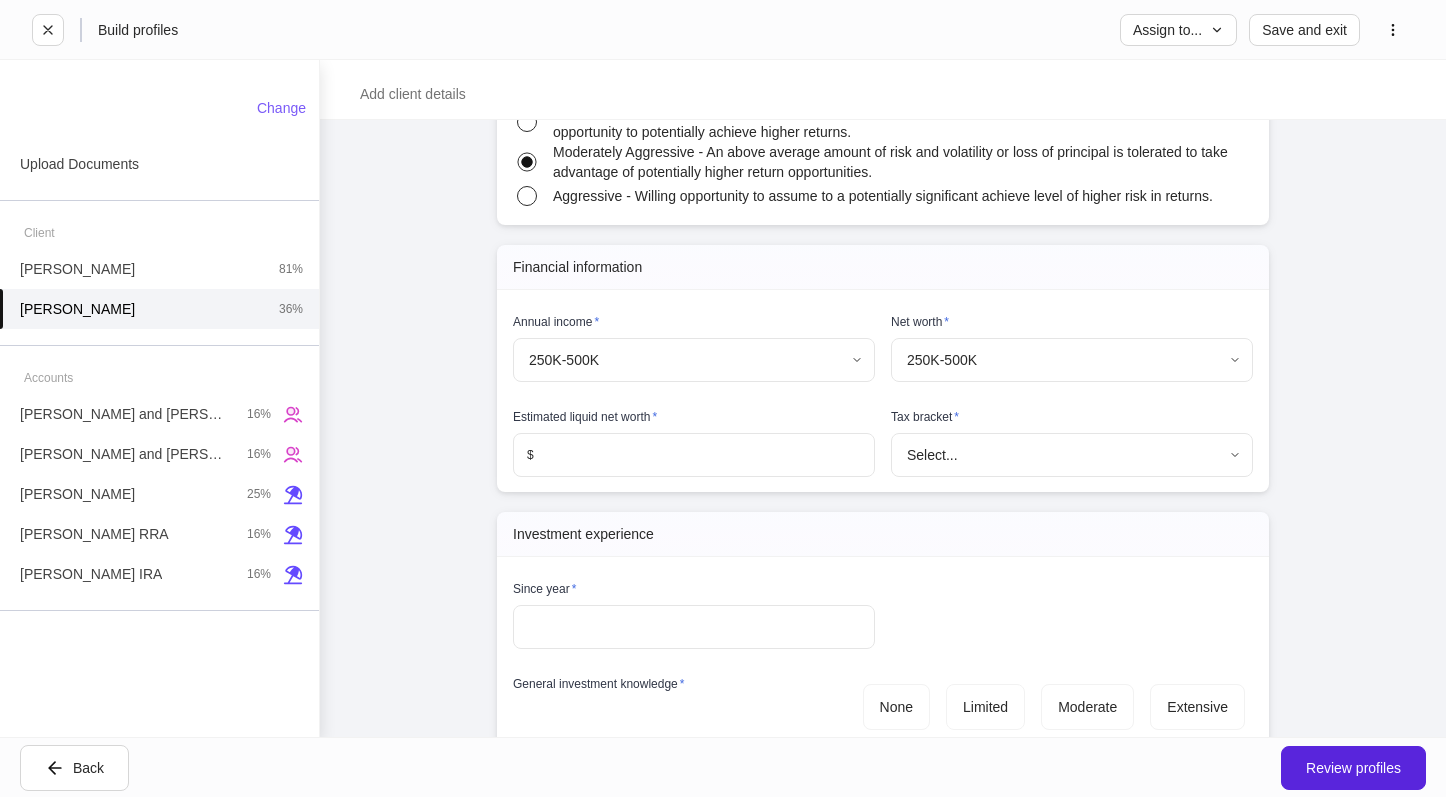 click at bounding box center [704, 455] 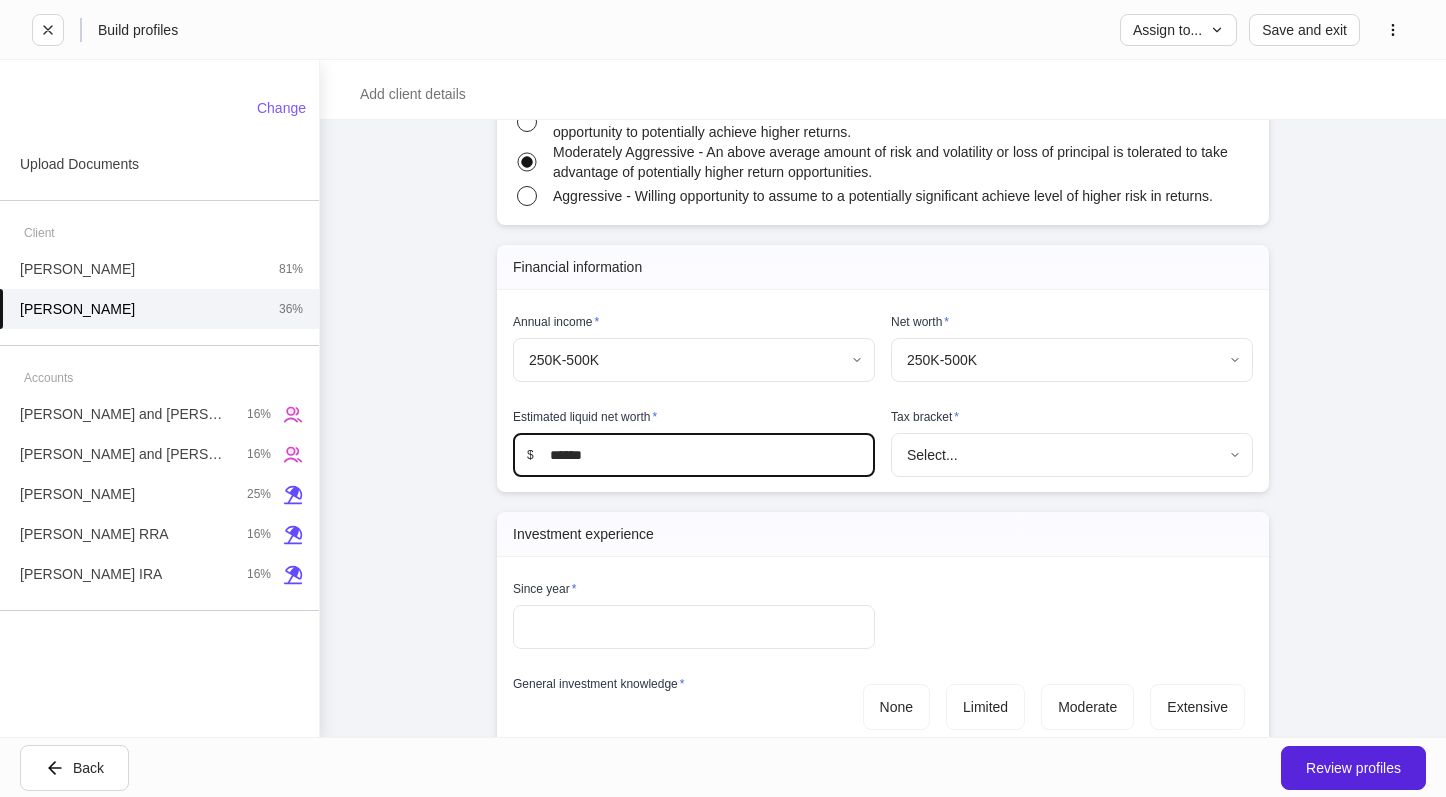 type on "******" 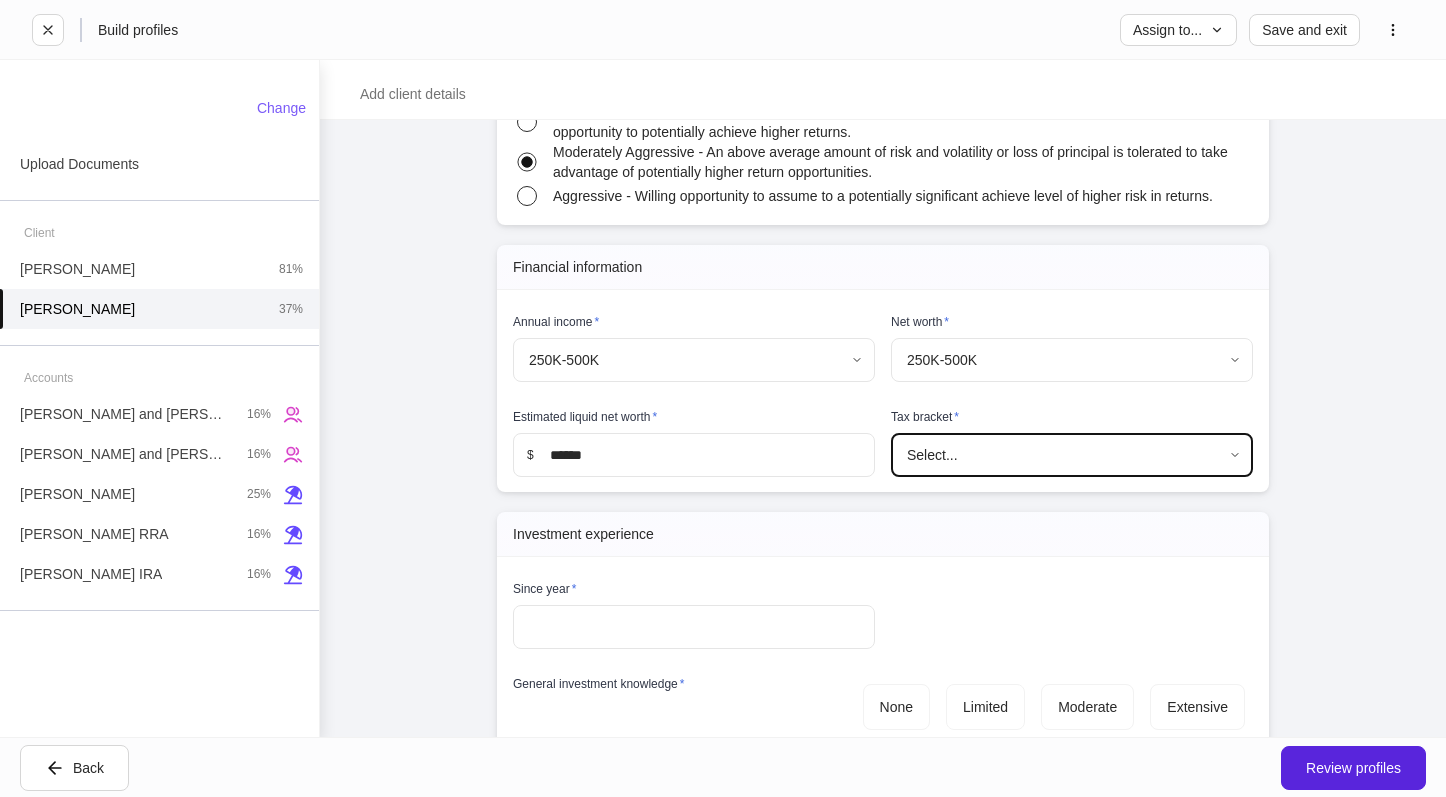 click on "**********" at bounding box center [723, 398] 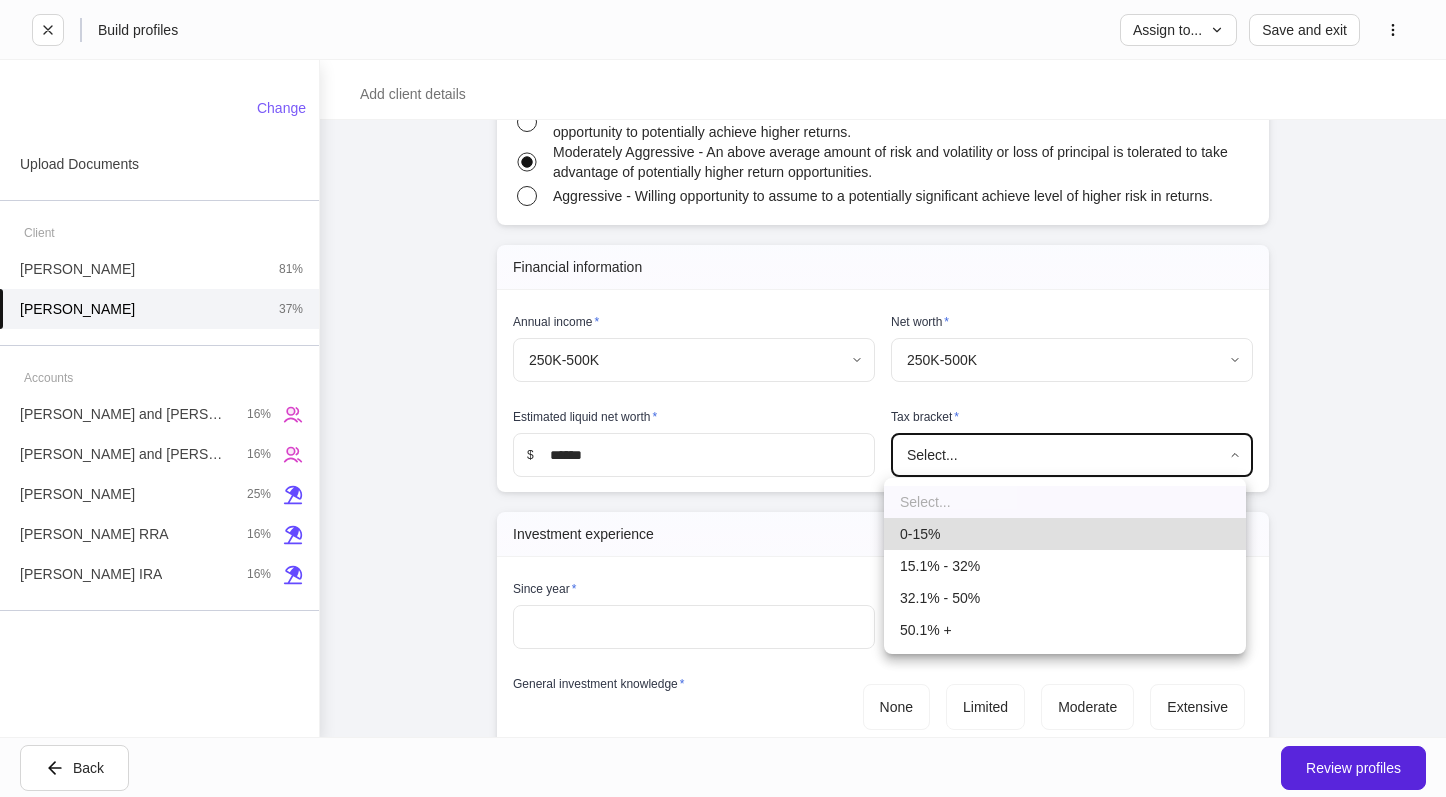 click on "32.1% - 50%" at bounding box center (1065, 598) 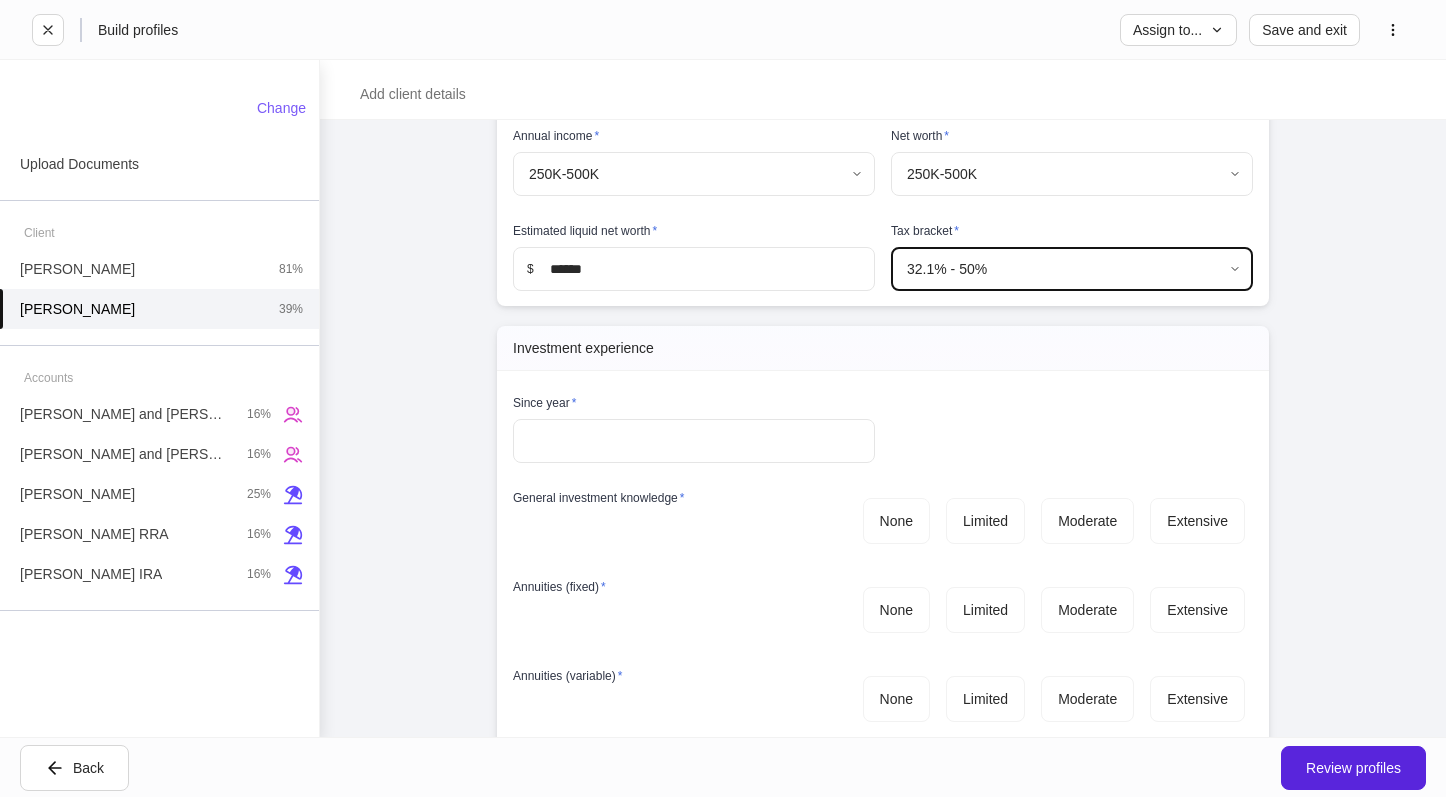 scroll, scrollTop: 3000, scrollLeft: 0, axis: vertical 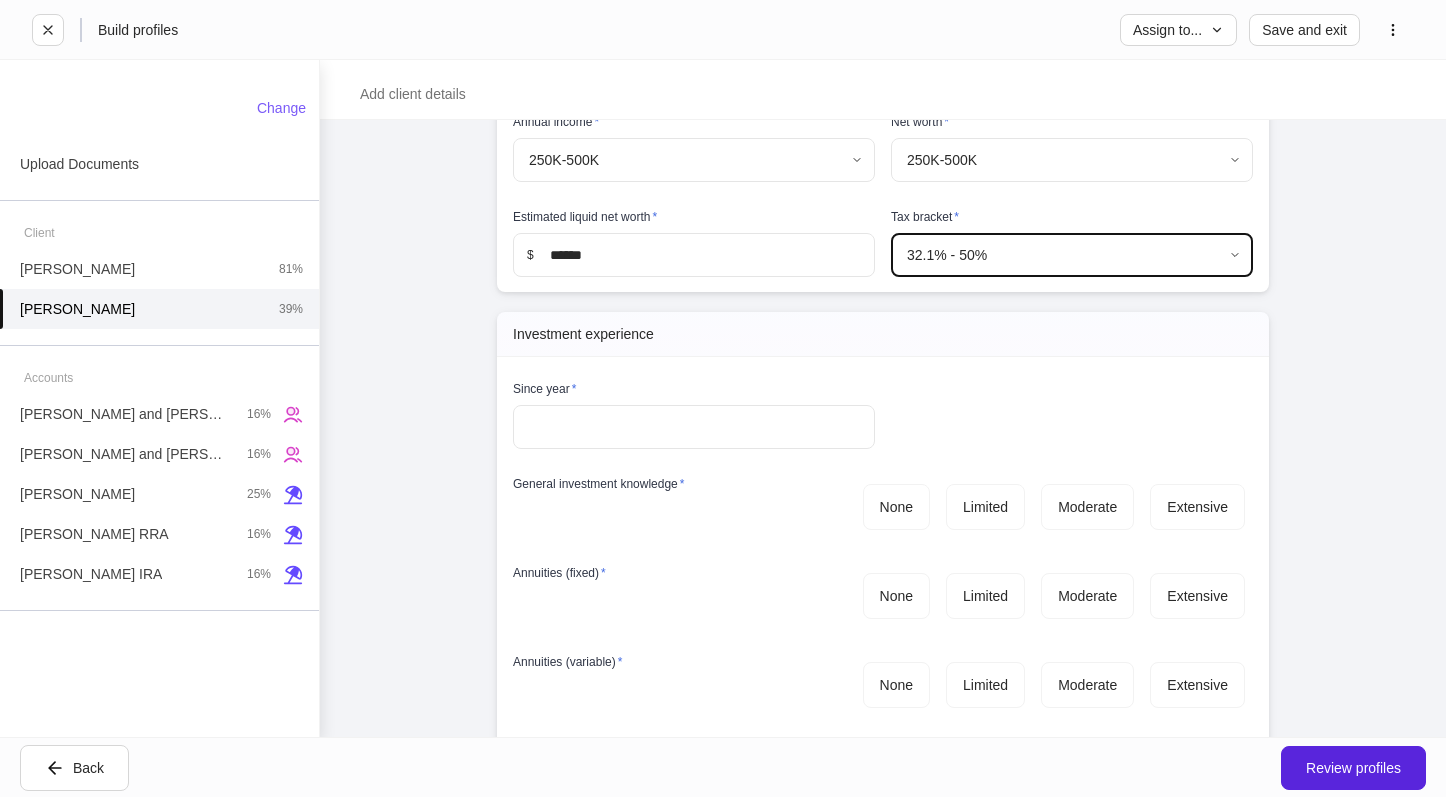 click at bounding box center (694, 427) 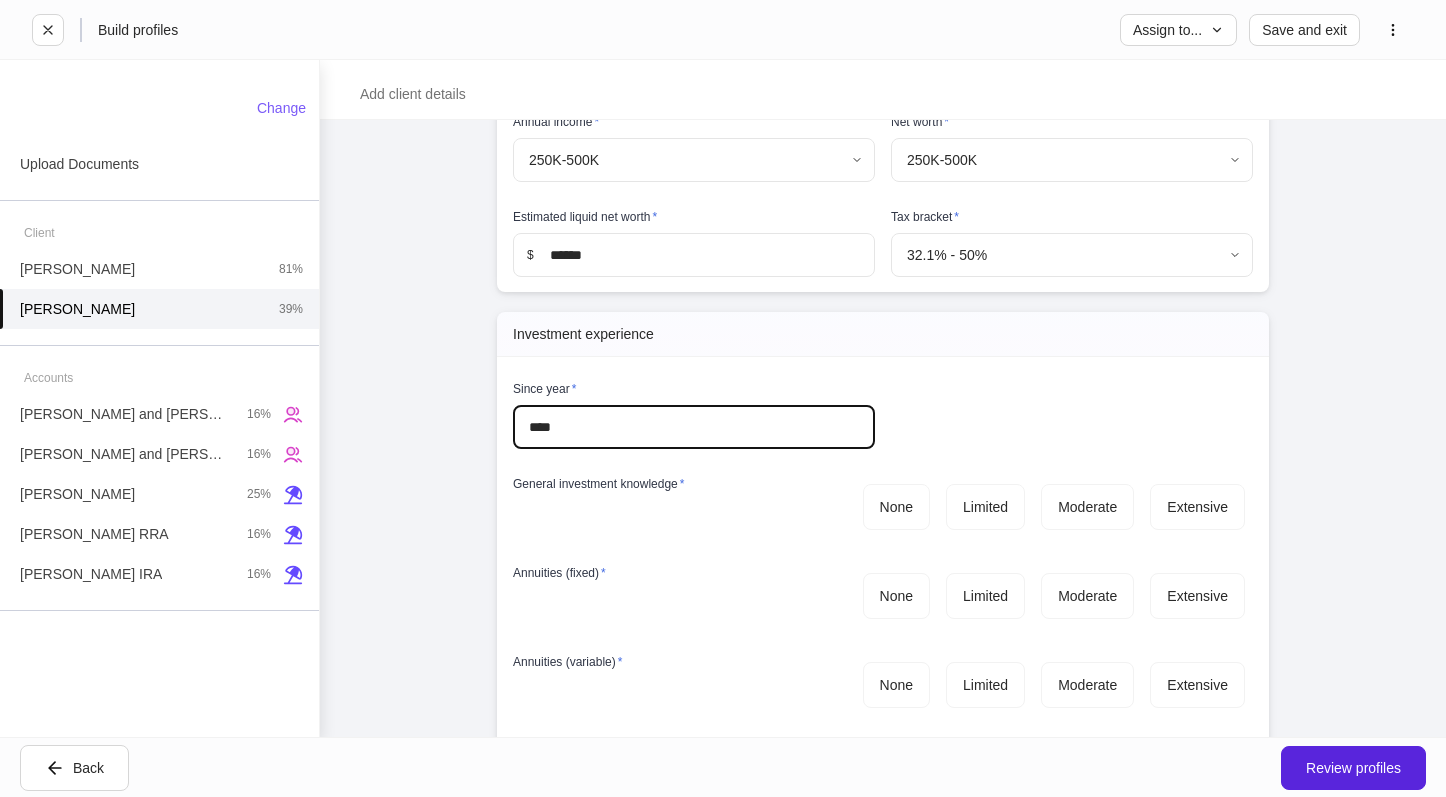 type on "****" 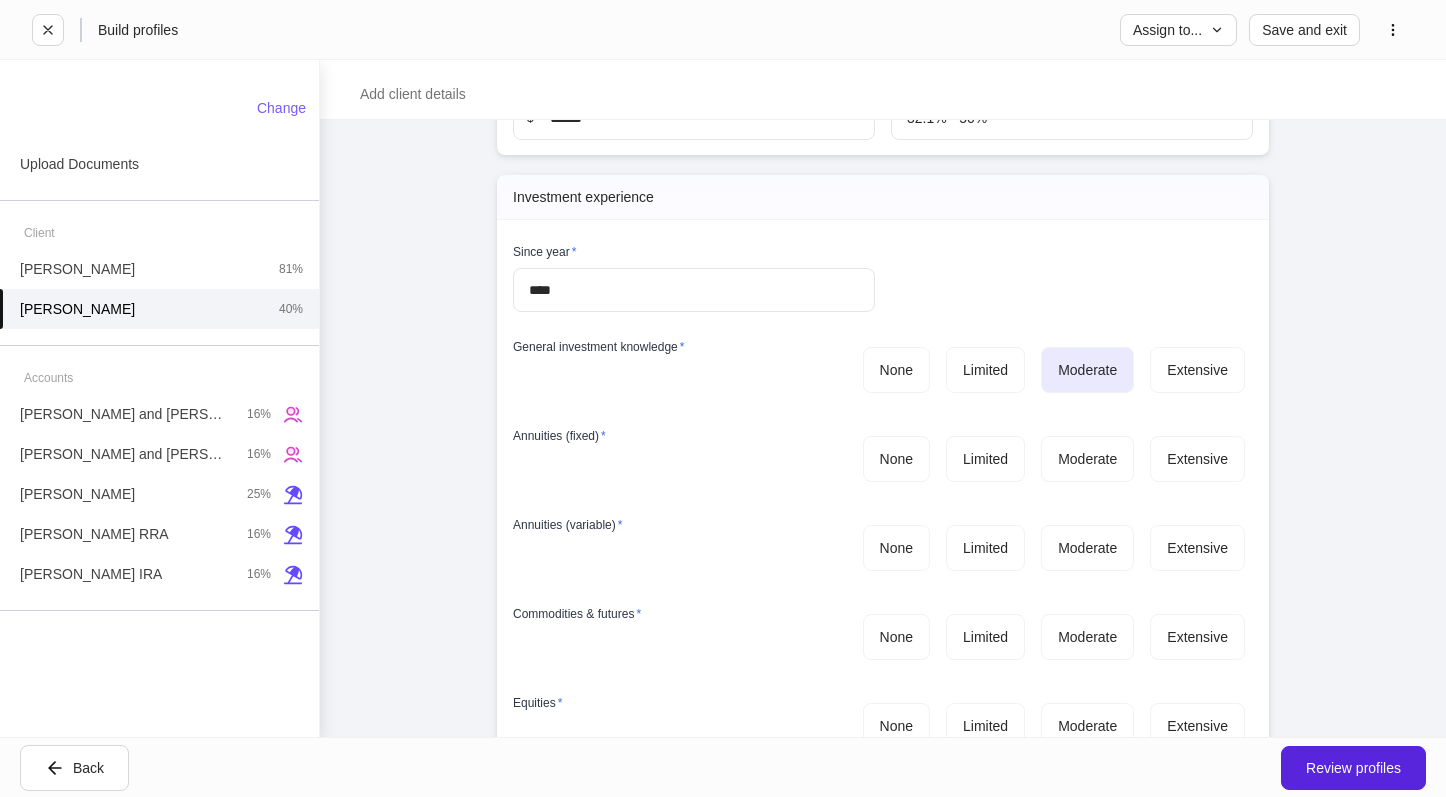 scroll, scrollTop: 3200, scrollLeft: 0, axis: vertical 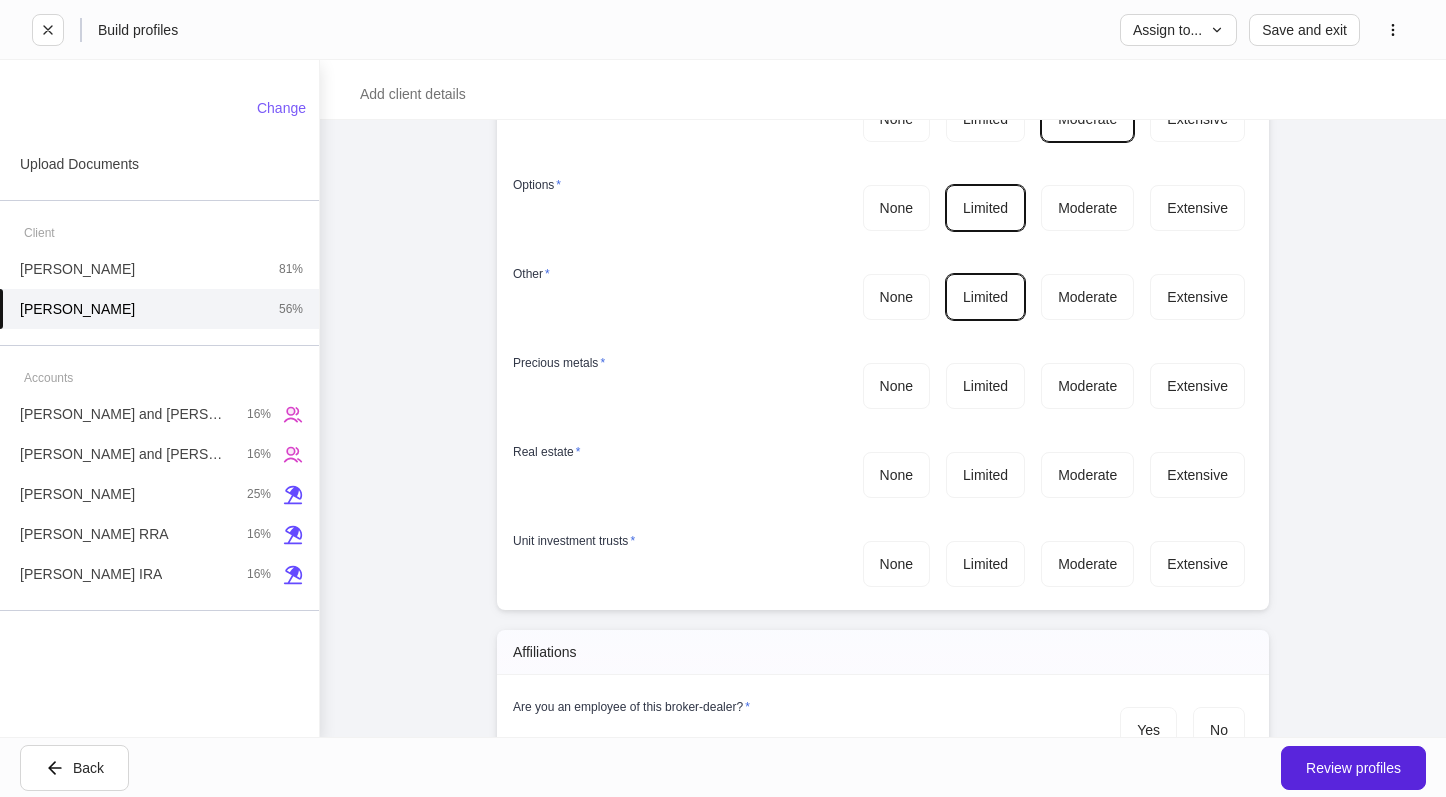 click on "None" at bounding box center [896, 475] 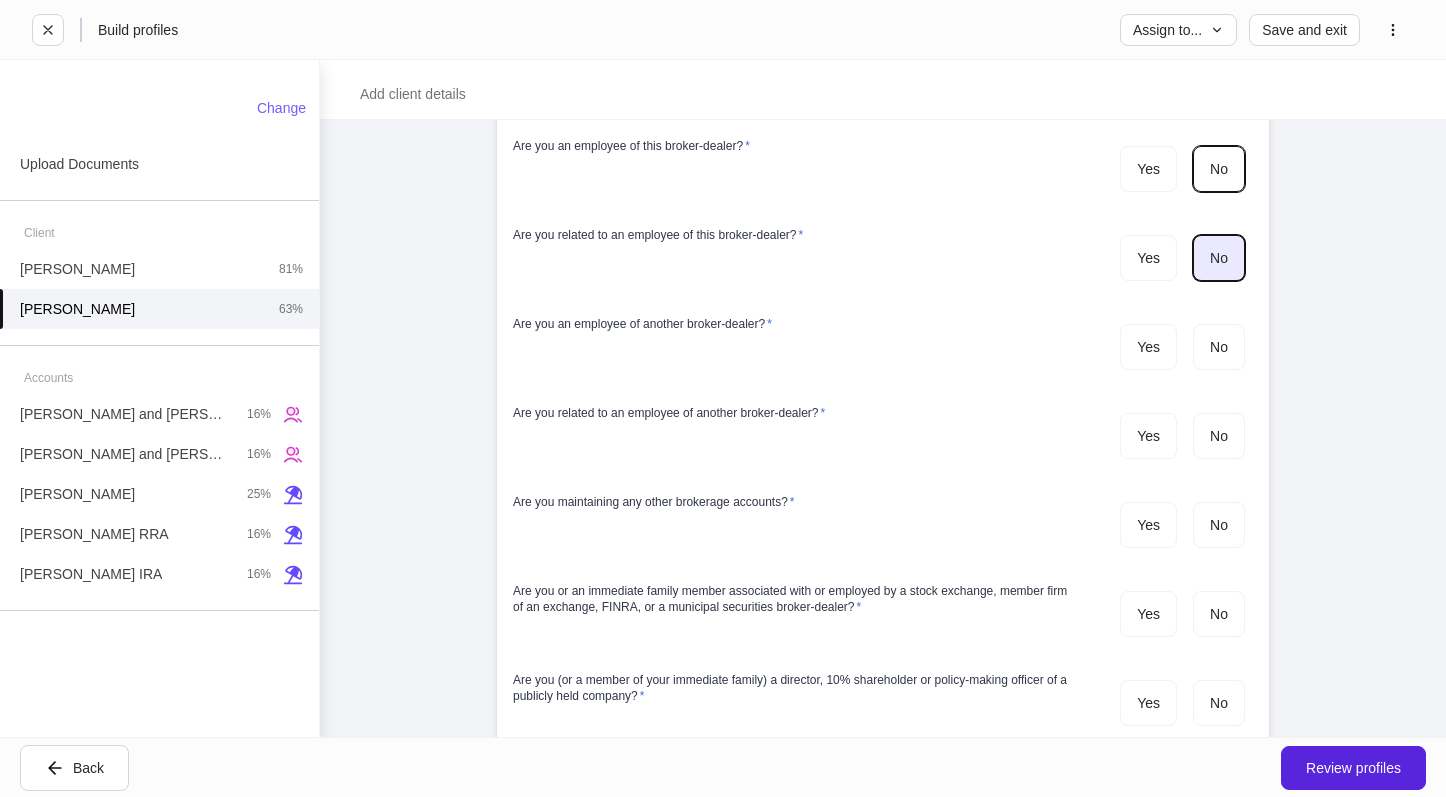 scroll, scrollTop: 4700, scrollLeft: 0, axis: vertical 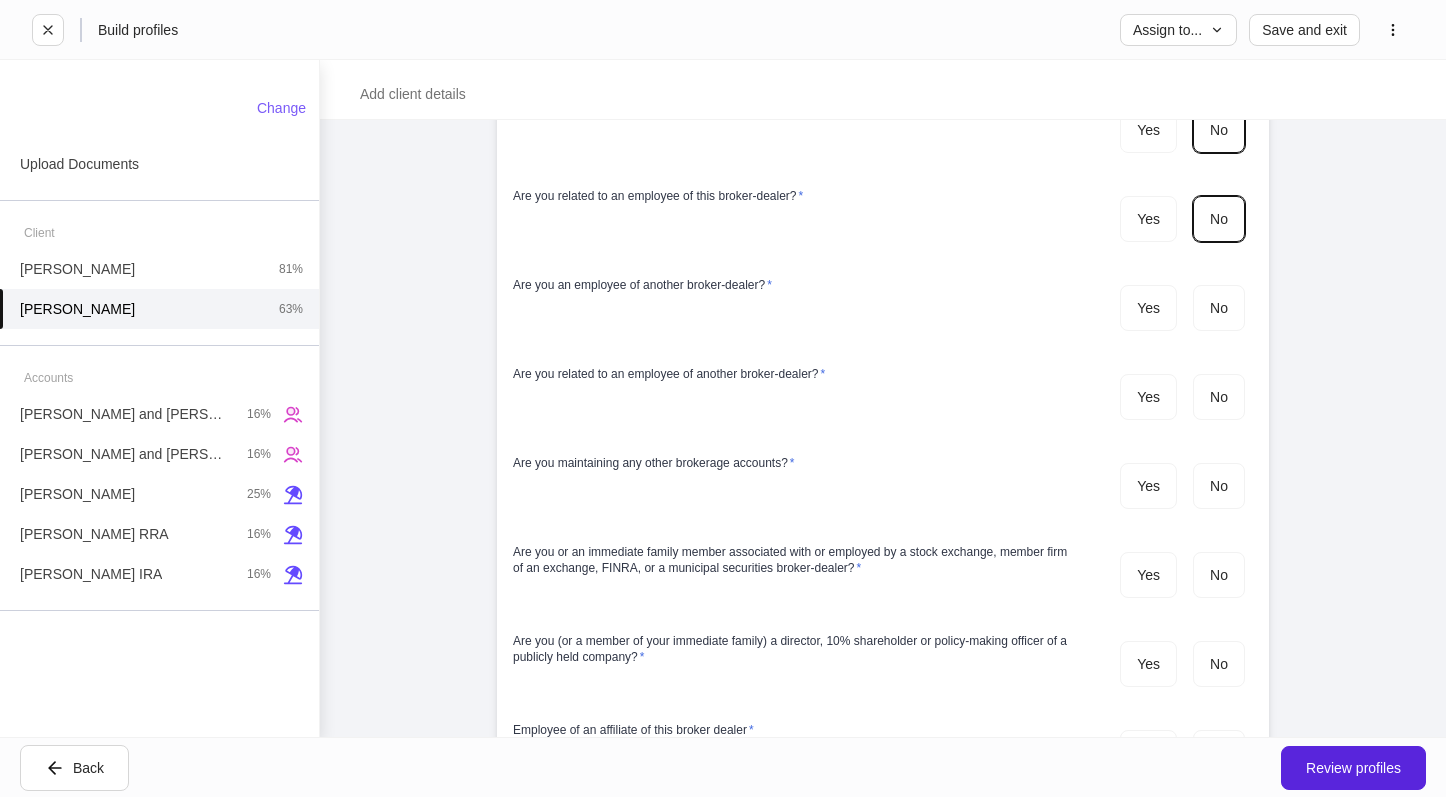 click on "Are you related to an employee of another broker-dealer? * Yes No" at bounding box center (875, 386) 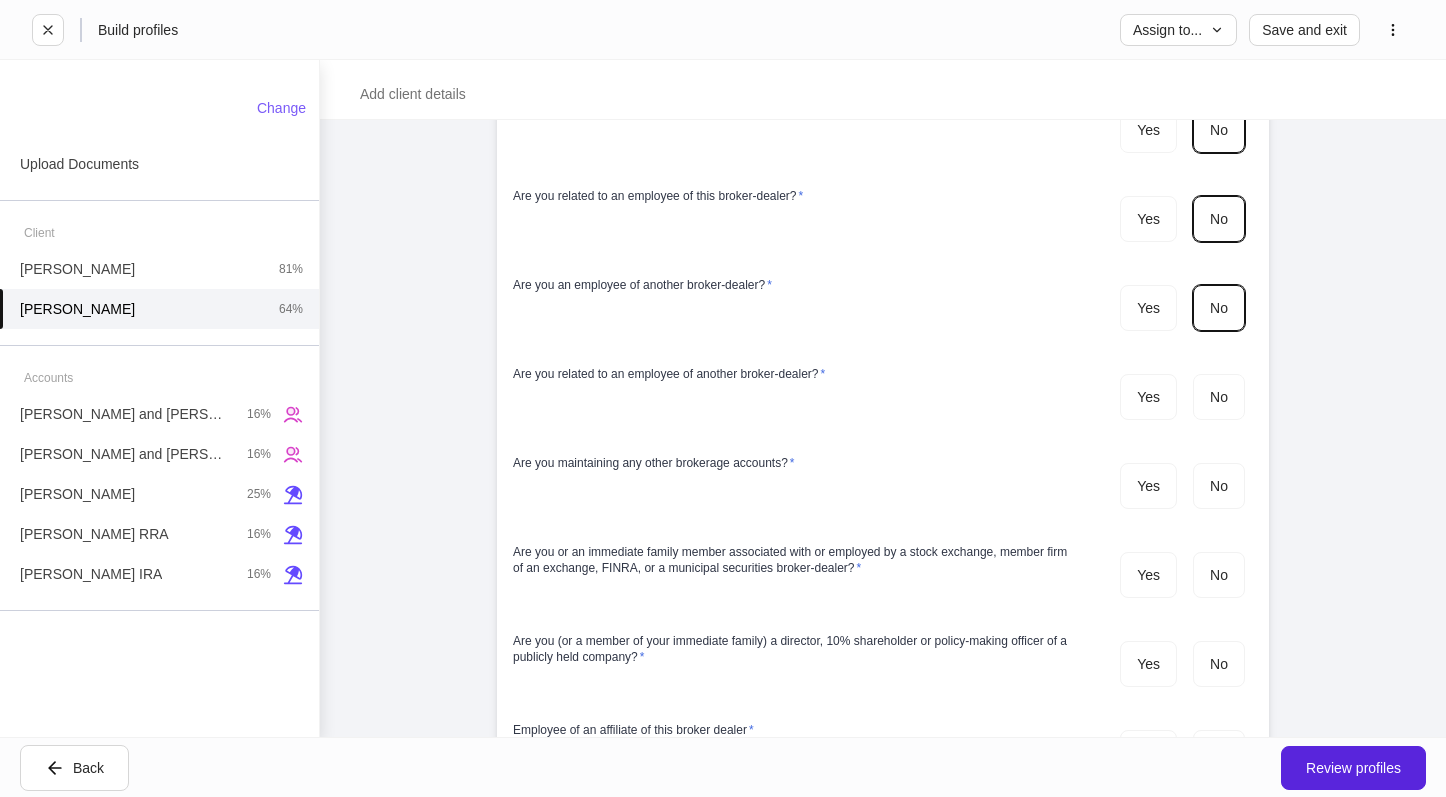 click on "Yes No" at bounding box center [1182, 486] 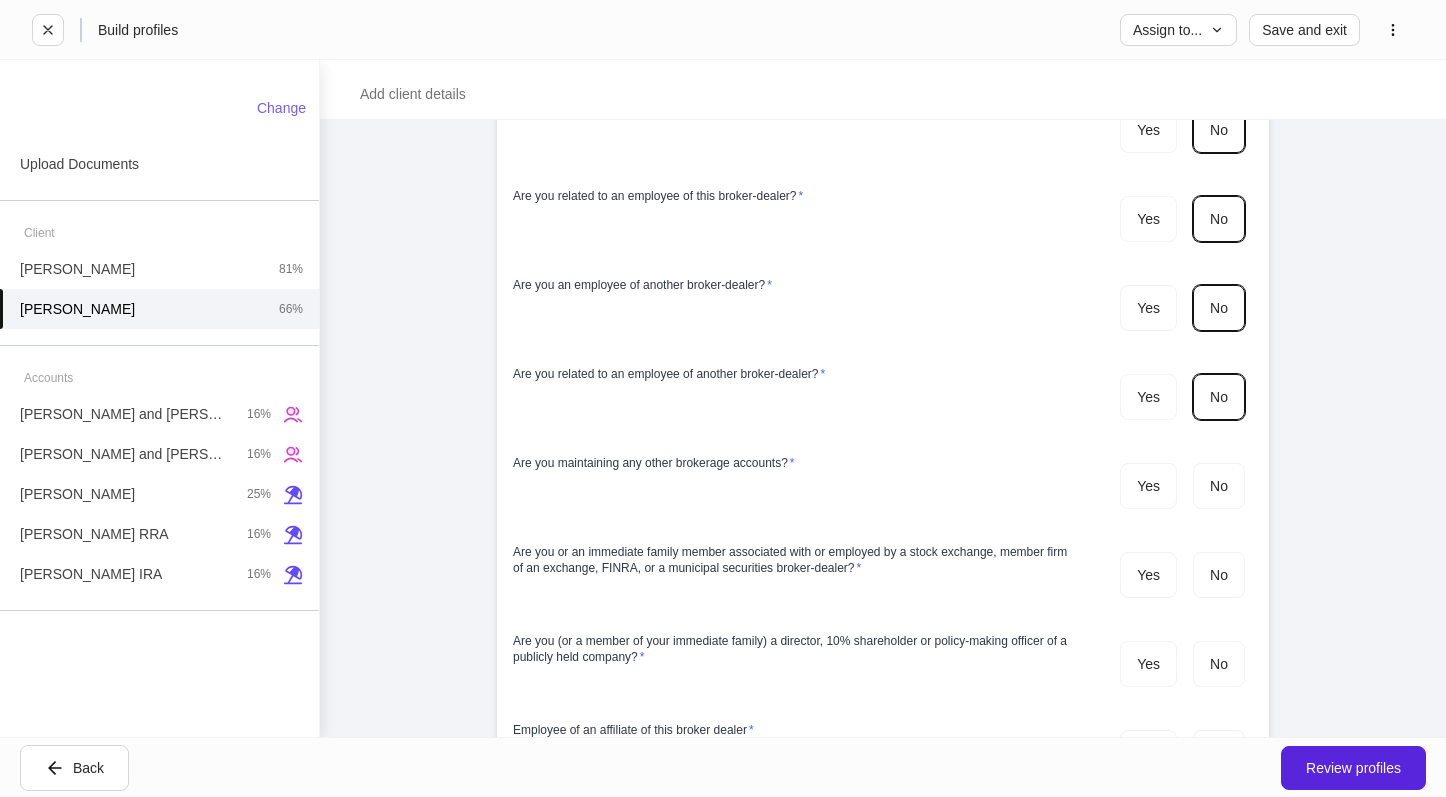 click on "Are you (or a member of your immediate family) a director, 10% shareholder or policy-making officer of a publicly held company? * Yes No" at bounding box center (875, 653) 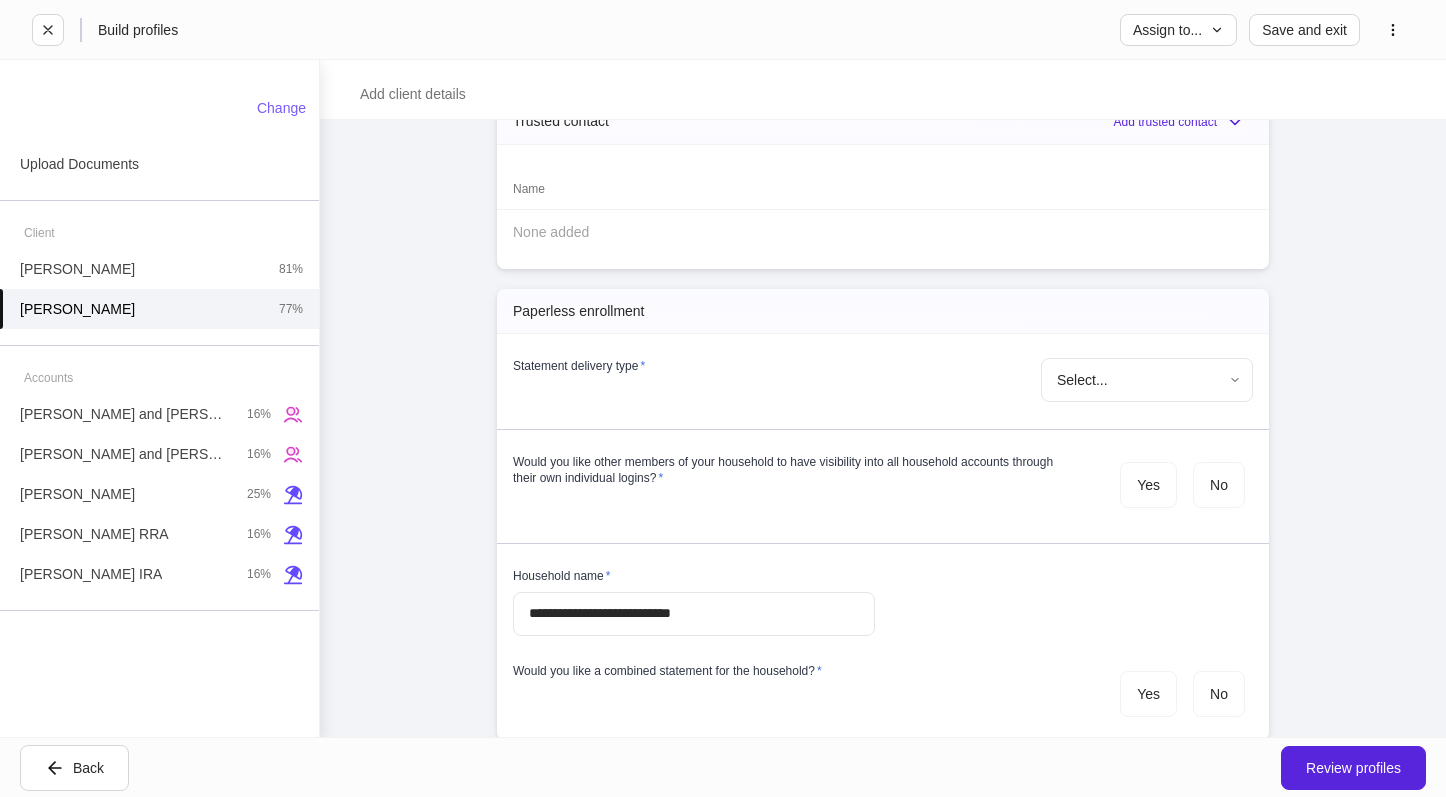 scroll, scrollTop: 6000, scrollLeft: 0, axis: vertical 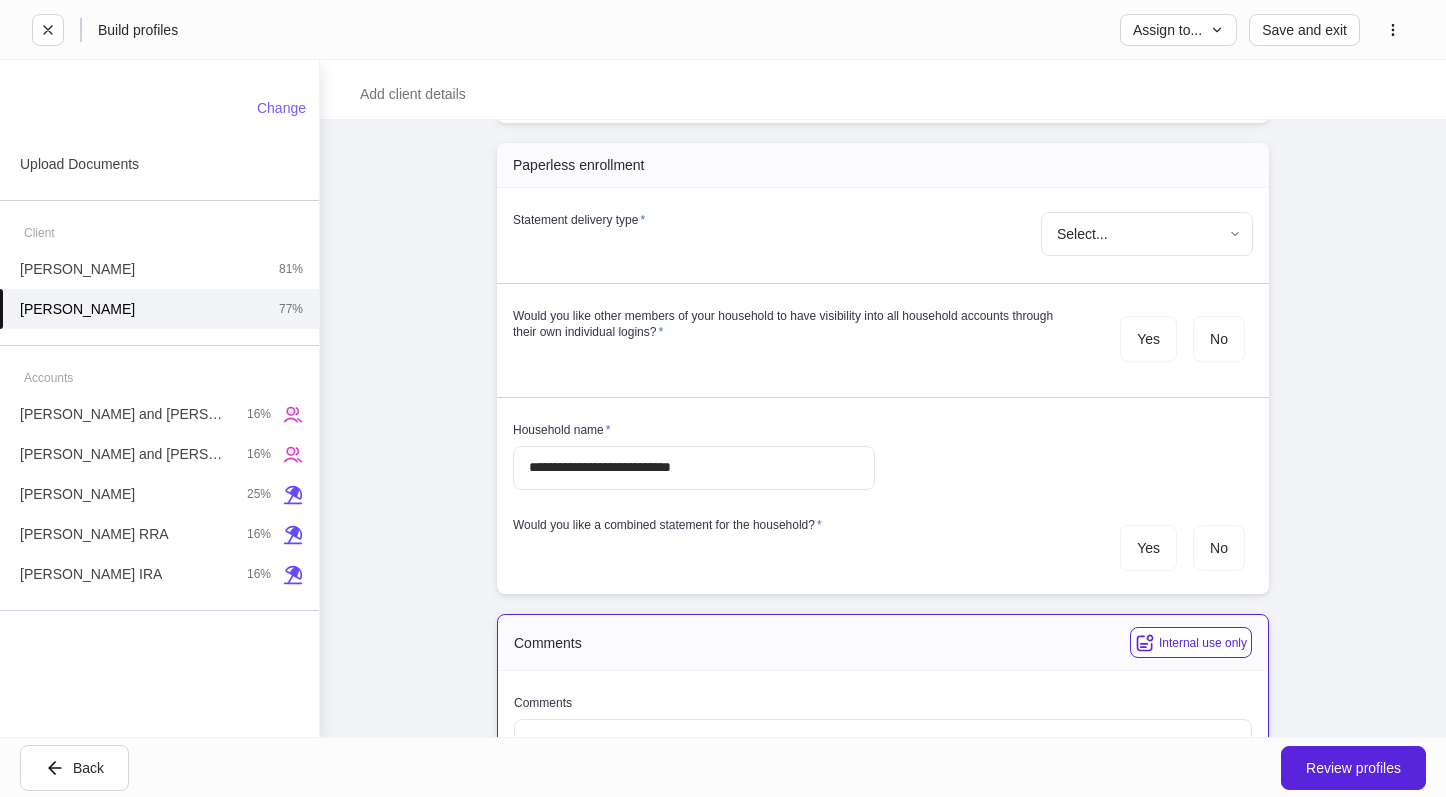 click on "**********" at bounding box center [723, 398] 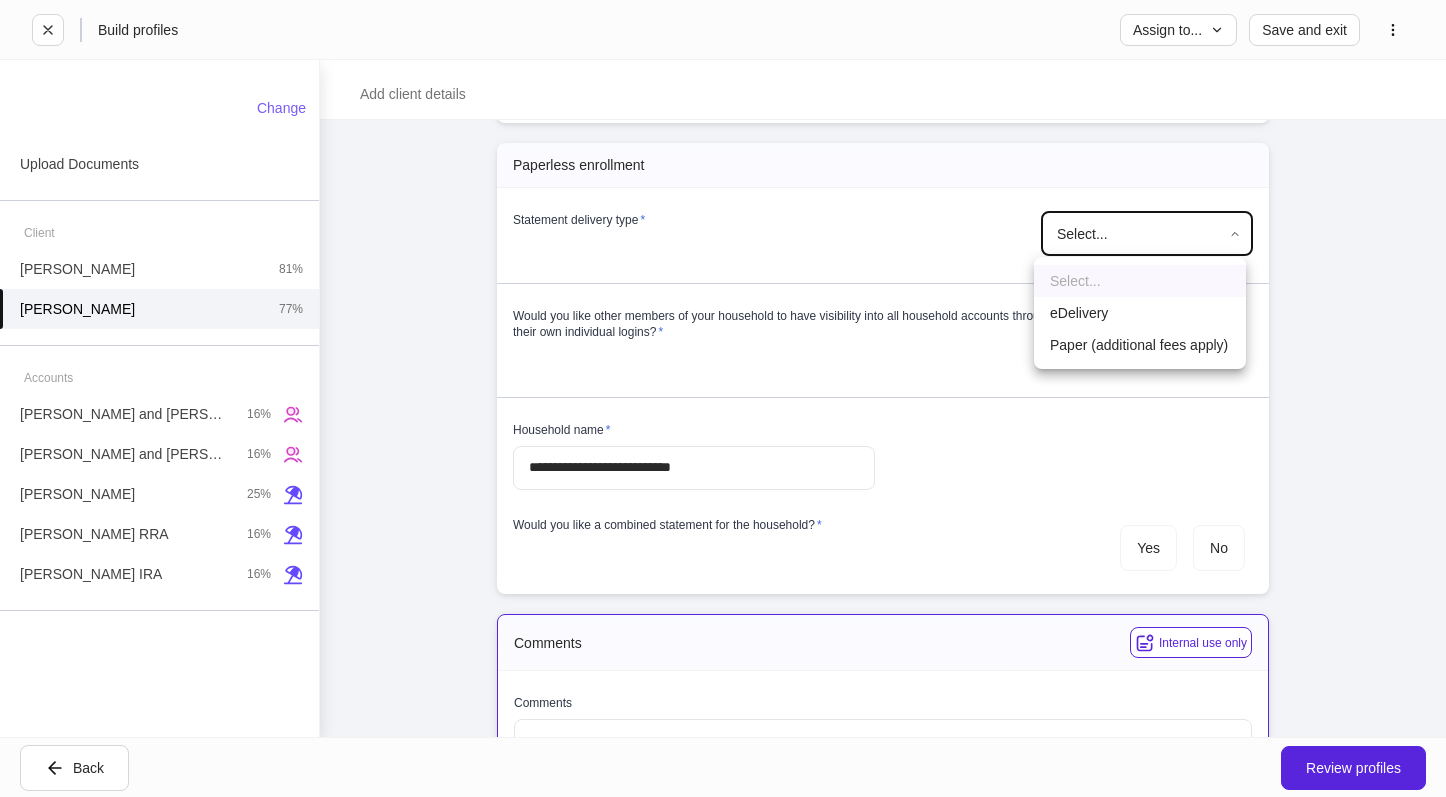 click on "eDelivery" at bounding box center (1140, 313) 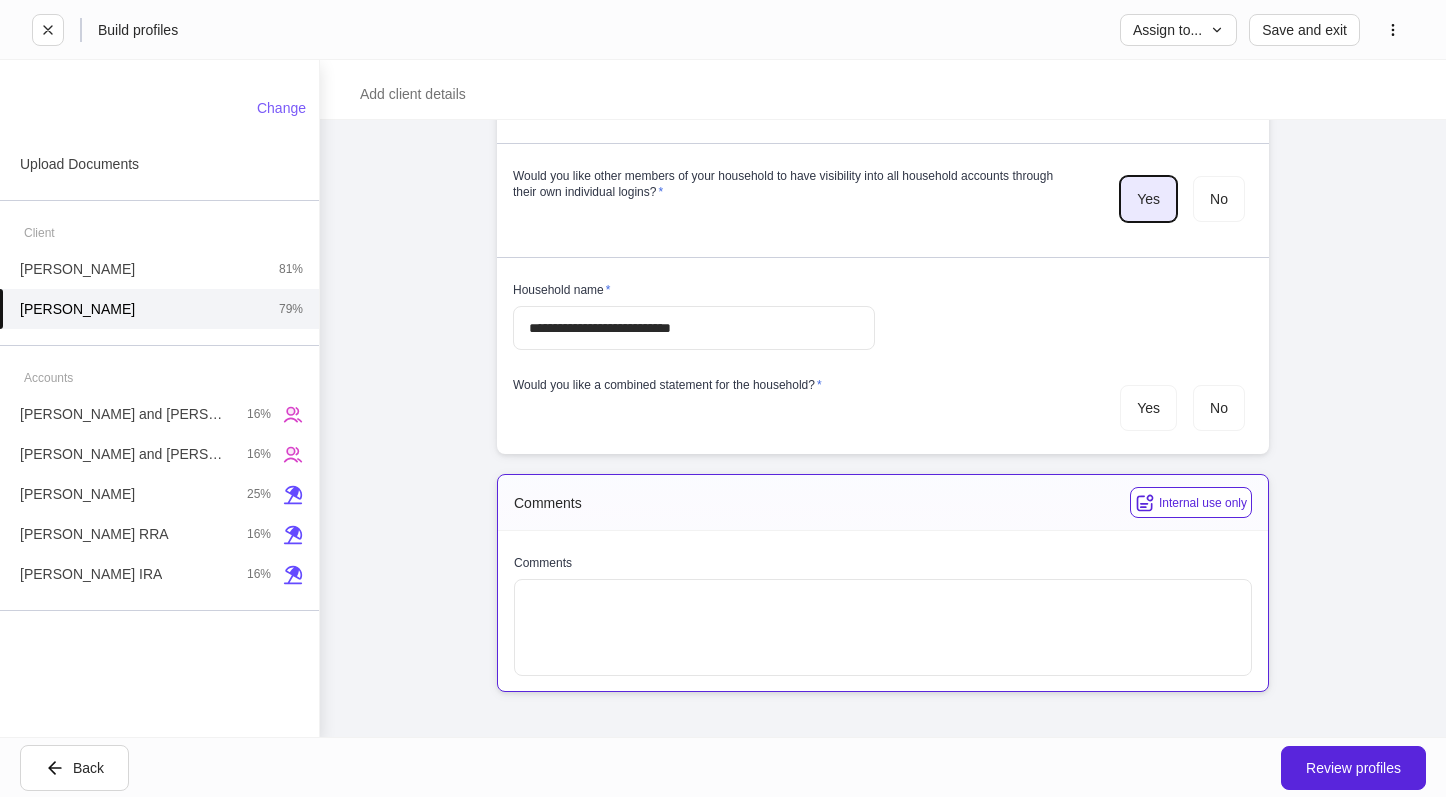 scroll, scrollTop: 6344, scrollLeft: 0, axis: vertical 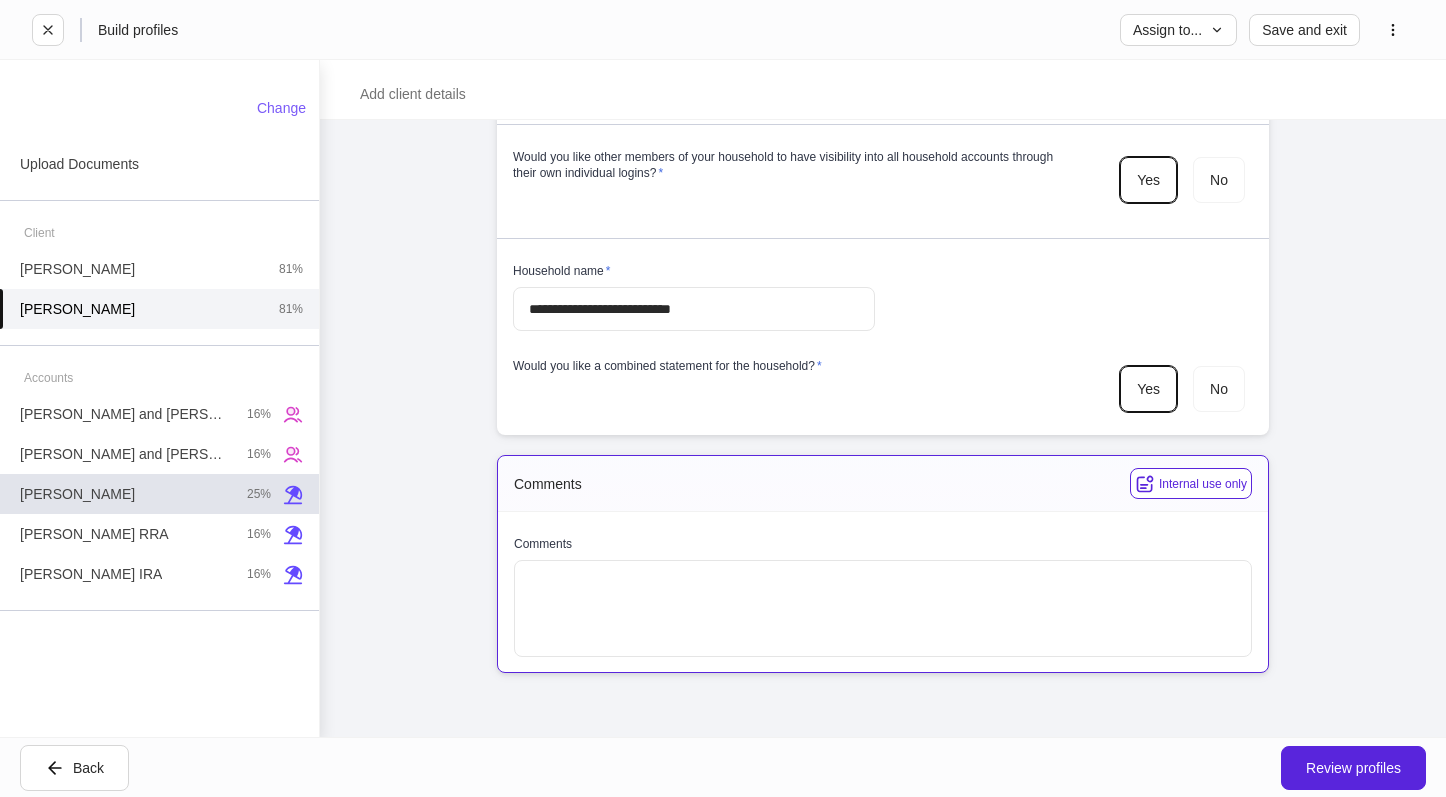 click on "[PERSON_NAME] 25%" at bounding box center [159, 494] 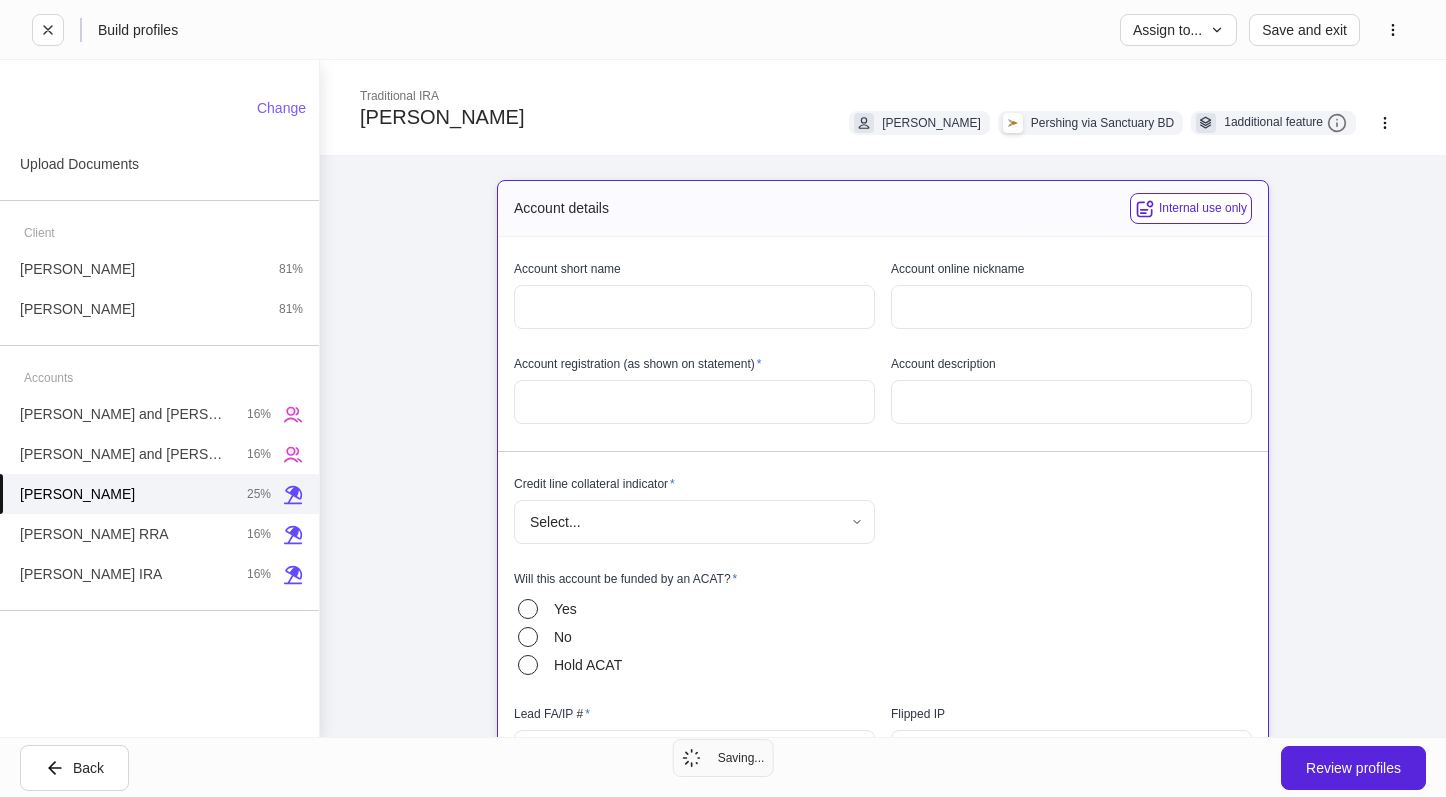 click at bounding box center [694, 307] 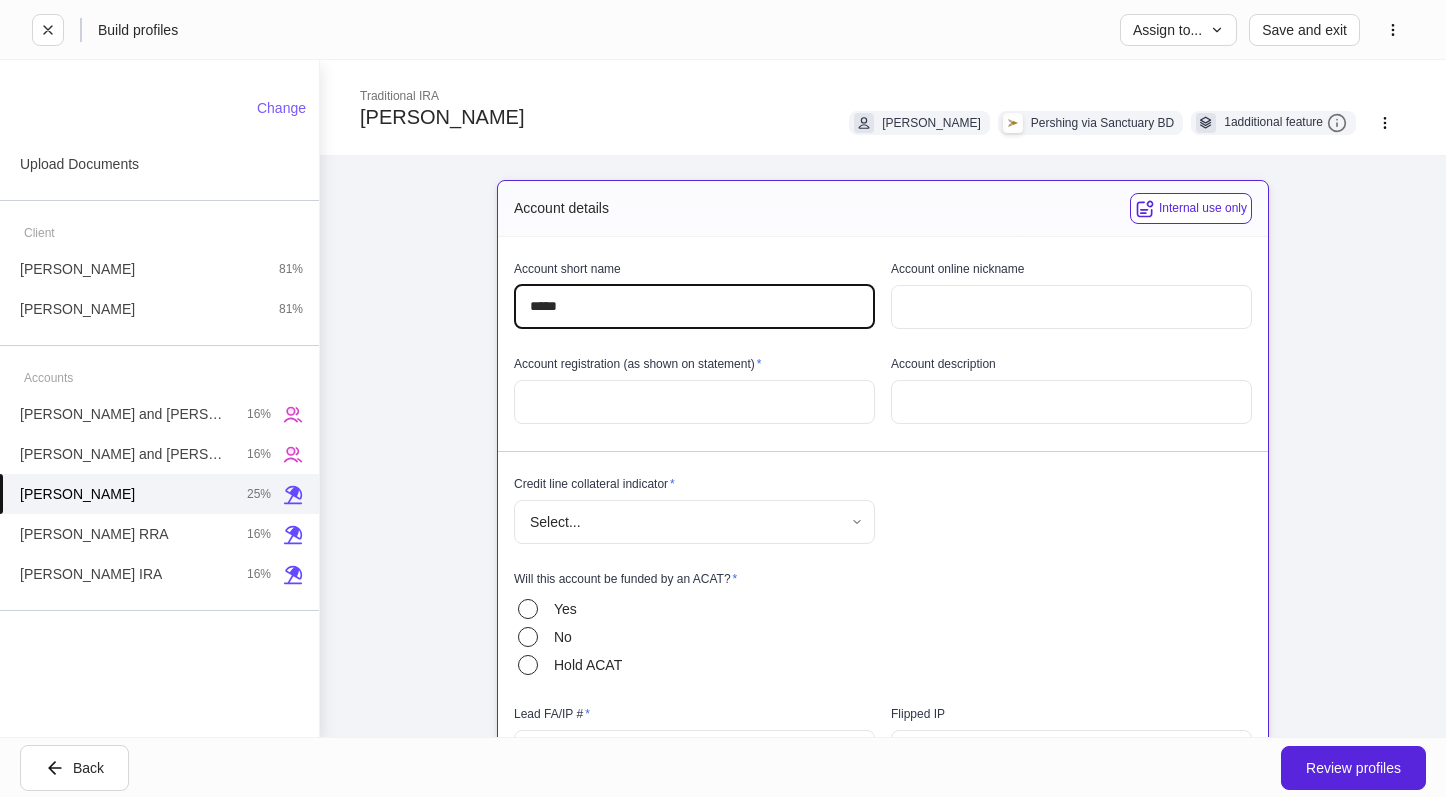 type on "*****" 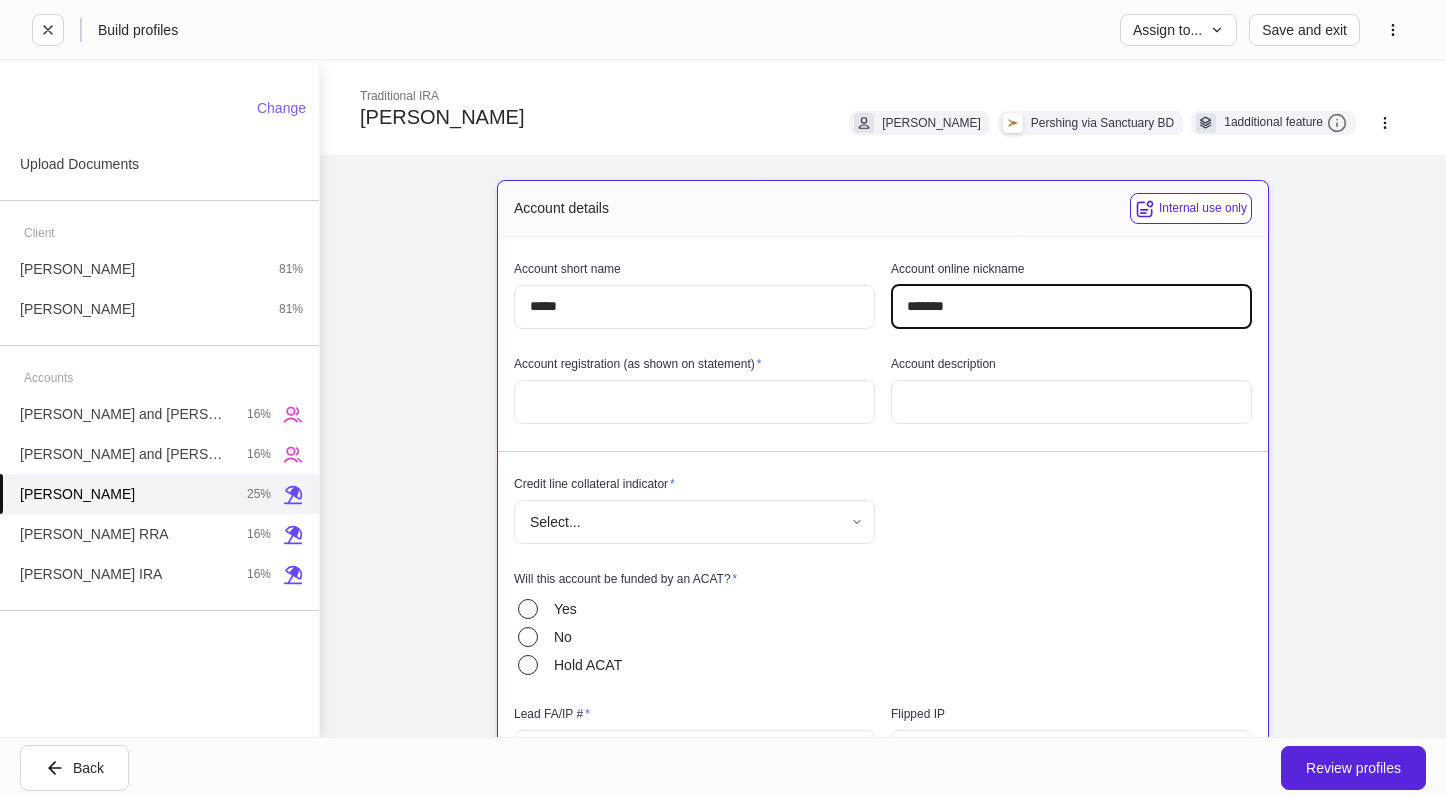 type on "*******" 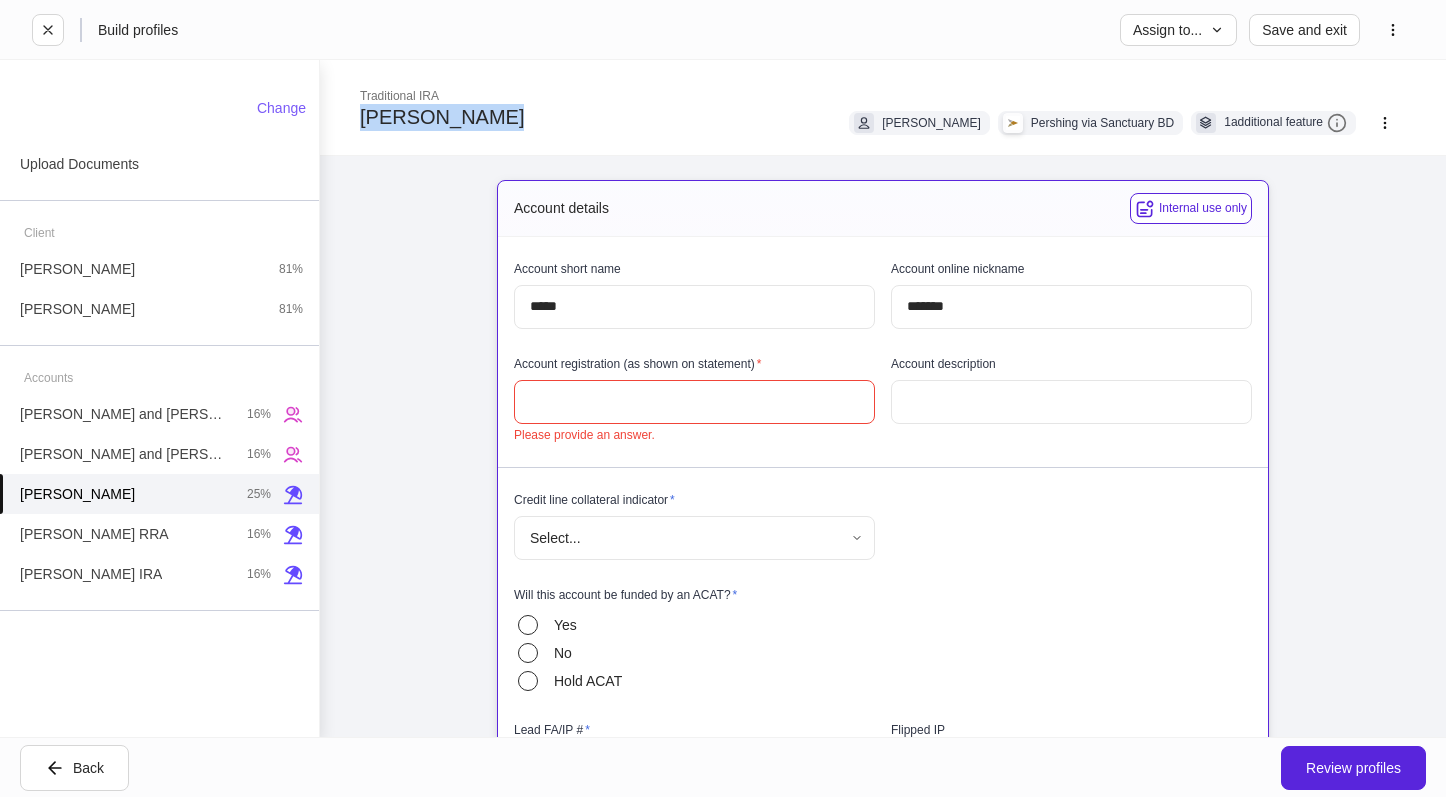 drag, startPoint x: 527, startPoint y: 120, endPoint x: 357, endPoint y: 135, distance: 170.66048 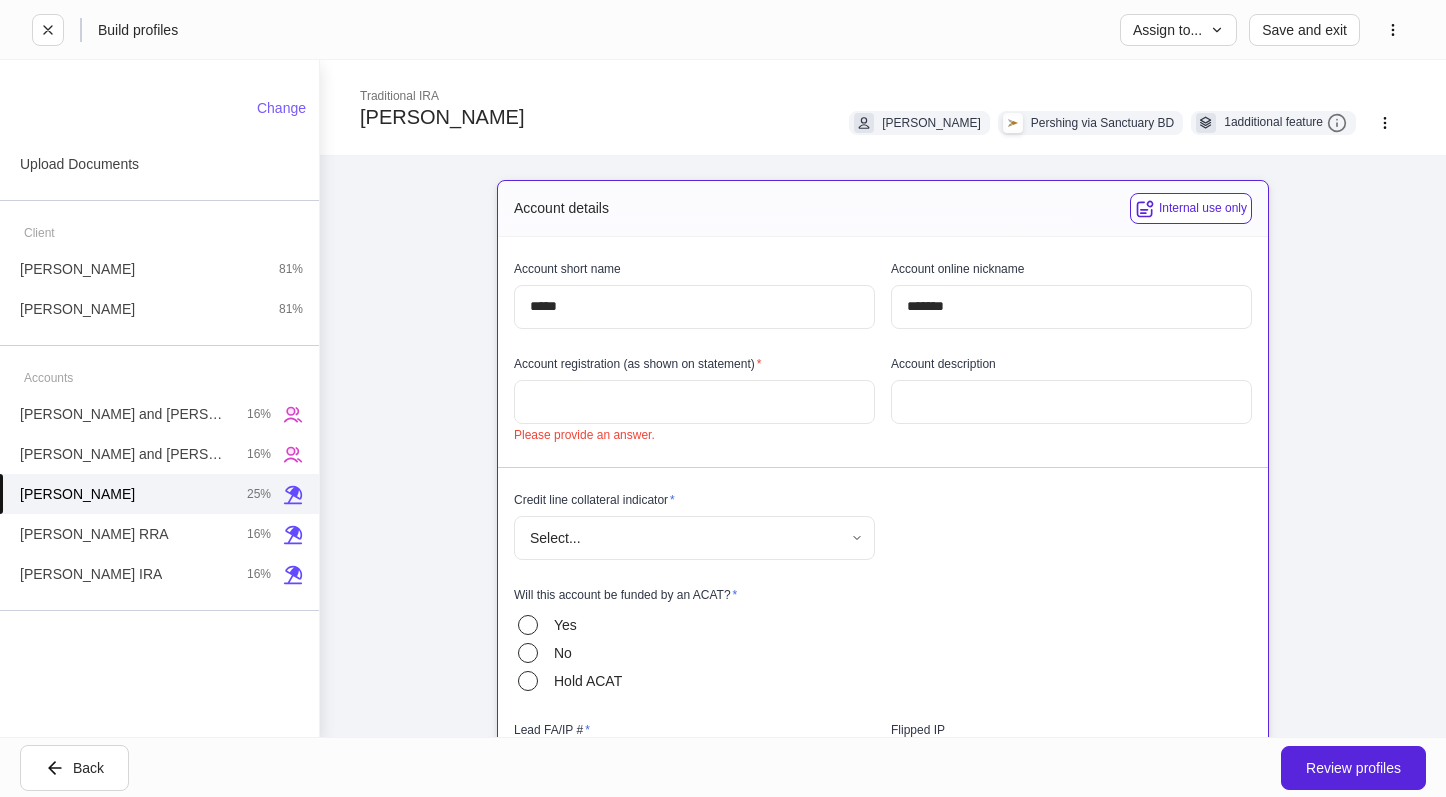 click at bounding box center [694, 402] 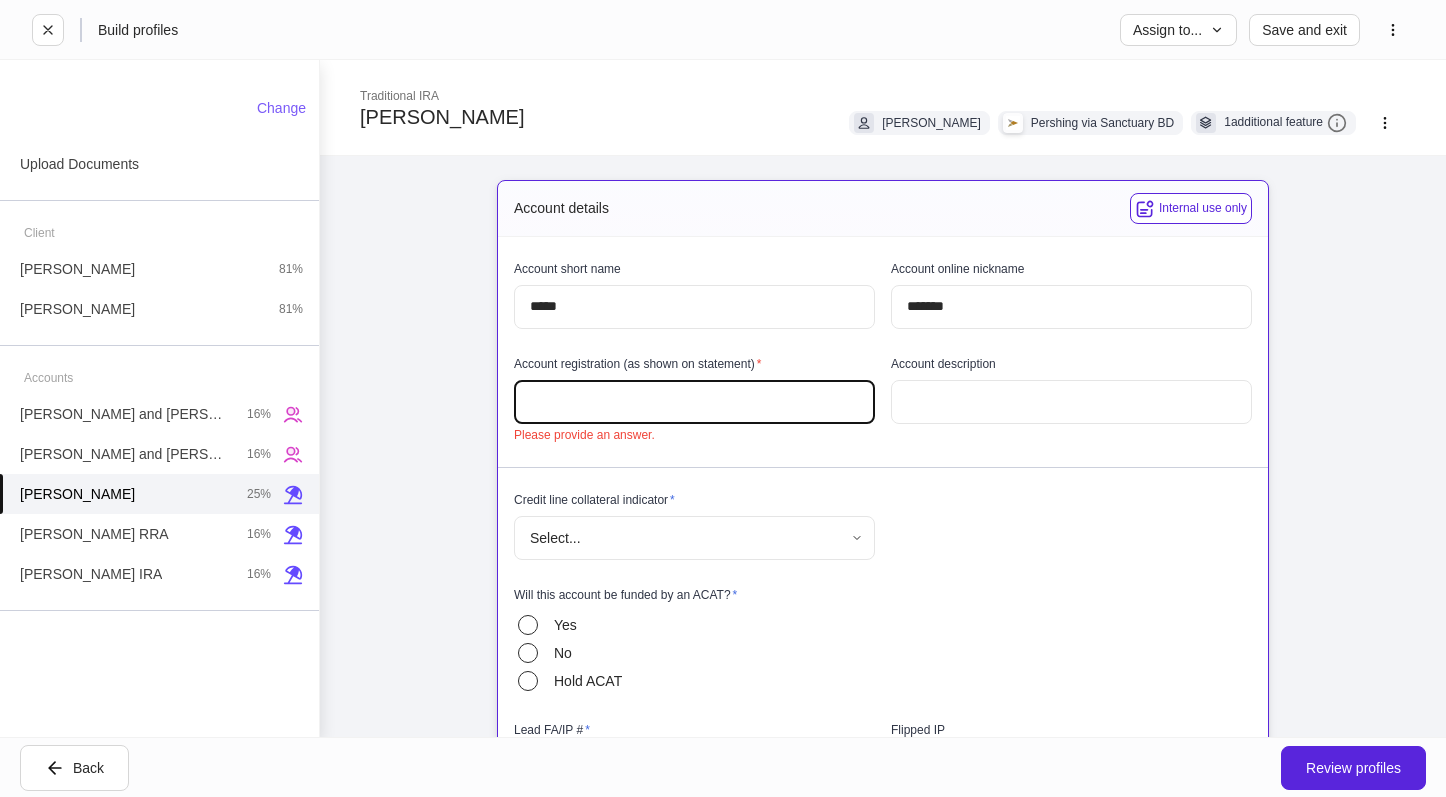 paste on "**********" 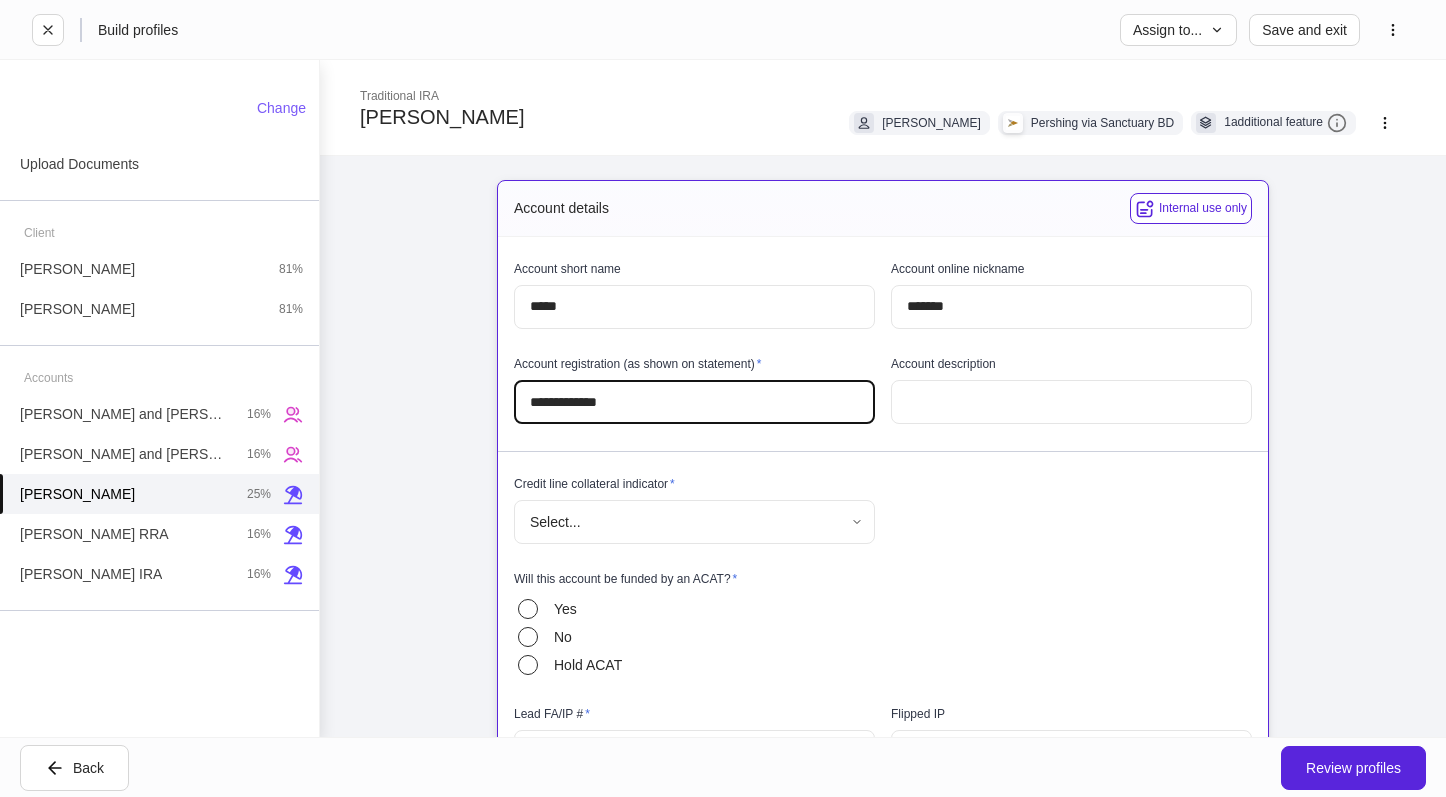 type on "**********" 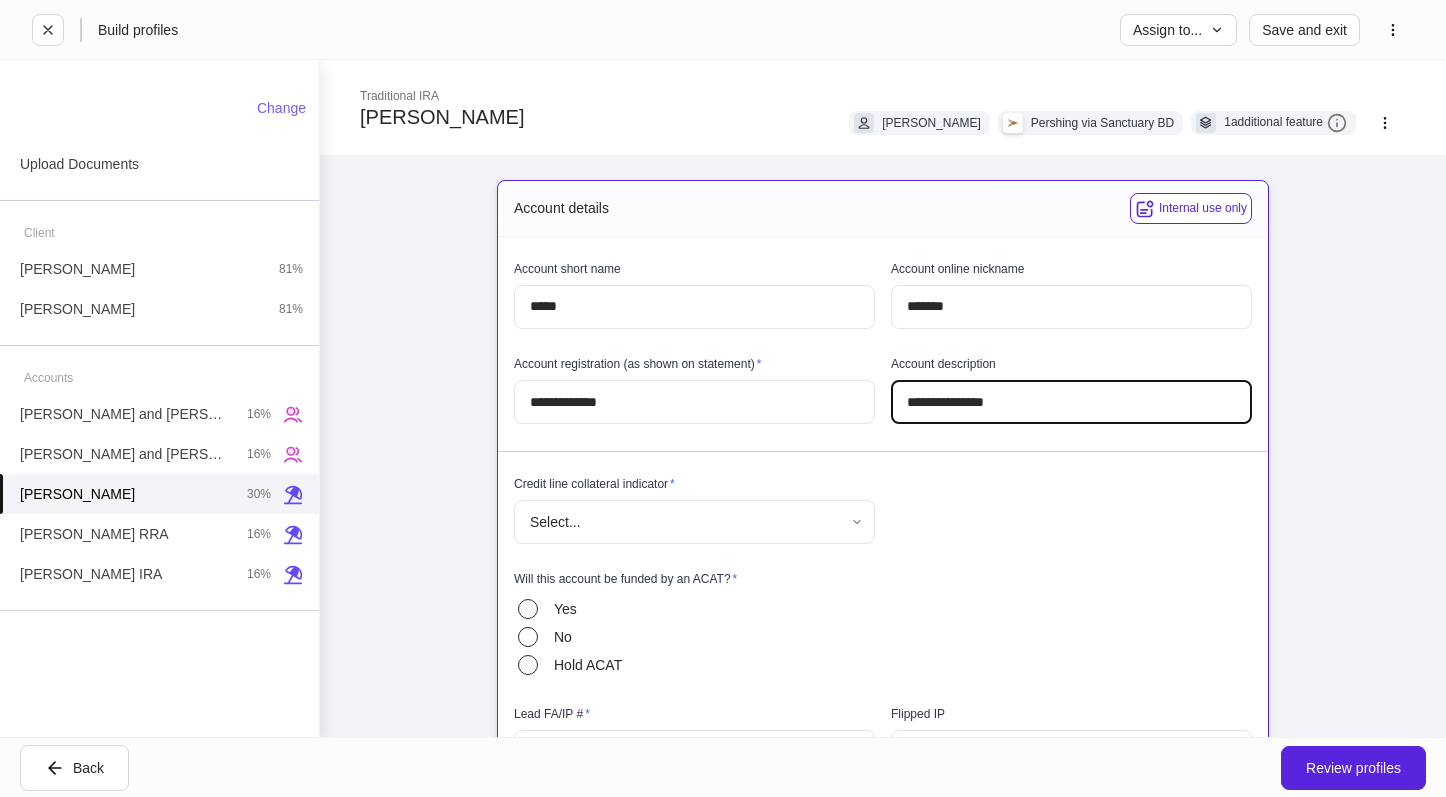 type on "**********" 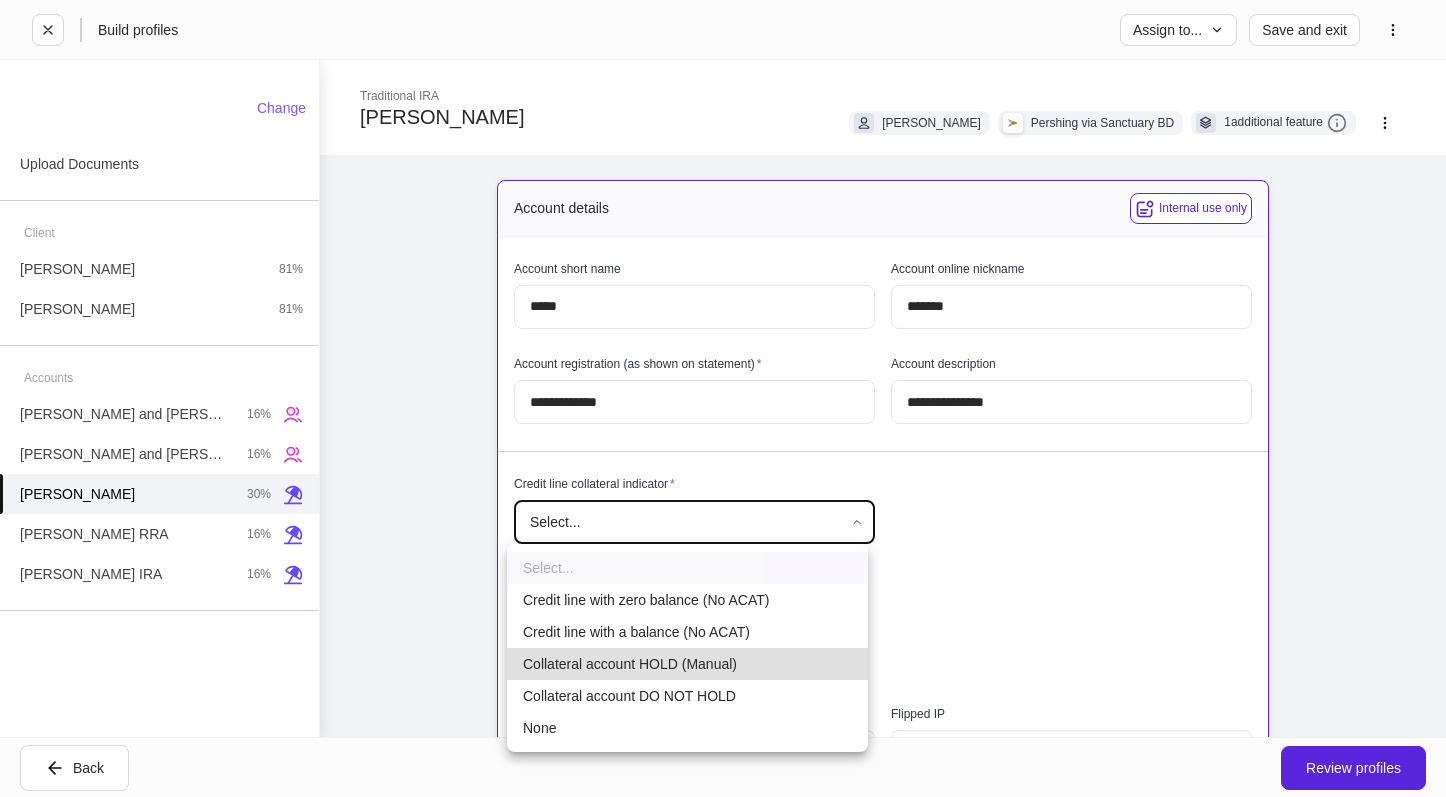 type 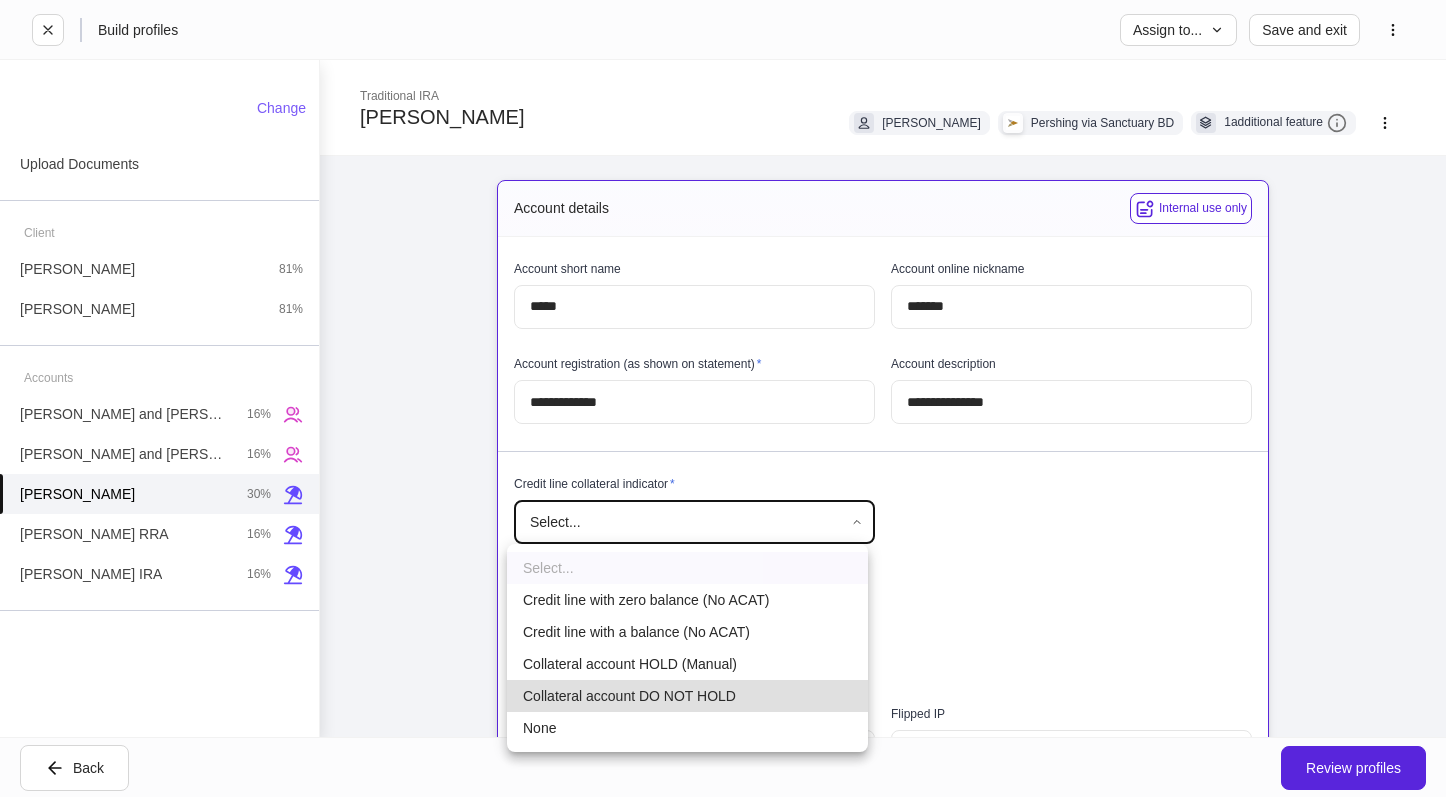 type 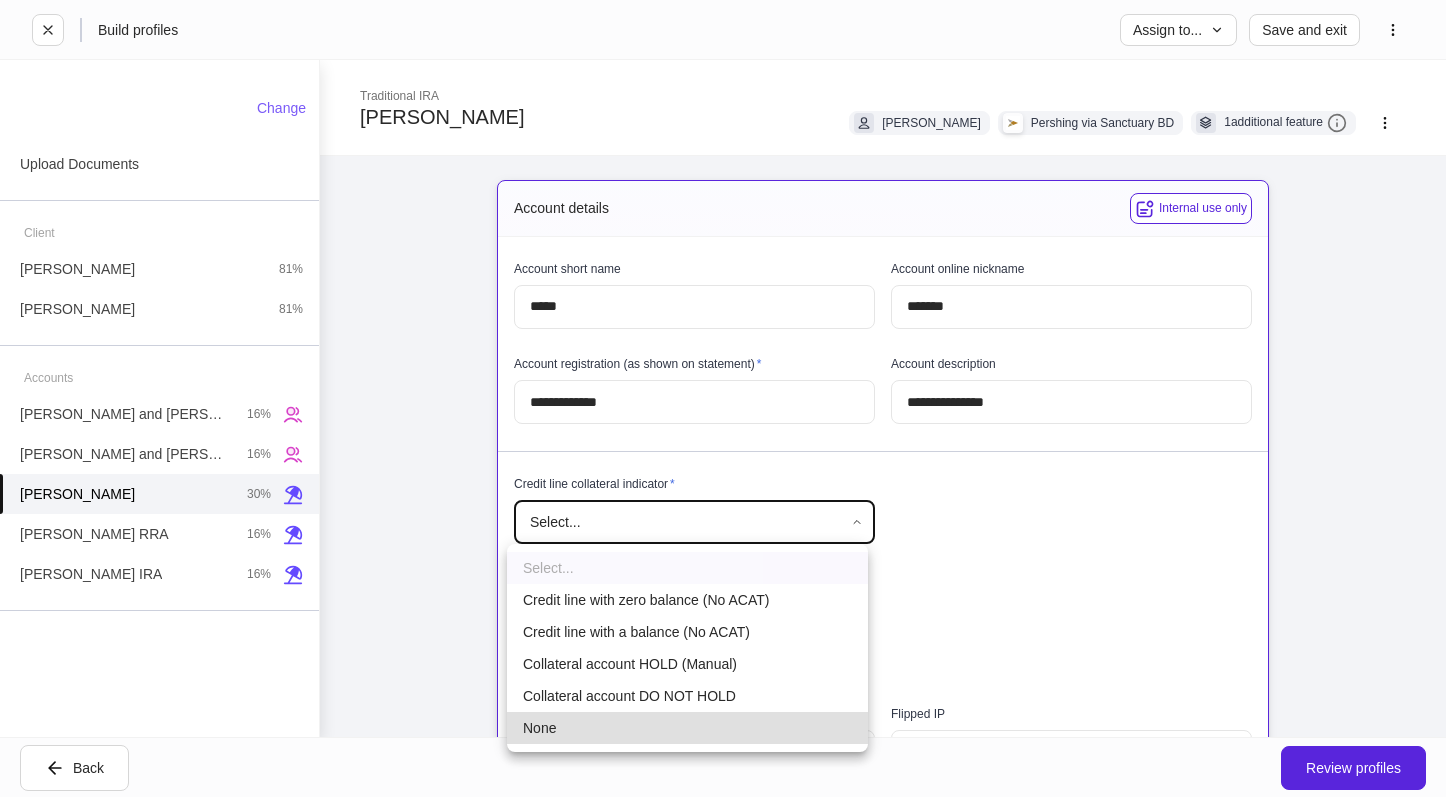 type on "****" 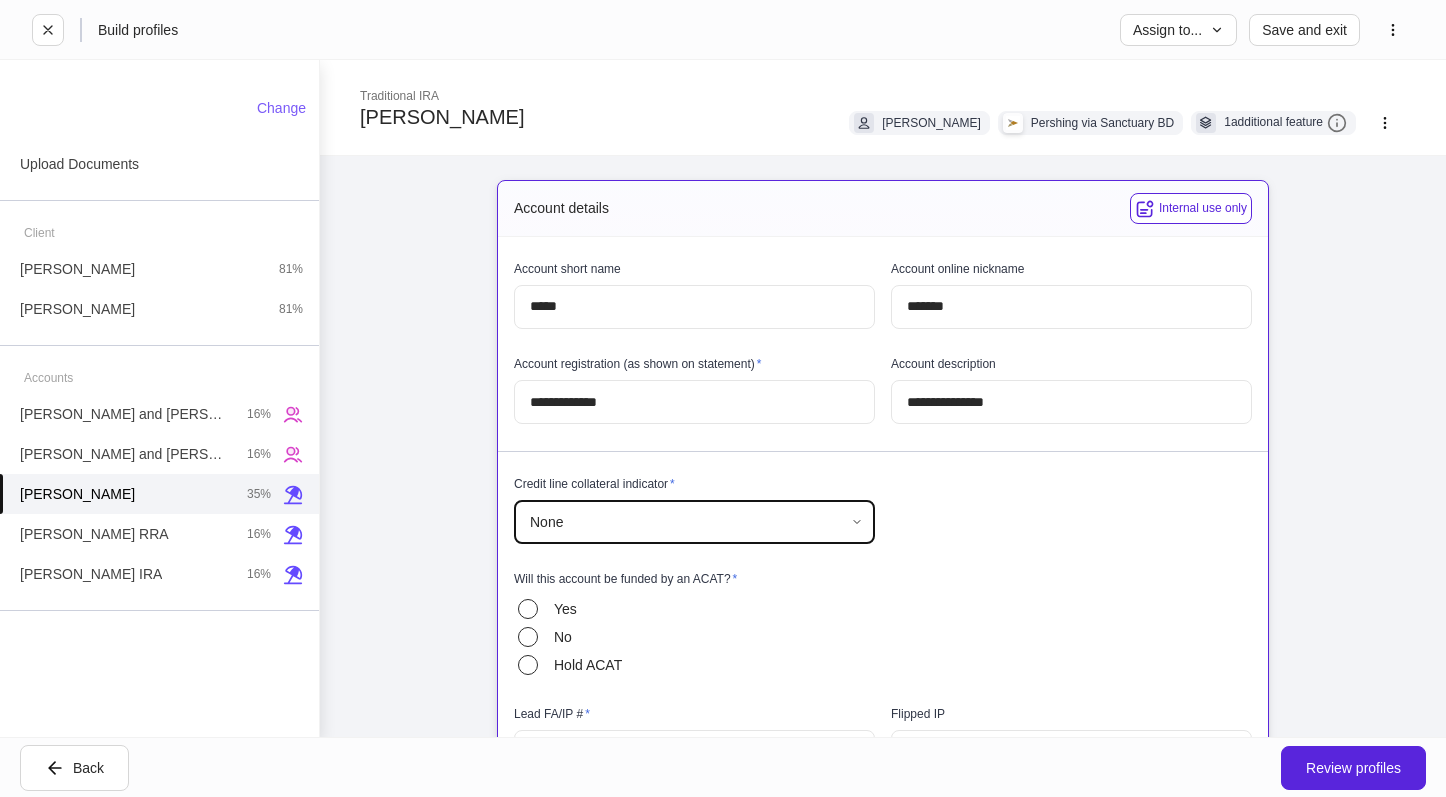 click on "**********" at bounding box center (875, 804) 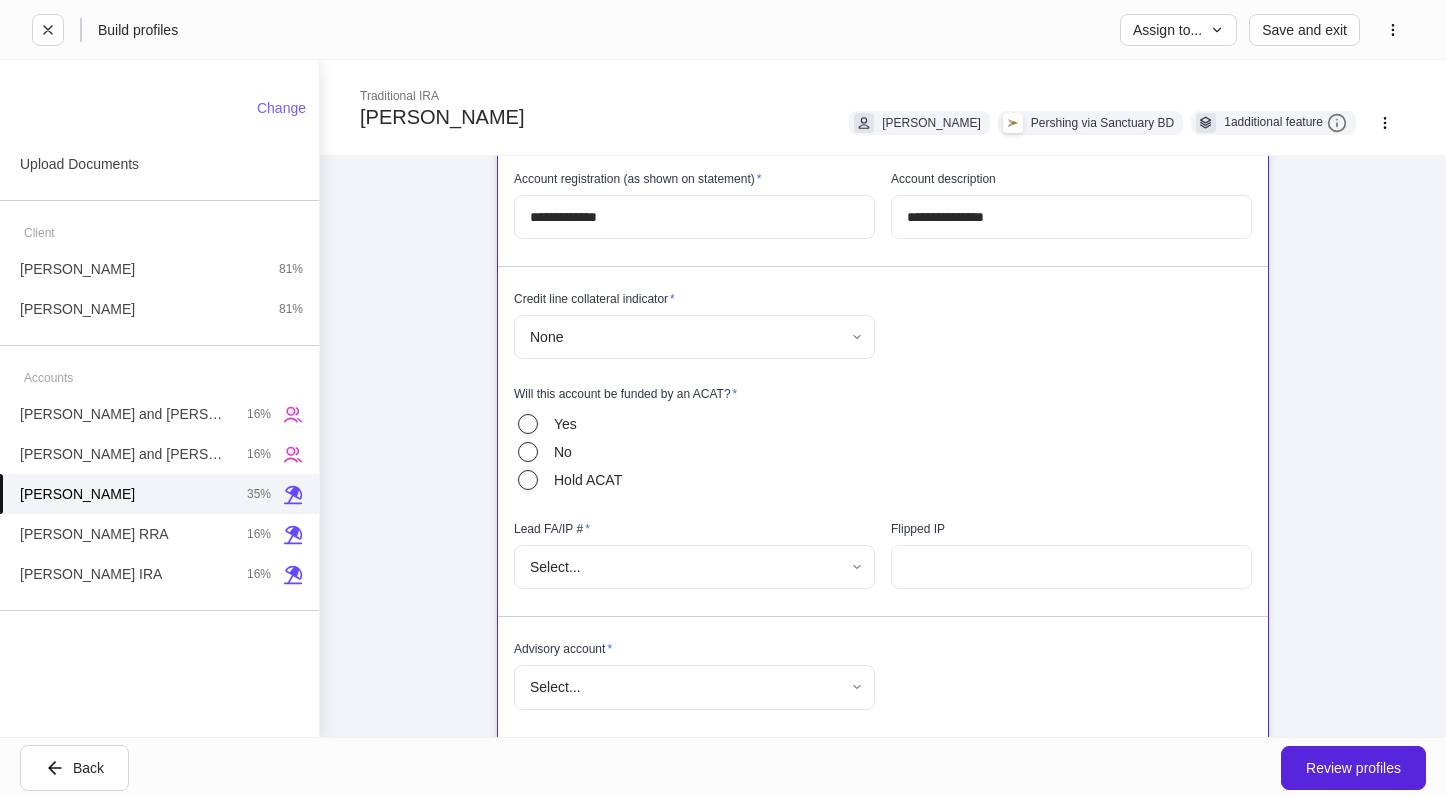 scroll, scrollTop: 200, scrollLeft: 0, axis: vertical 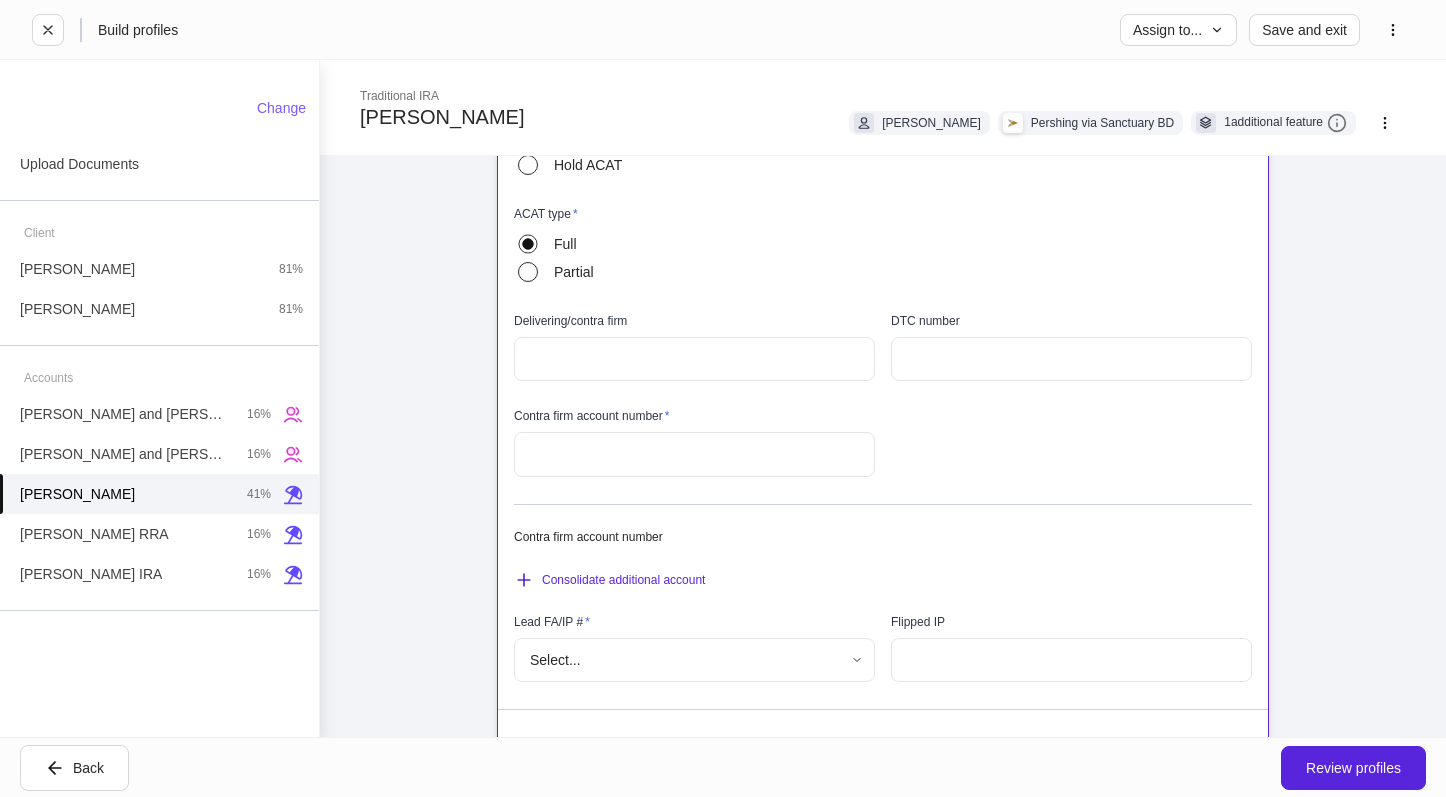 click at bounding box center [694, 359] 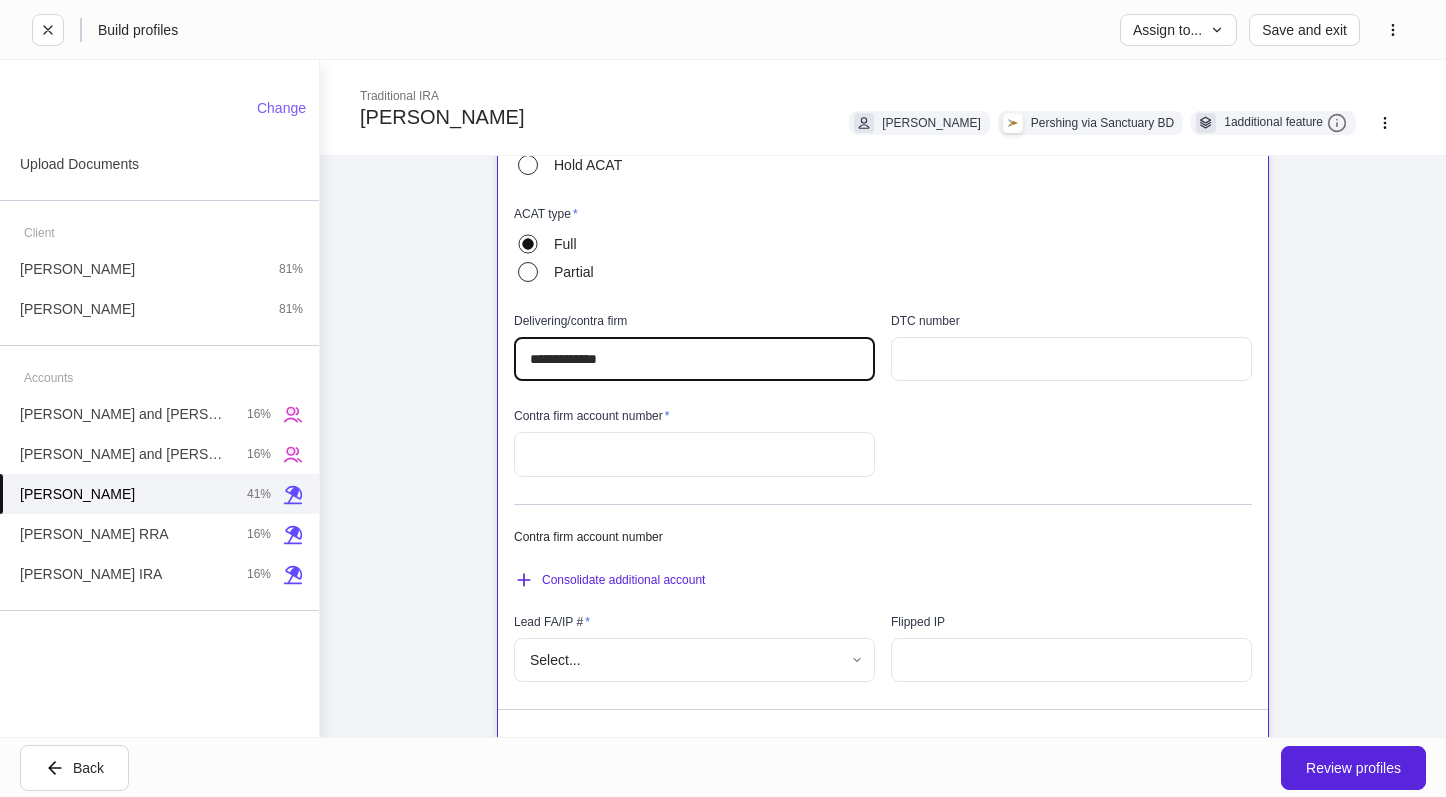 type on "**********" 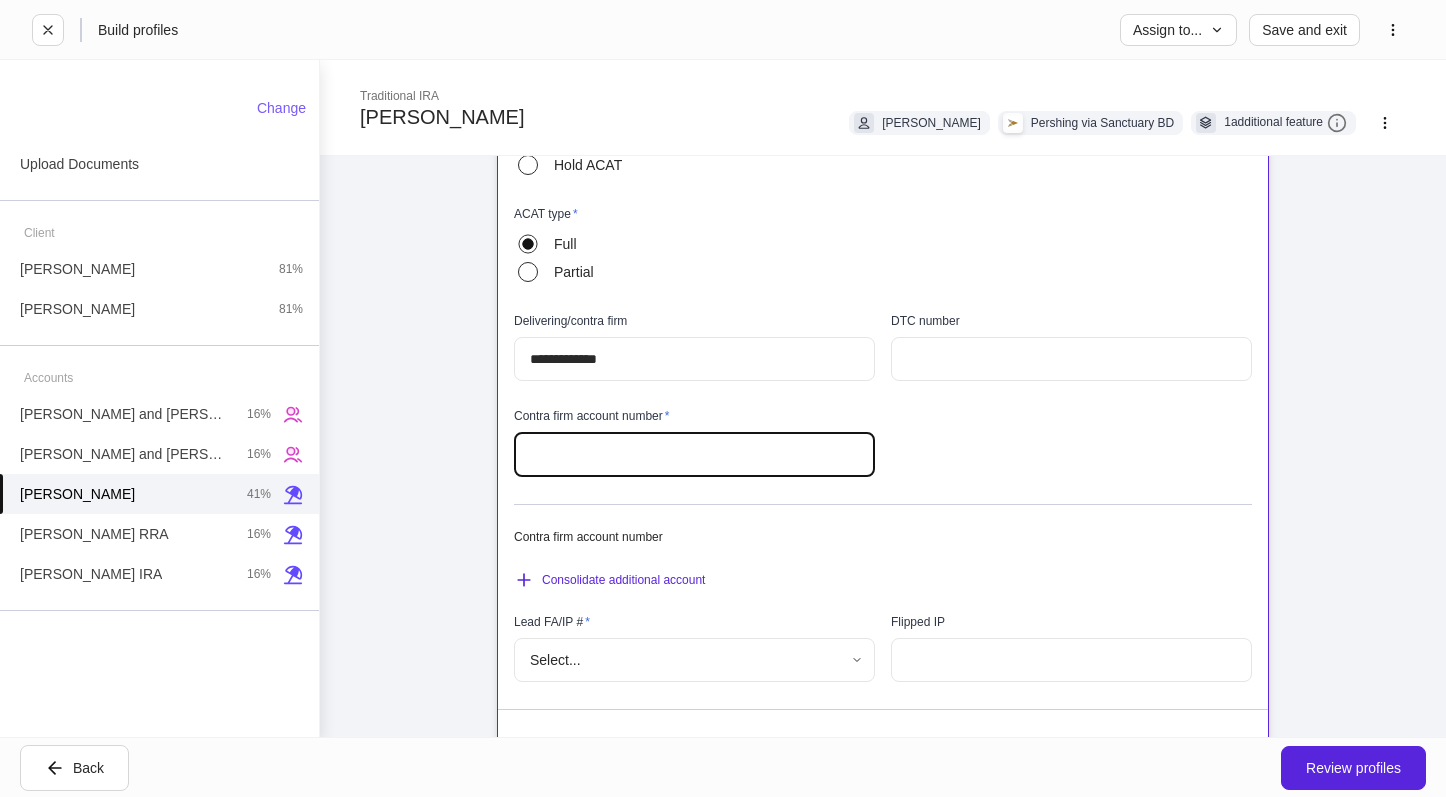 click at bounding box center (694, 454) 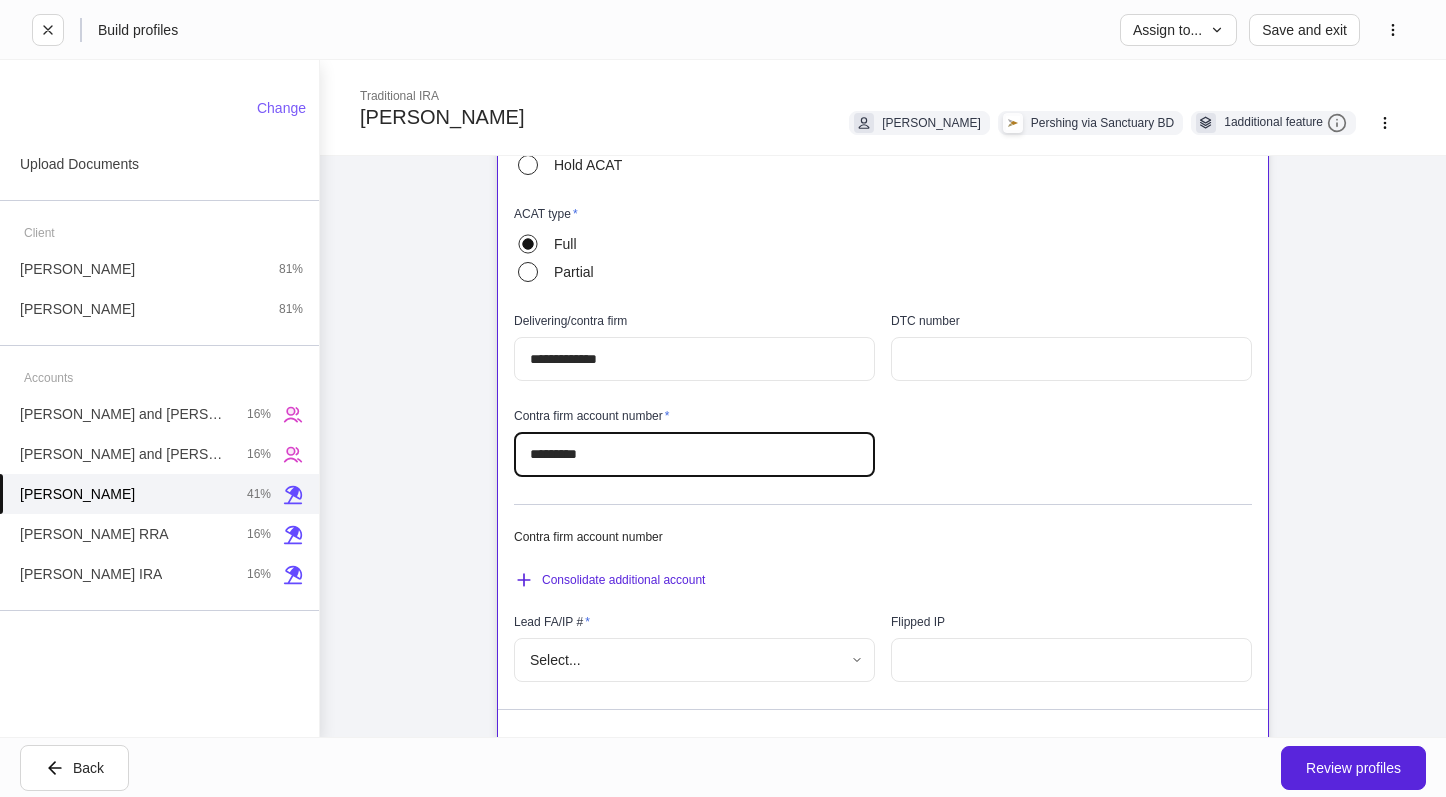 type on "*********" 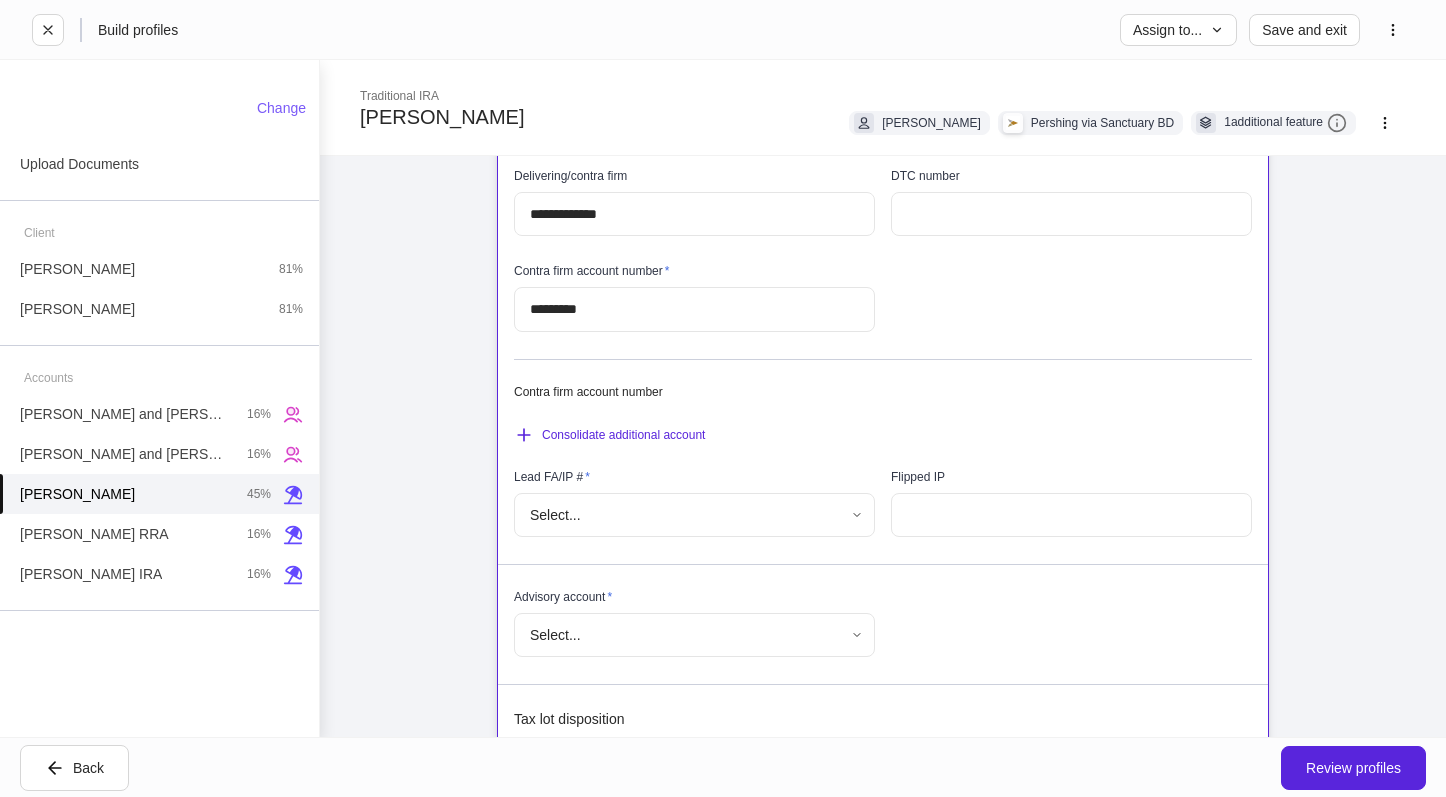 scroll, scrollTop: 700, scrollLeft: 0, axis: vertical 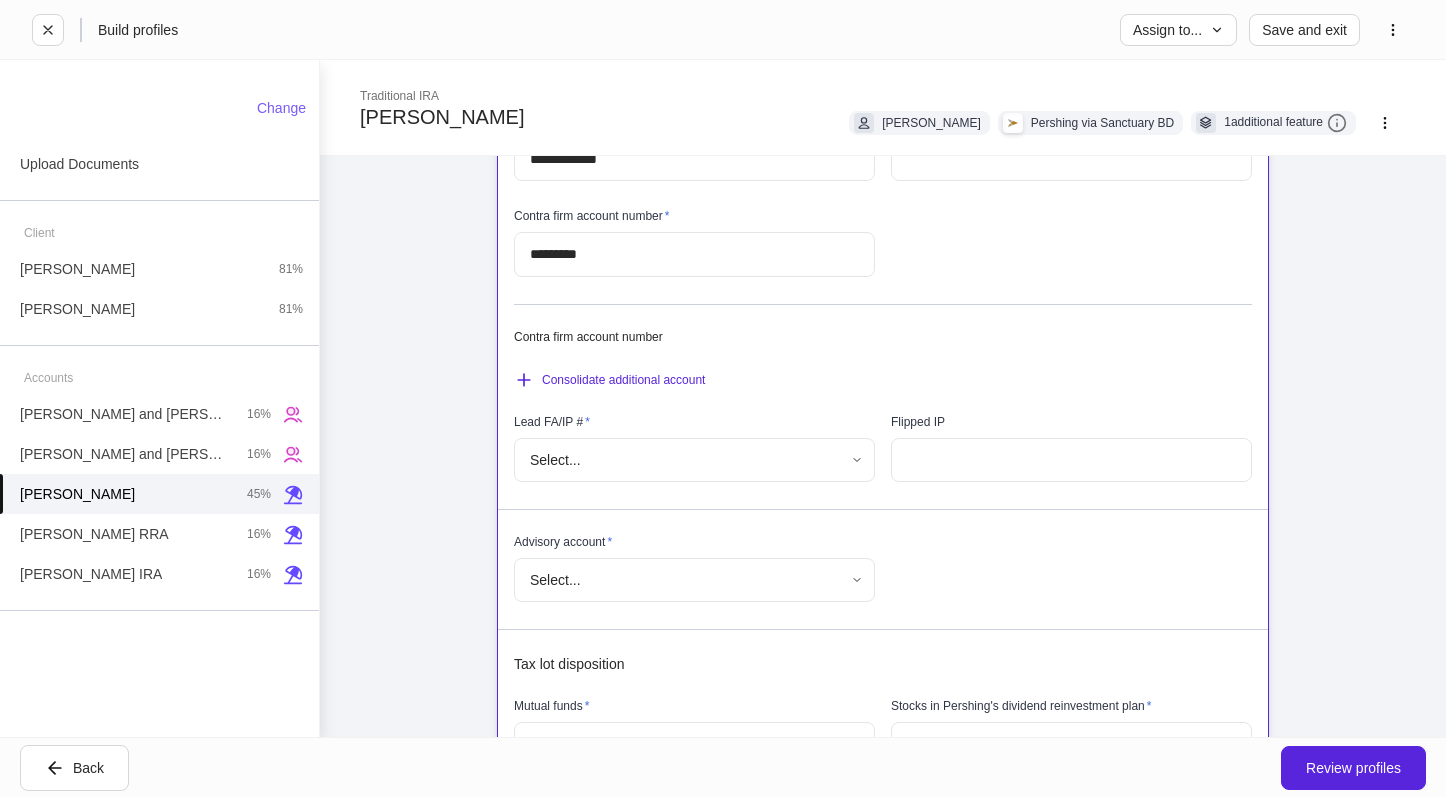 click on "**********" at bounding box center (723, 398) 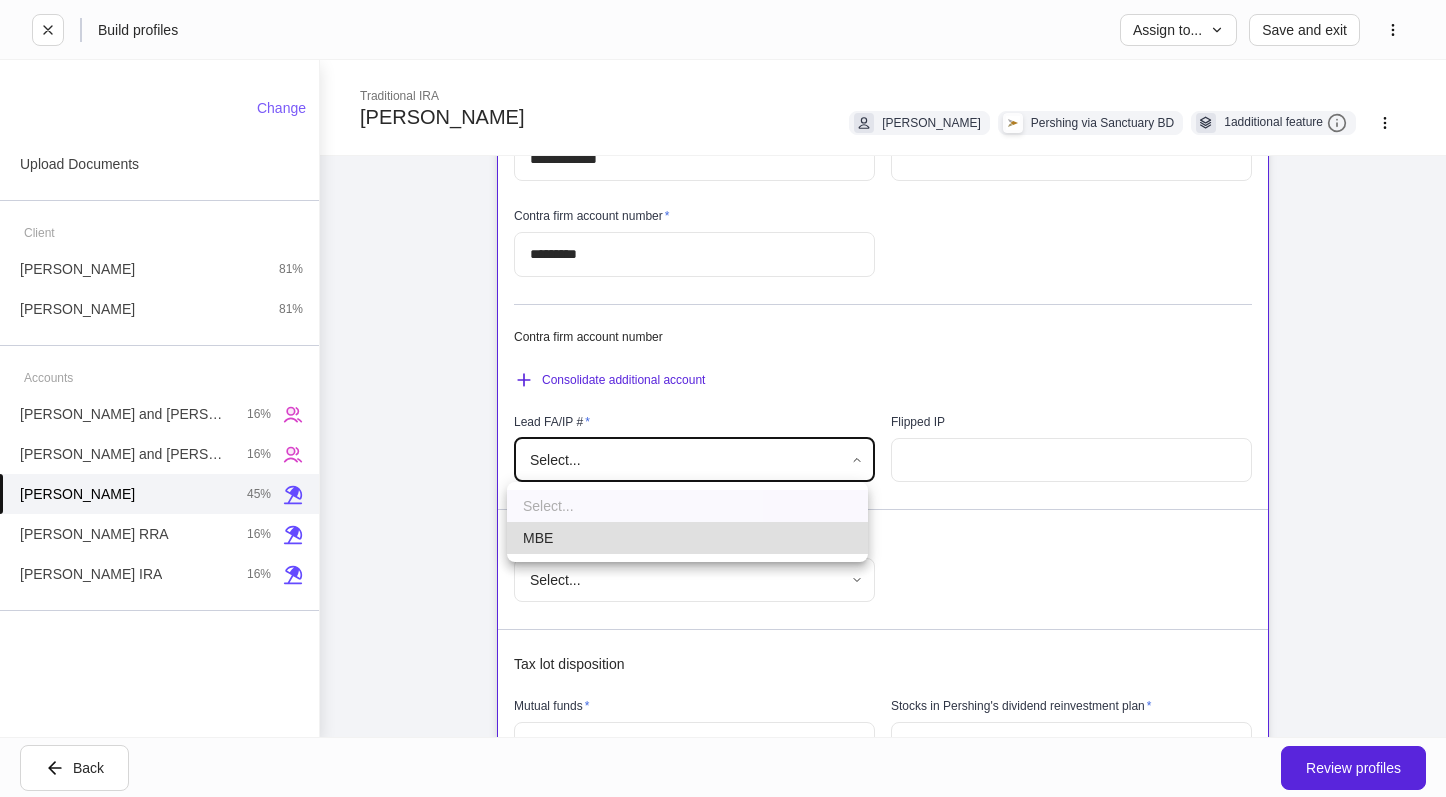 click on "MBE" at bounding box center [687, 538] 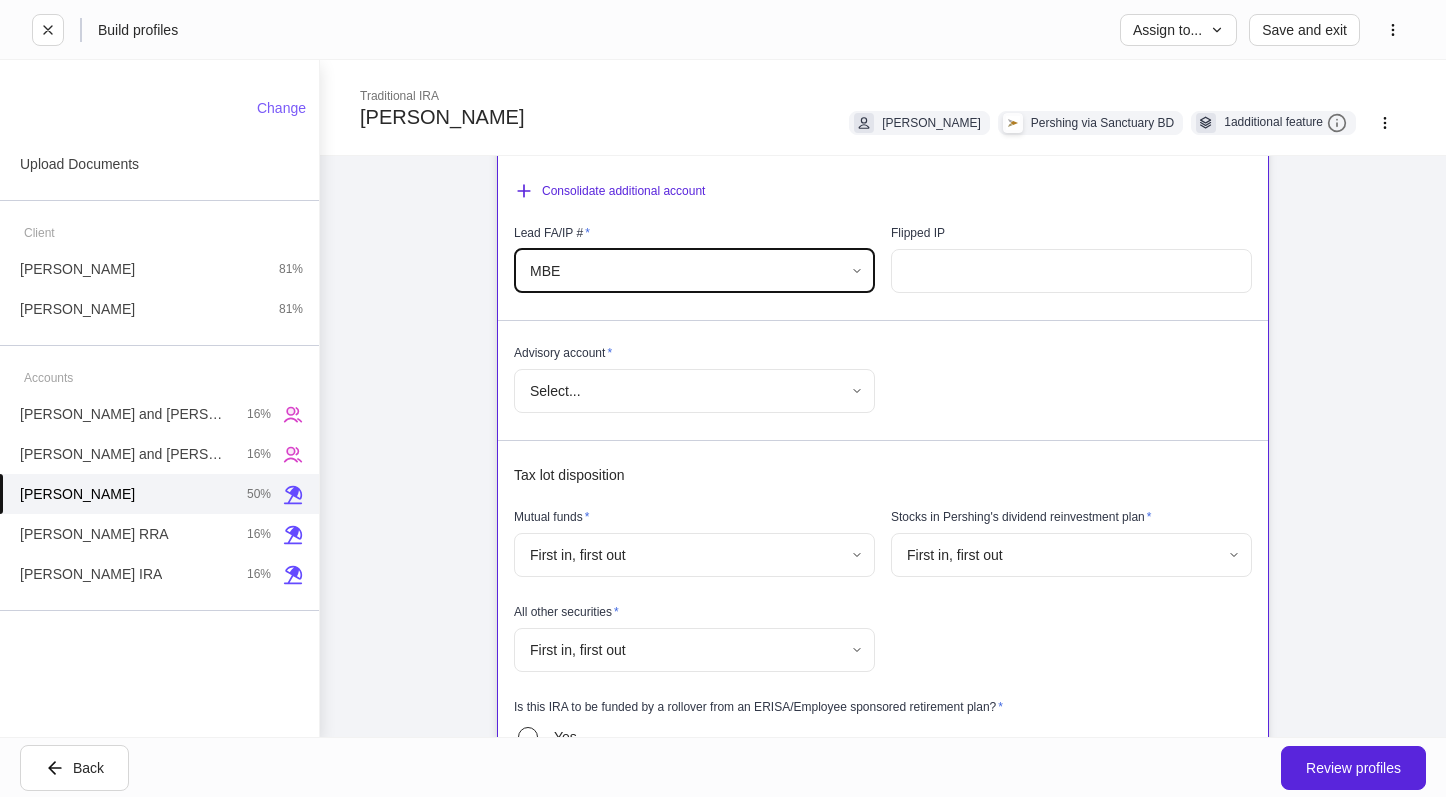 scroll, scrollTop: 900, scrollLeft: 0, axis: vertical 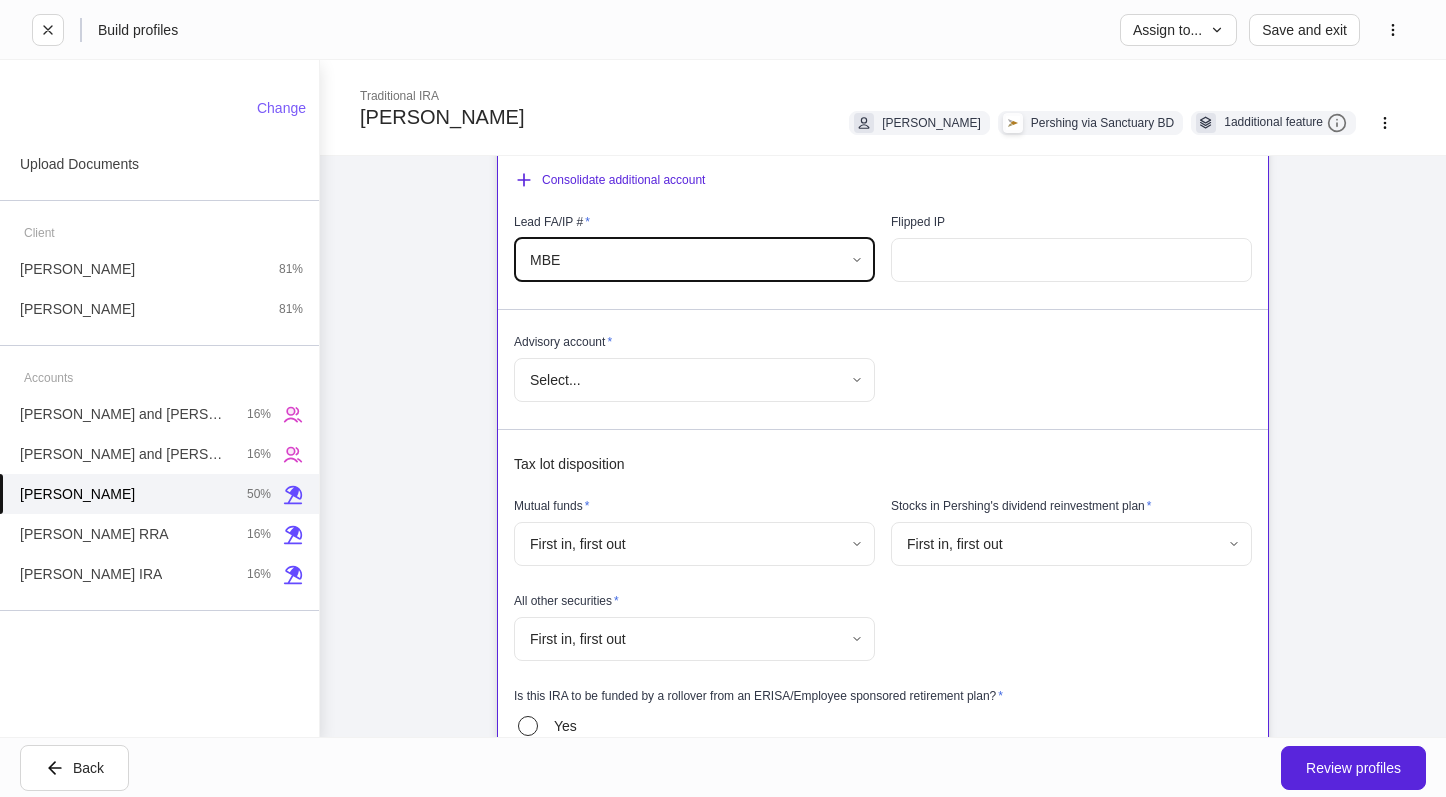 click on "**********" at bounding box center [723, 398] 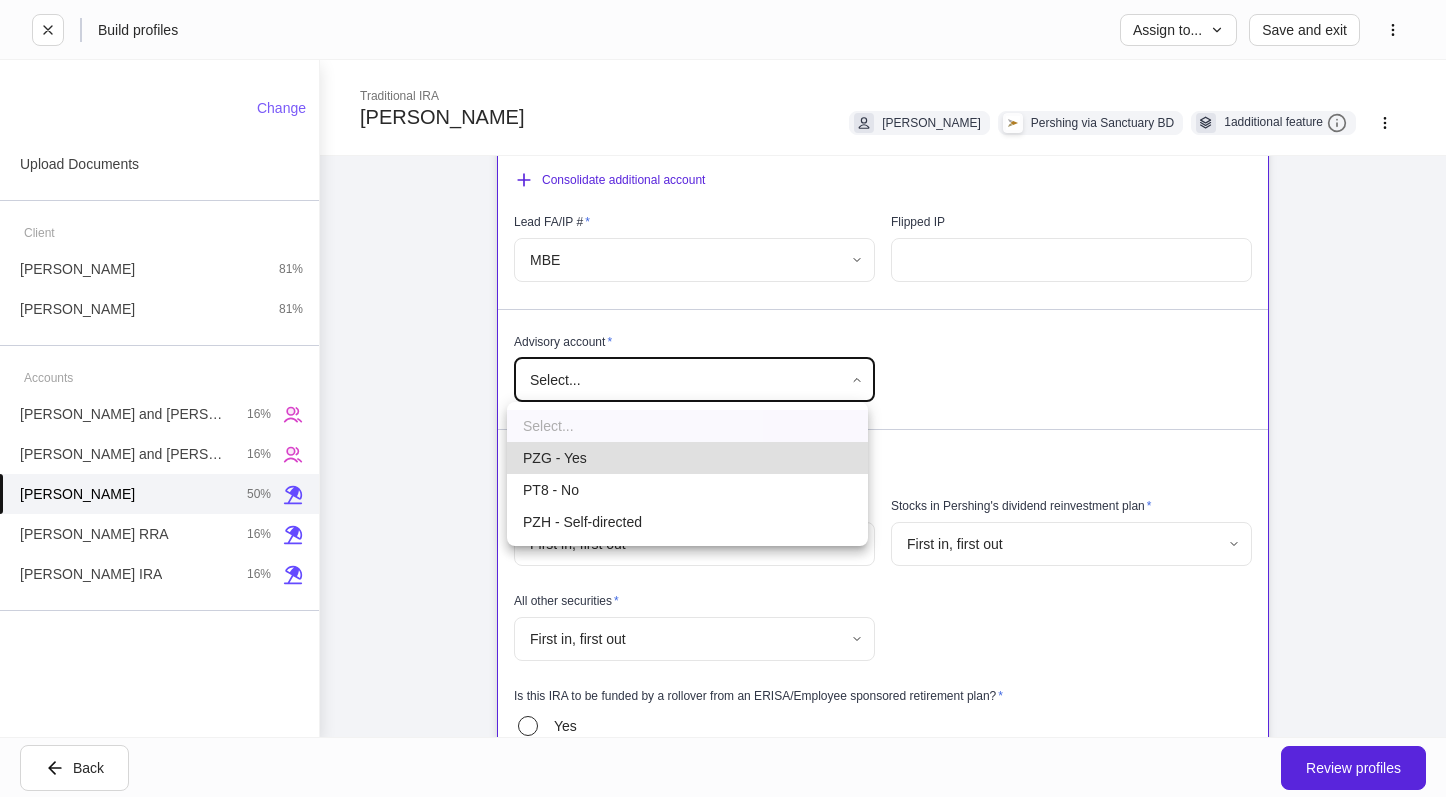 click on "PZG - Yes" at bounding box center [687, 458] 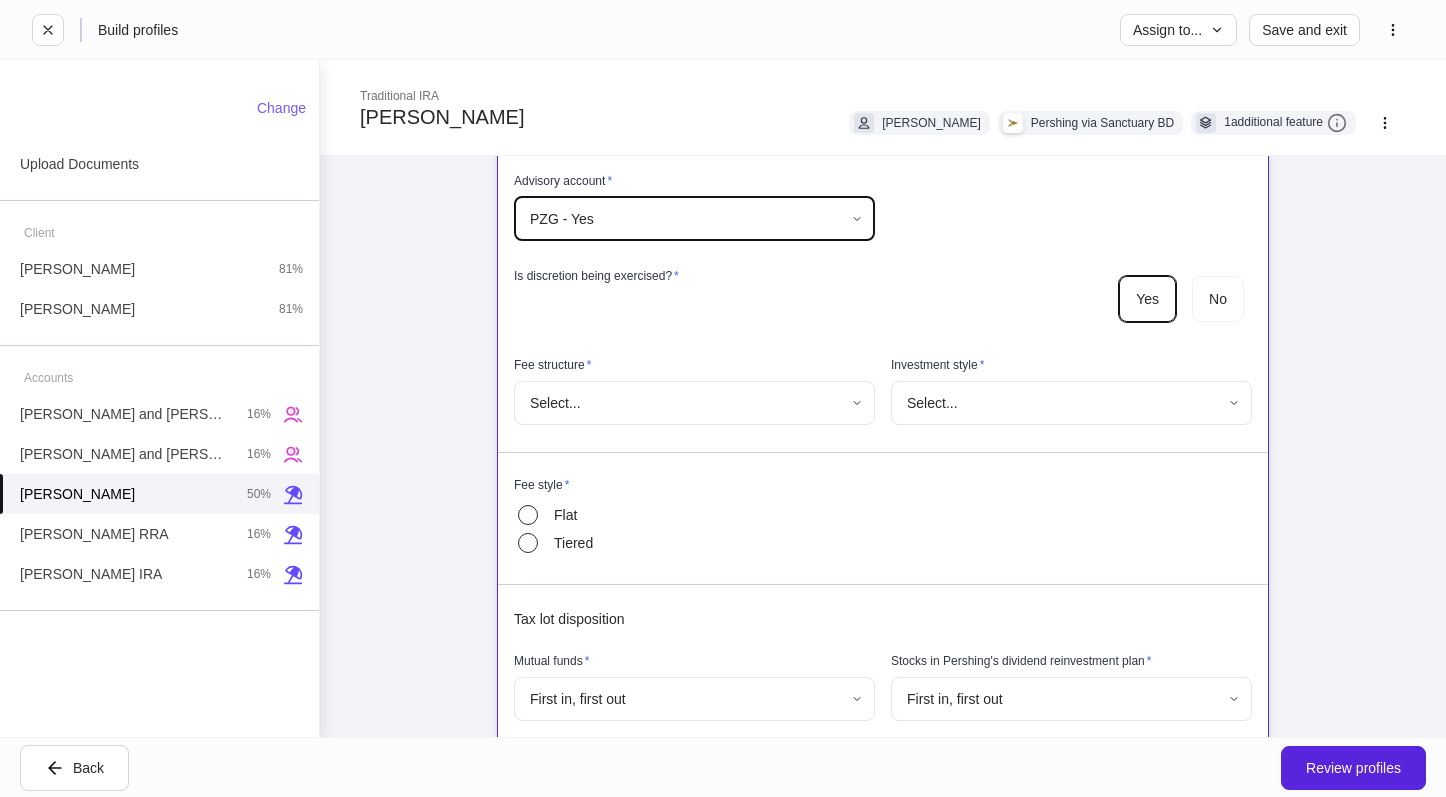 scroll, scrollTop: 1100, scrollLeft: 0, axis: vertical 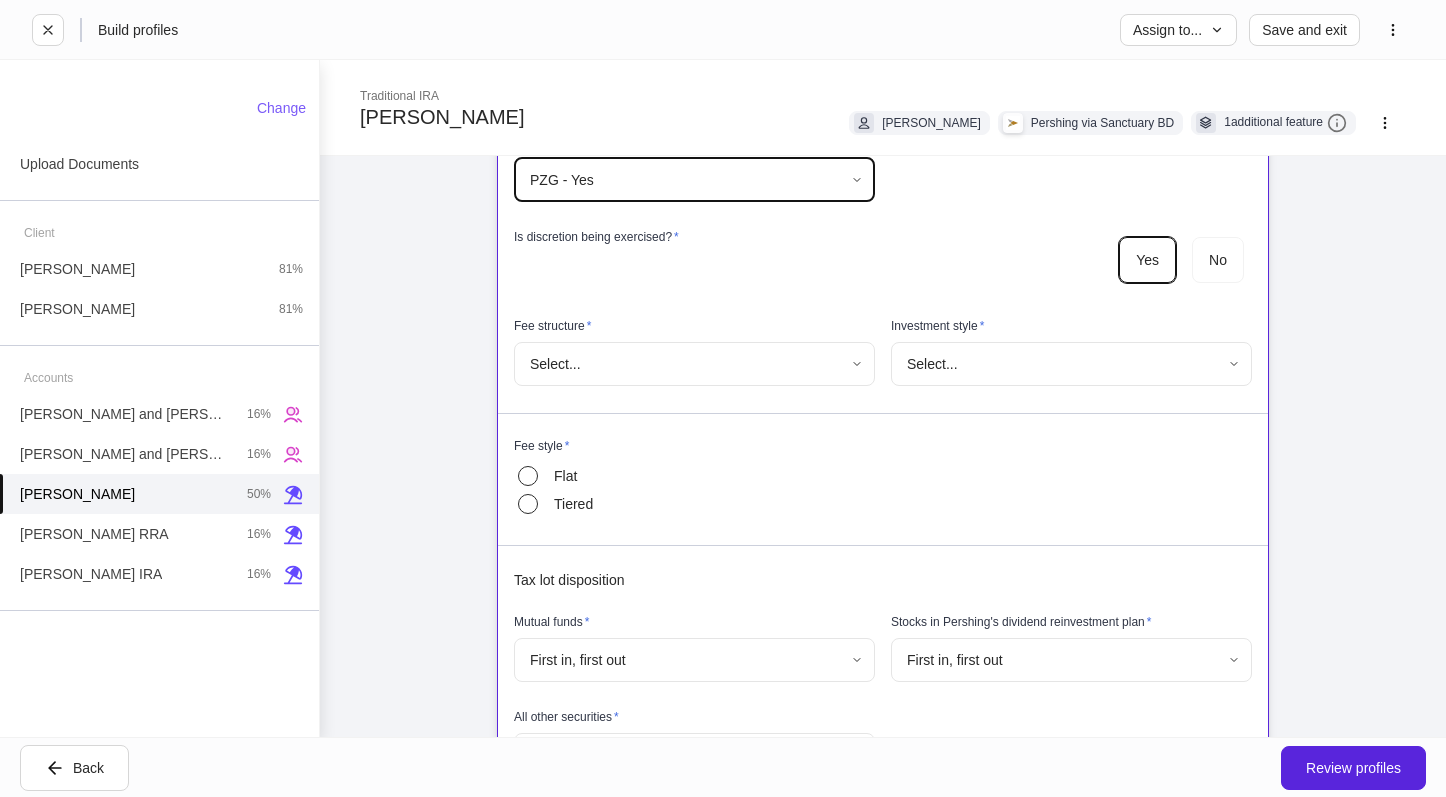 click on "**********" at bounding box center [723, 398] 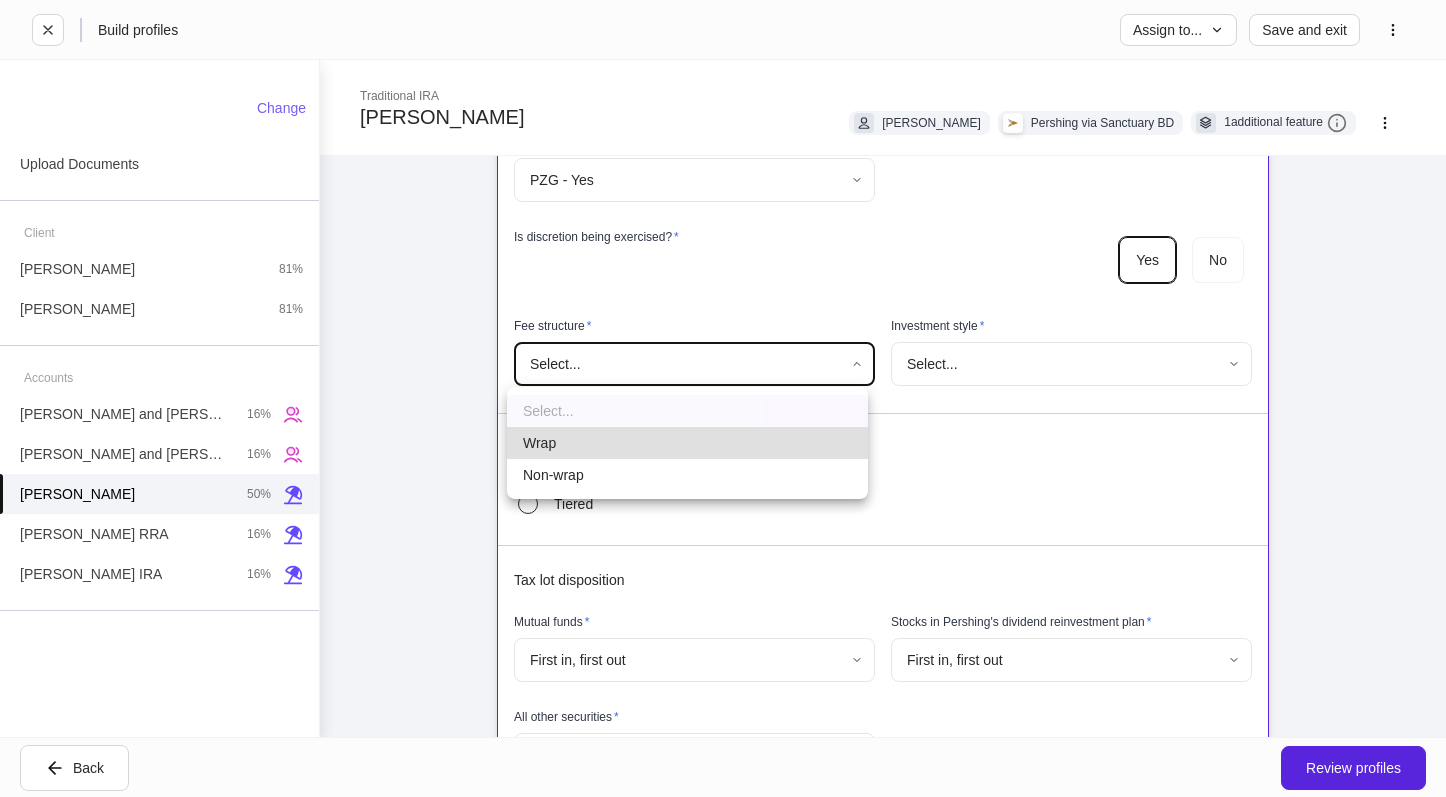 click on "Non-wrap" at bounding box center (687, 475) 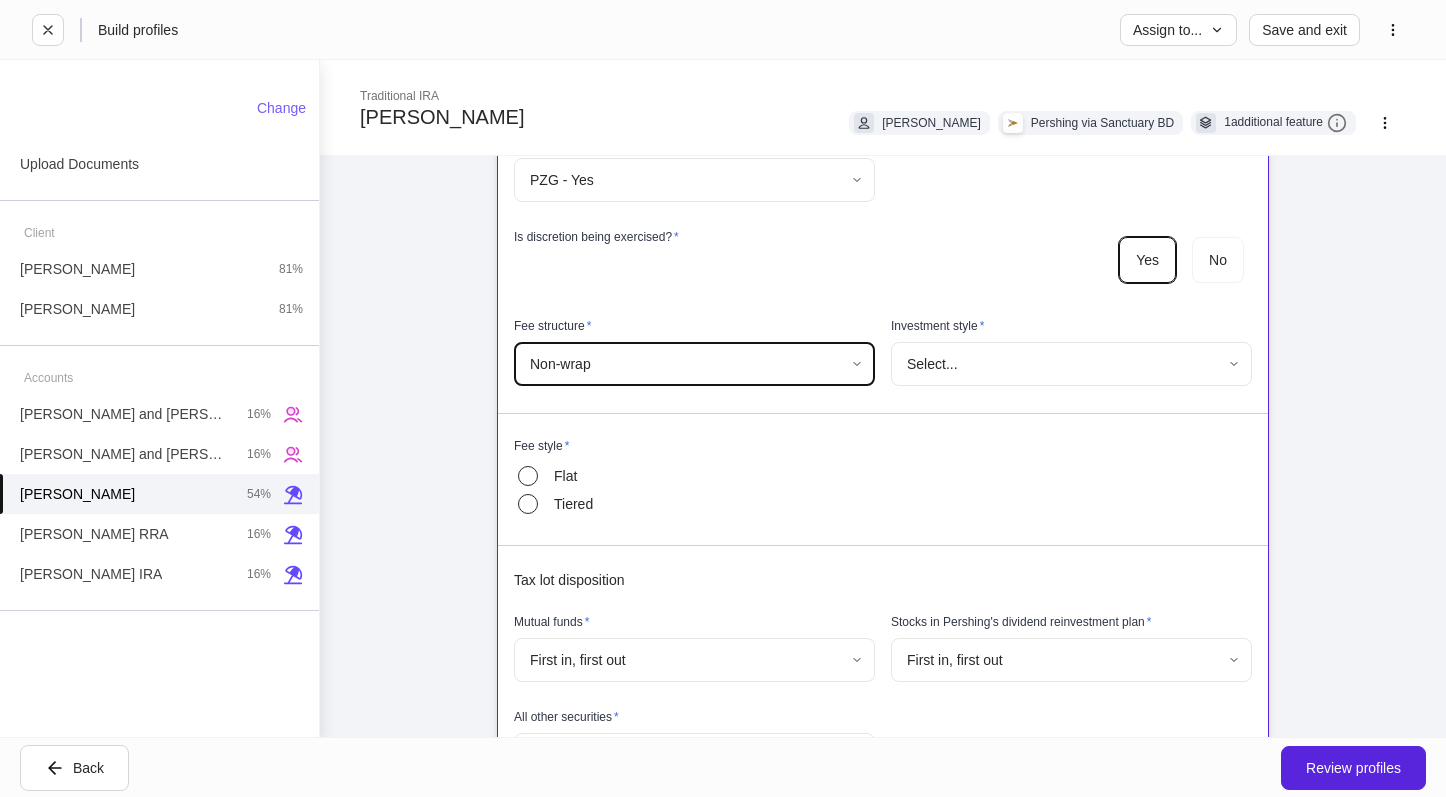 click on "**********" at bounding box center (723, 398) 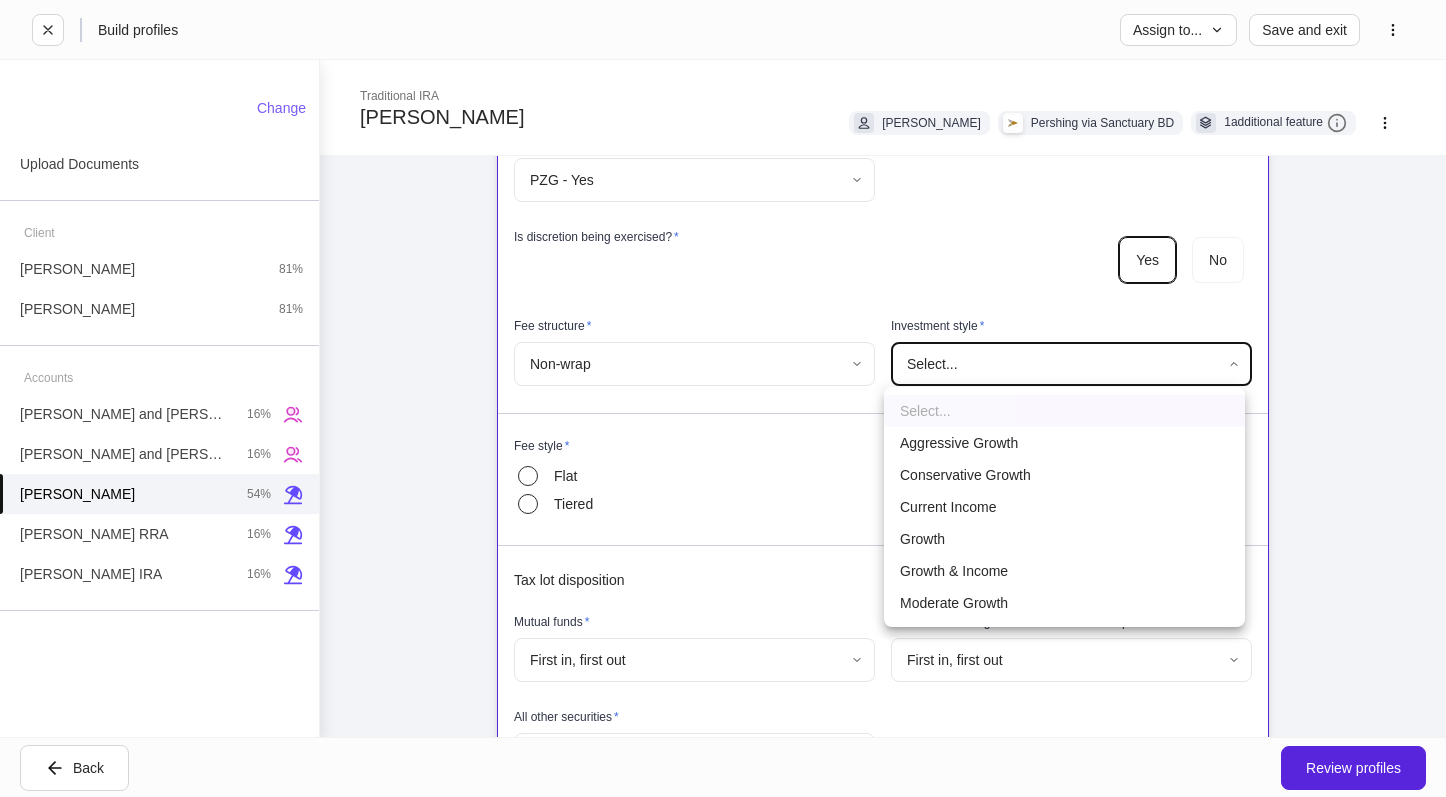 click on "Moderate Growth" at bounding box center (1064, 603) 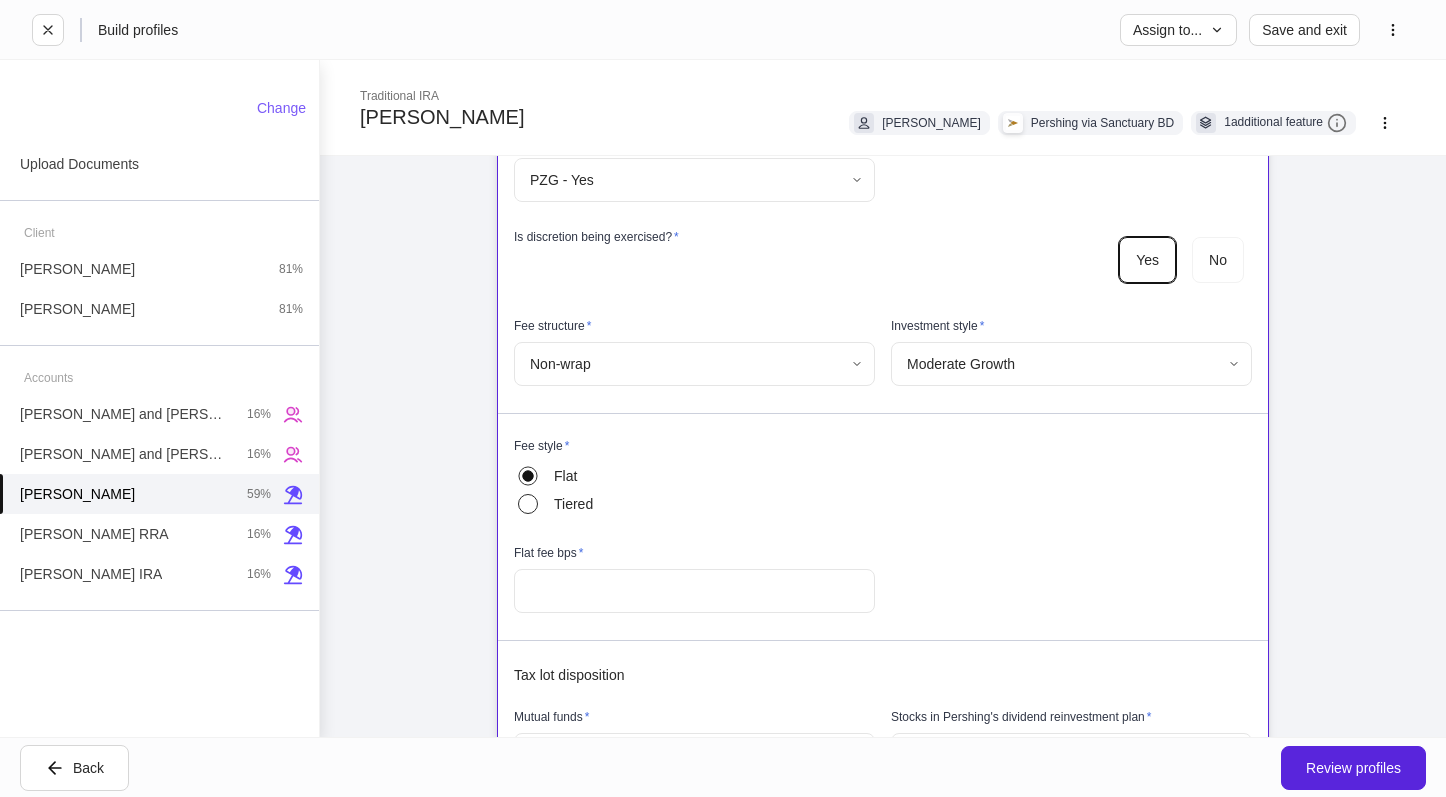 click at bounding box center [694, 591] 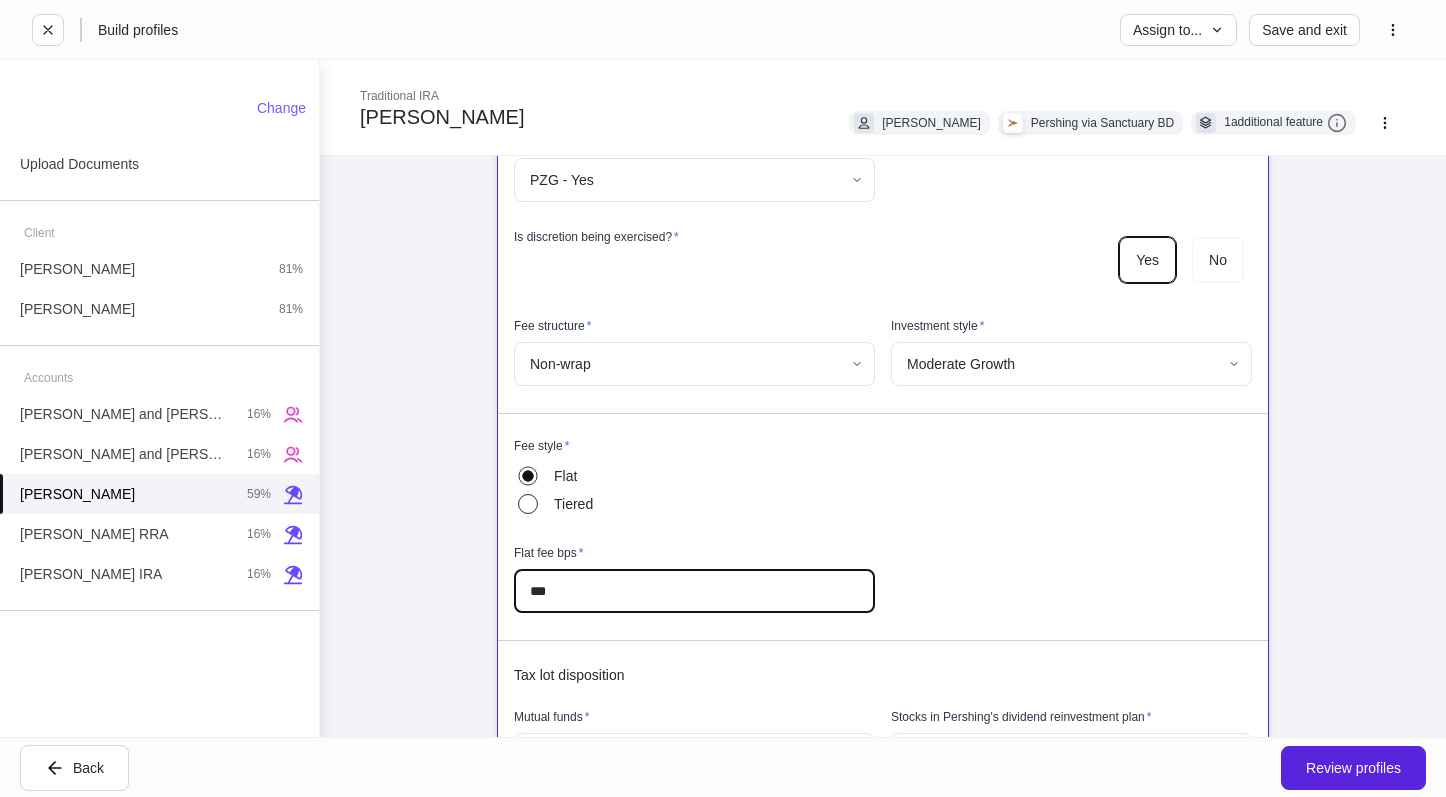 type on "***" 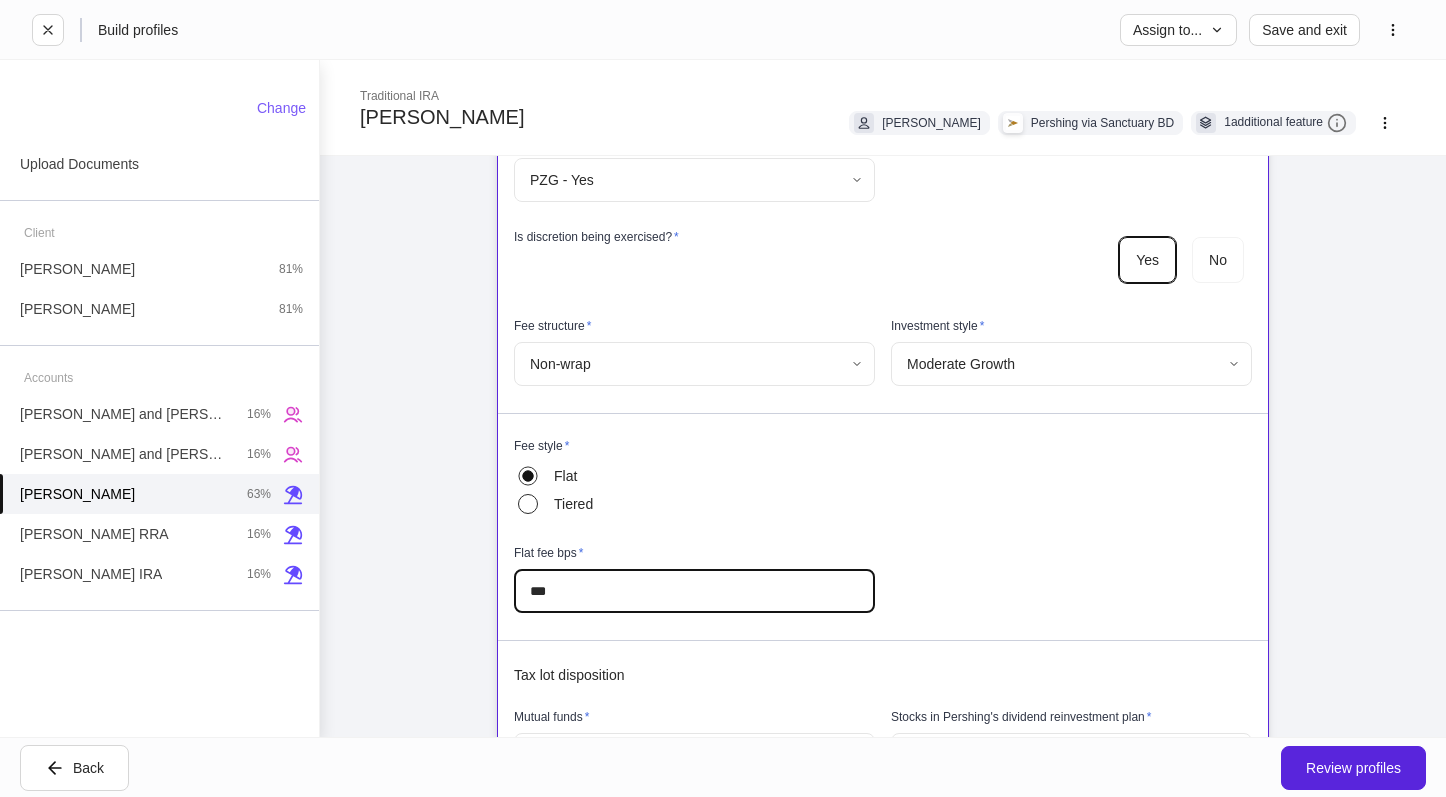 click on "**********" at bounding box center [875, 113] 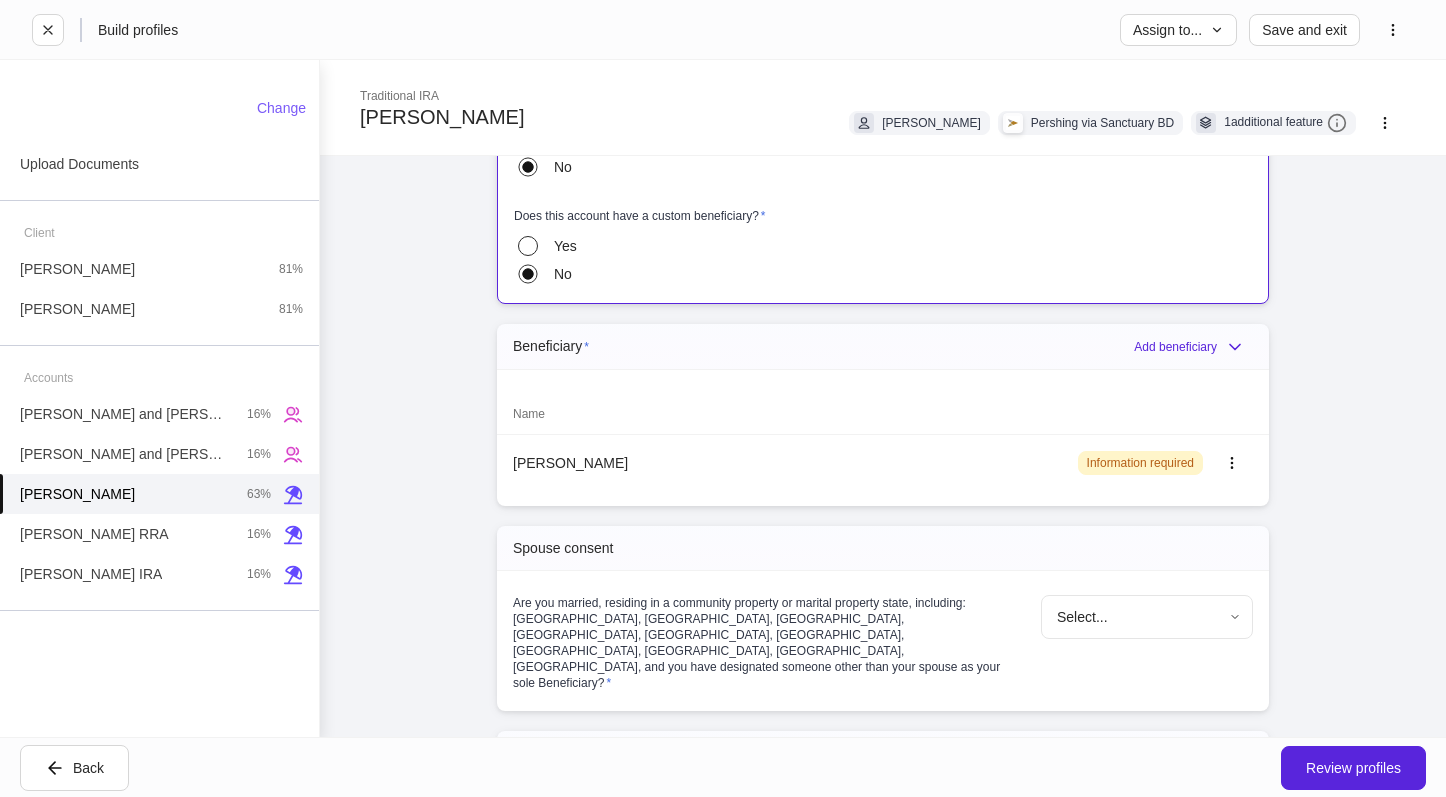 scroll, scrollTop: 1900, scrollLeft: 0, axis: vertical 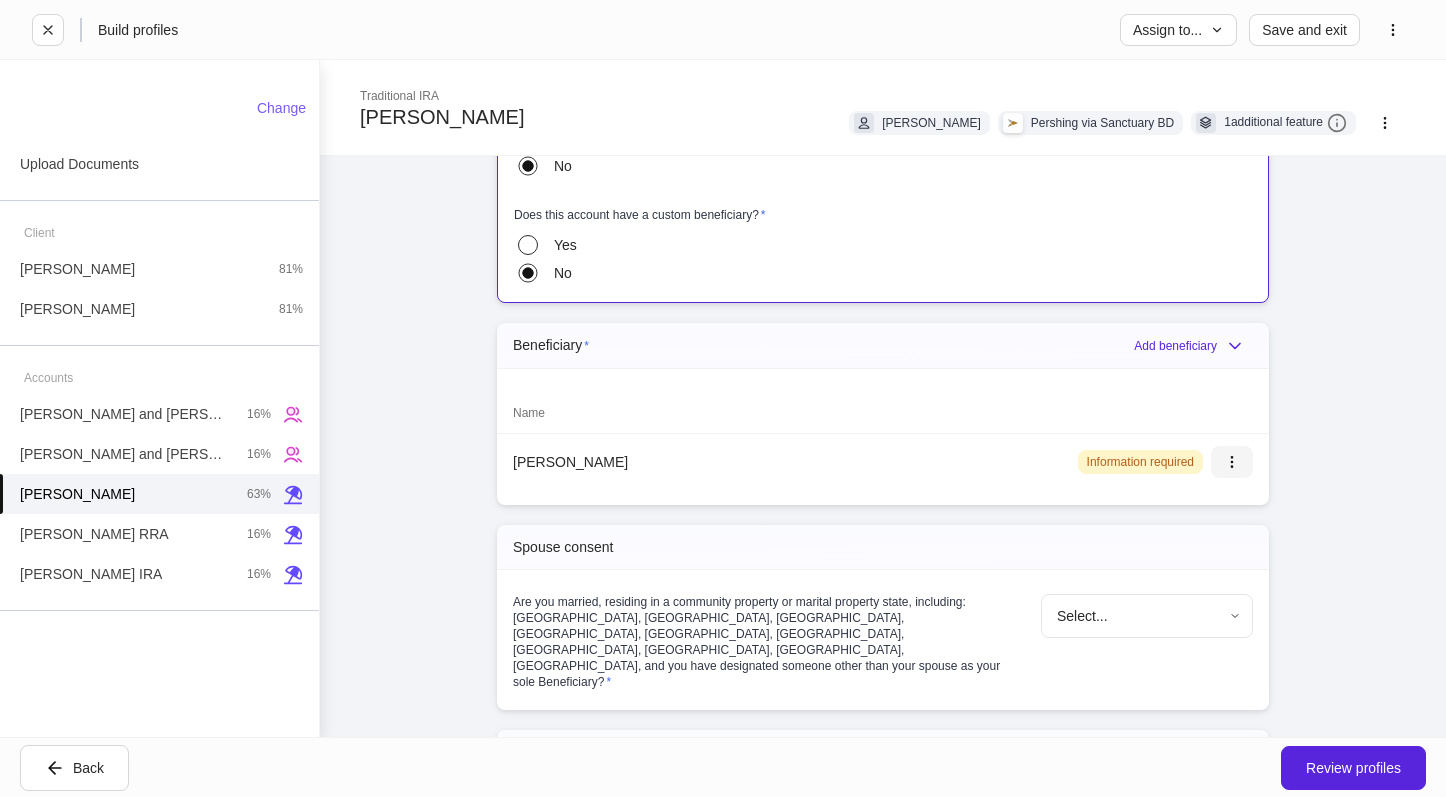 click at bounding box center [1232, 462] 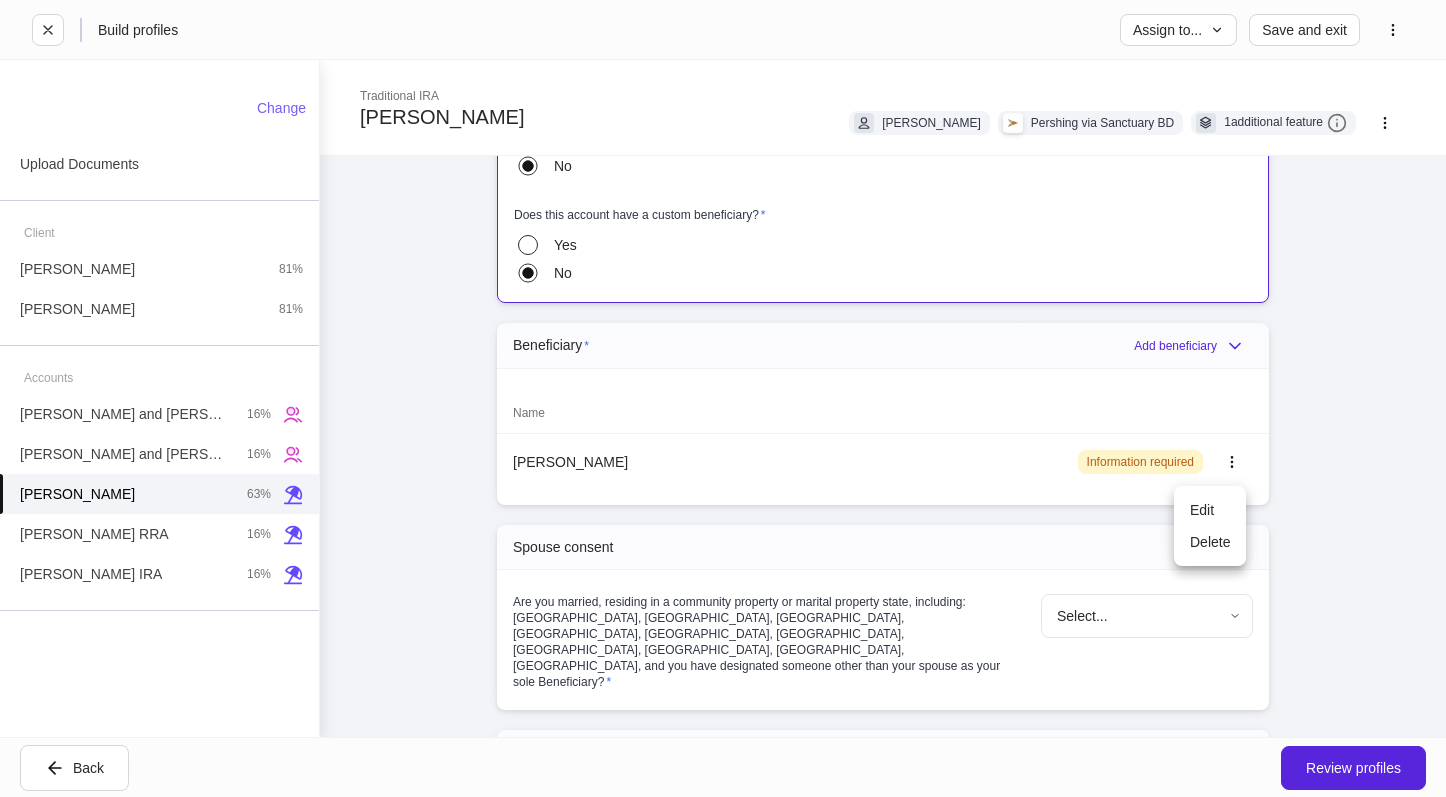 click on "Edit" at bounding box center (1210, 510) 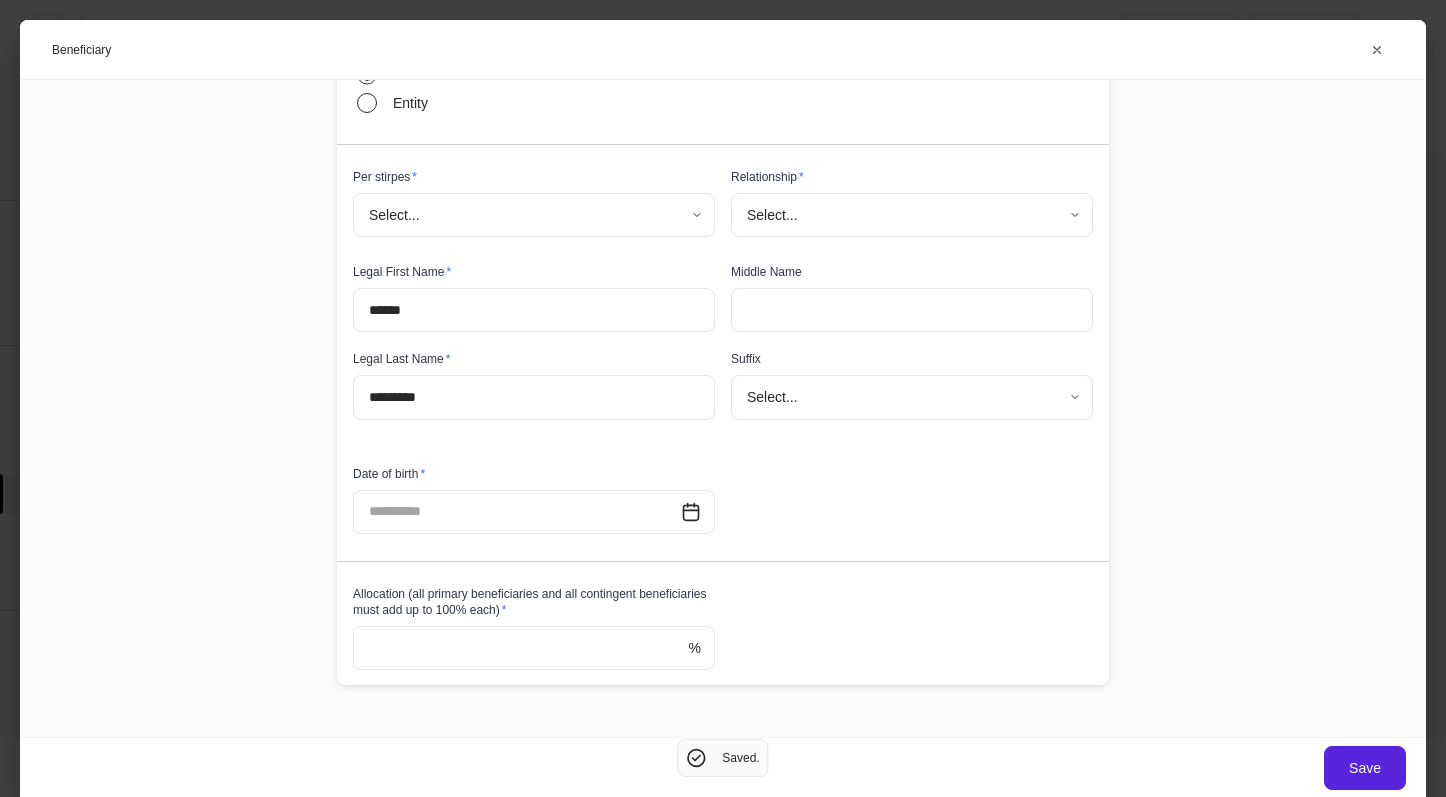 scroll, scrollTop: 275, scrollLeft: 0, axis: vertical 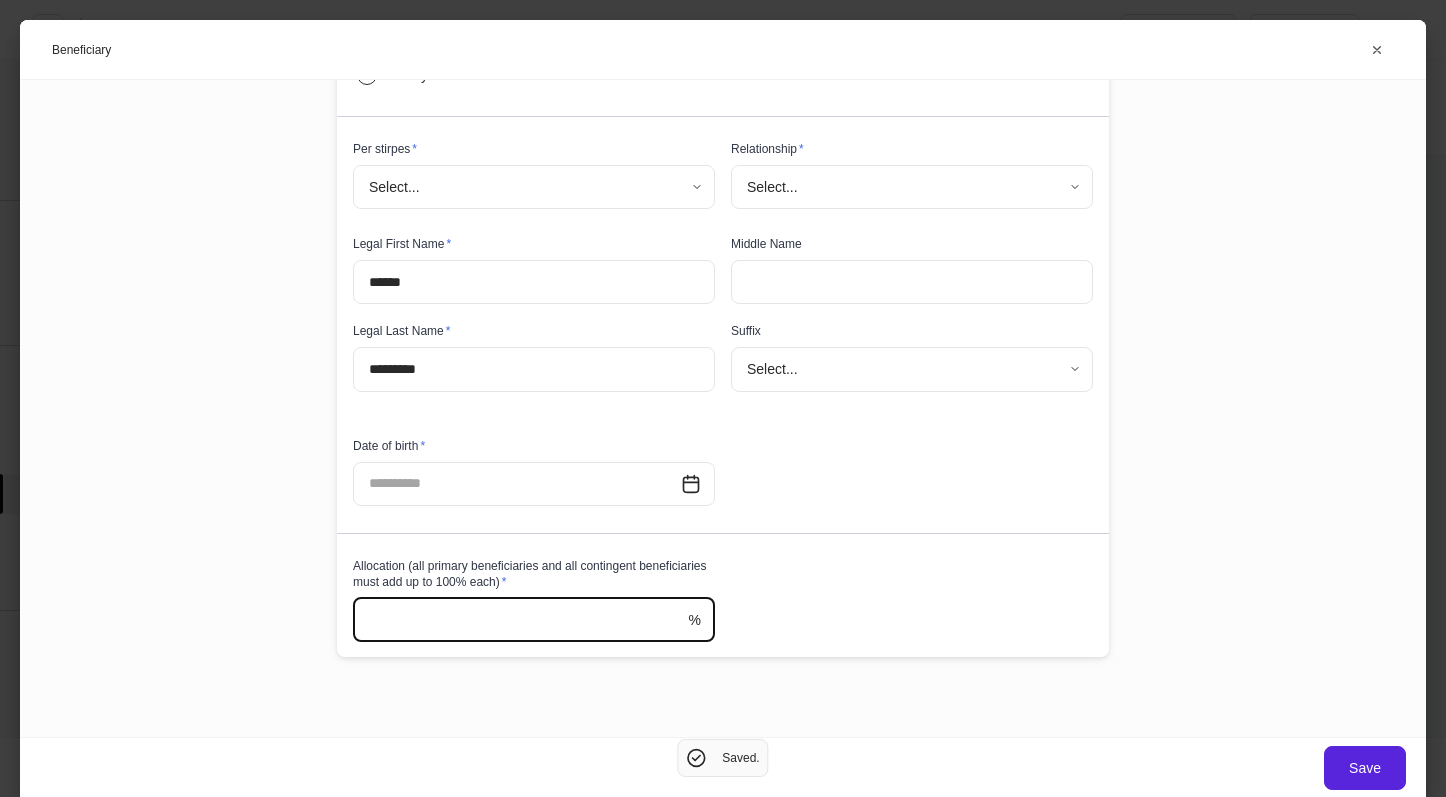 click at bounding box center [521, 620] 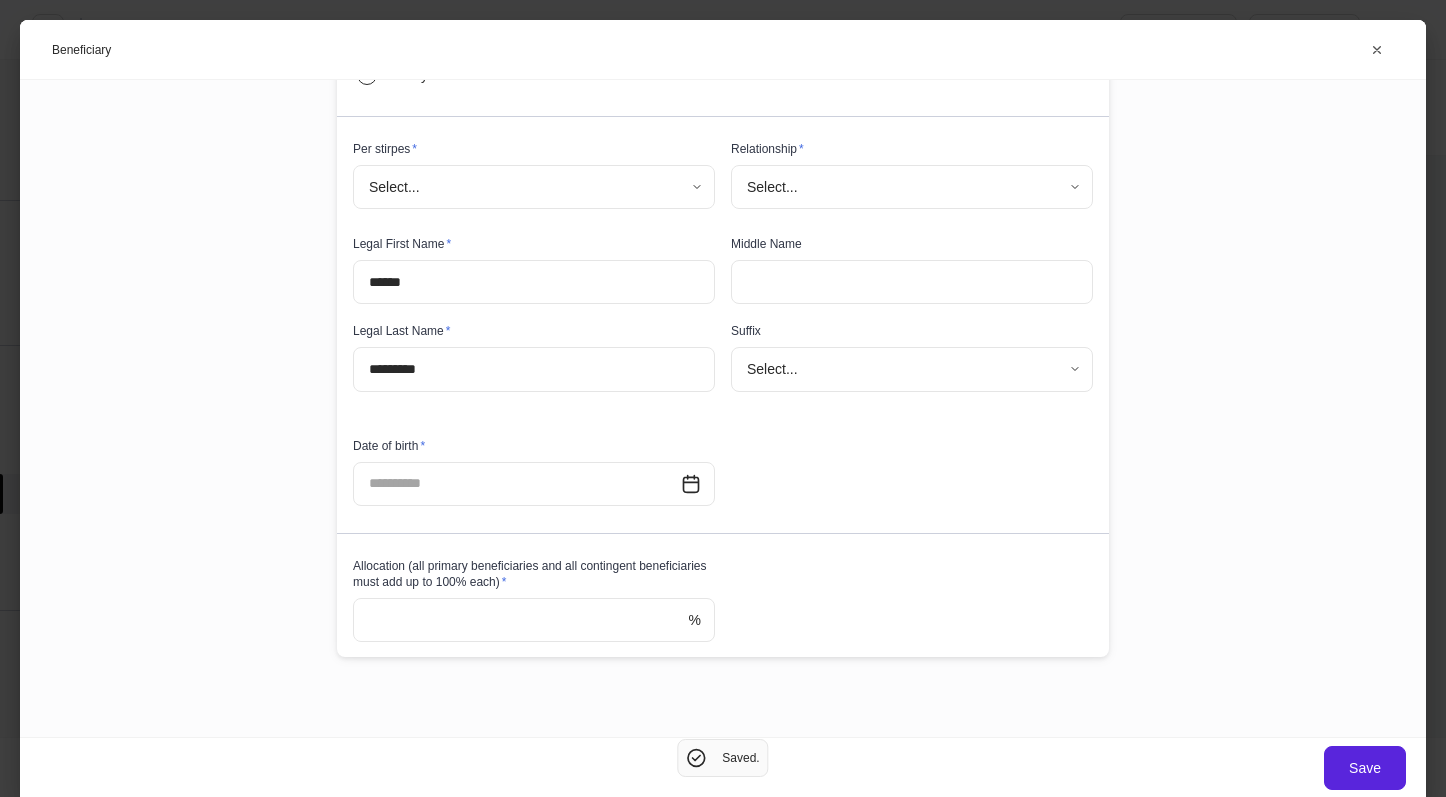 click on "Beneficiary information Beneficiary type * Primary ******* ​ Type * Individual Entity Per stirpes * Select... ​ Relationship * Select... ​ Legal First Name * ****** ​ Middle Name ​ Legal Last Name * ********* ​ Suffix Select... ​ Date of birth * ​ Allocation (all primary beneficiaries and all contingent beneficiaries must add up to 100% each) * *** % ​" at bounding box center [723, 408] 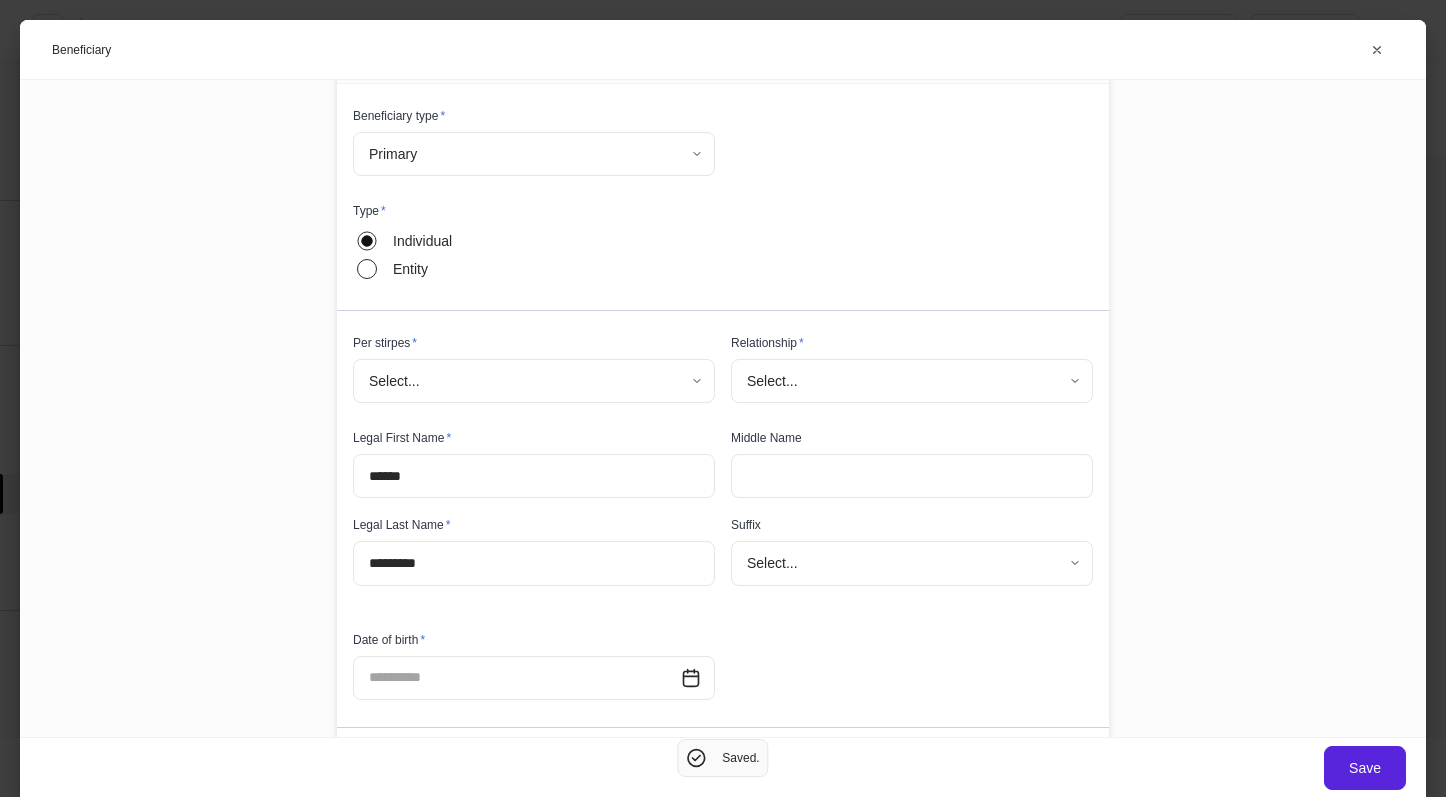 scroll, scrollTop: 75, scrollLeft: 0, axis: vertical 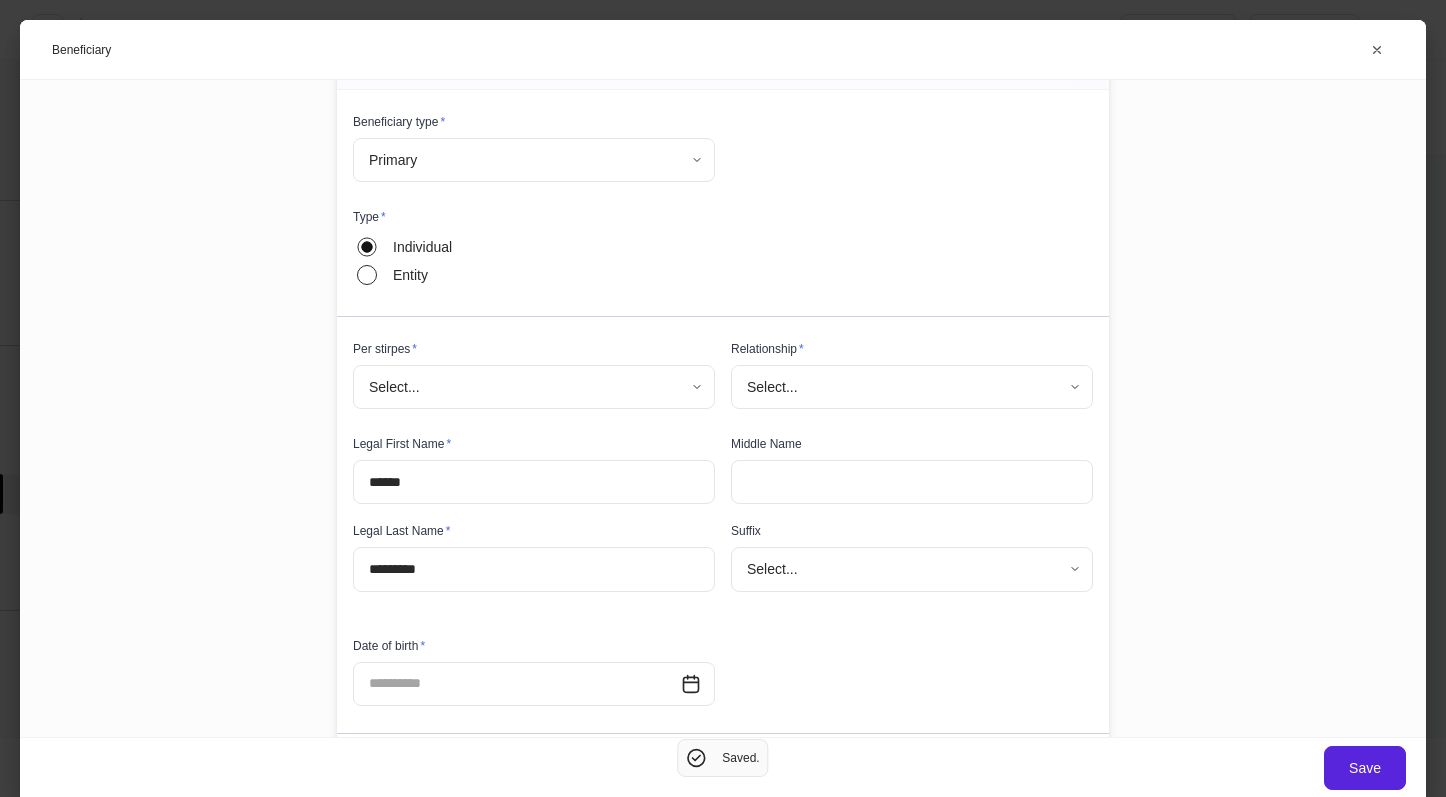 click on "Per stirpes *" at bounding box center [534, 353] 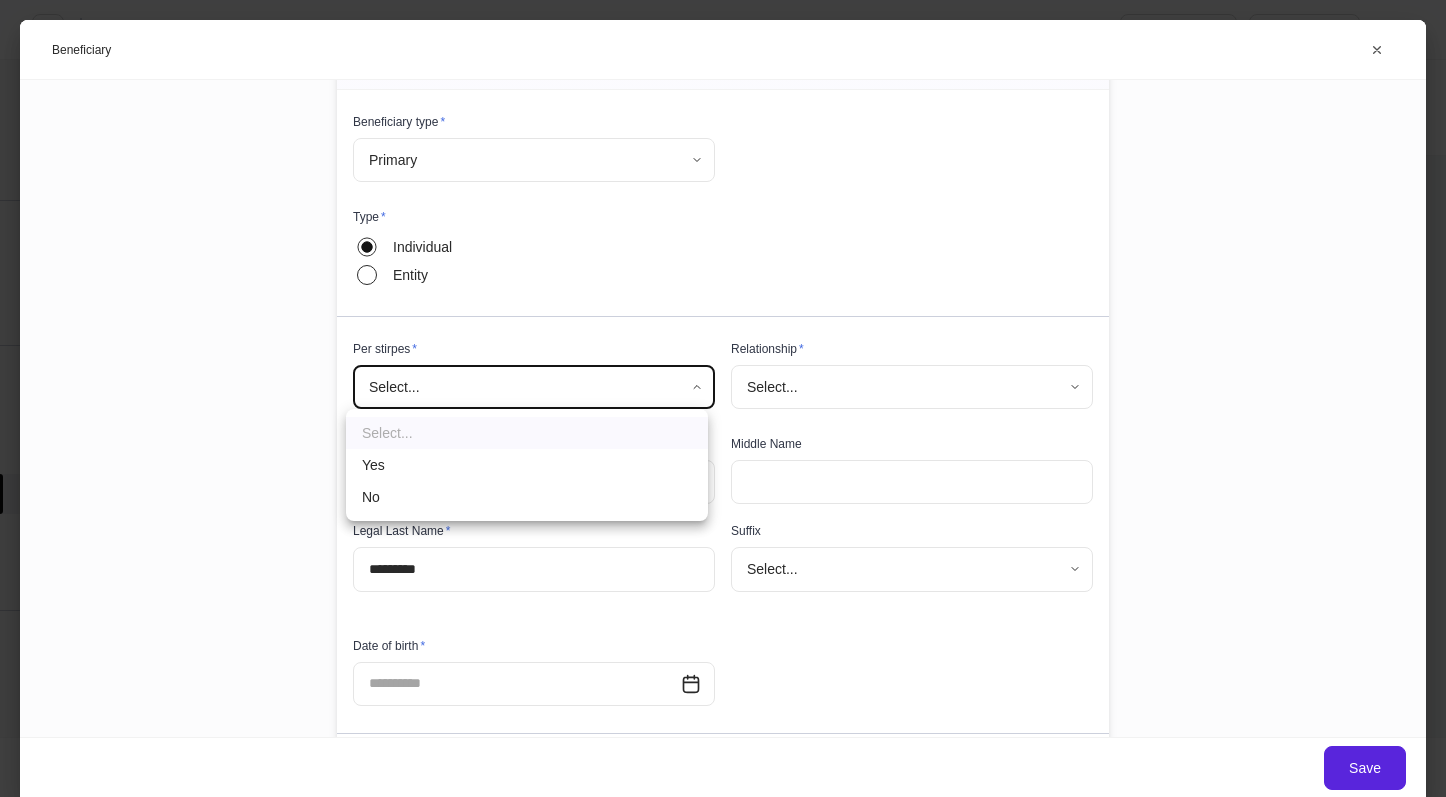 click on "**********" at bounding box center (723, 398) 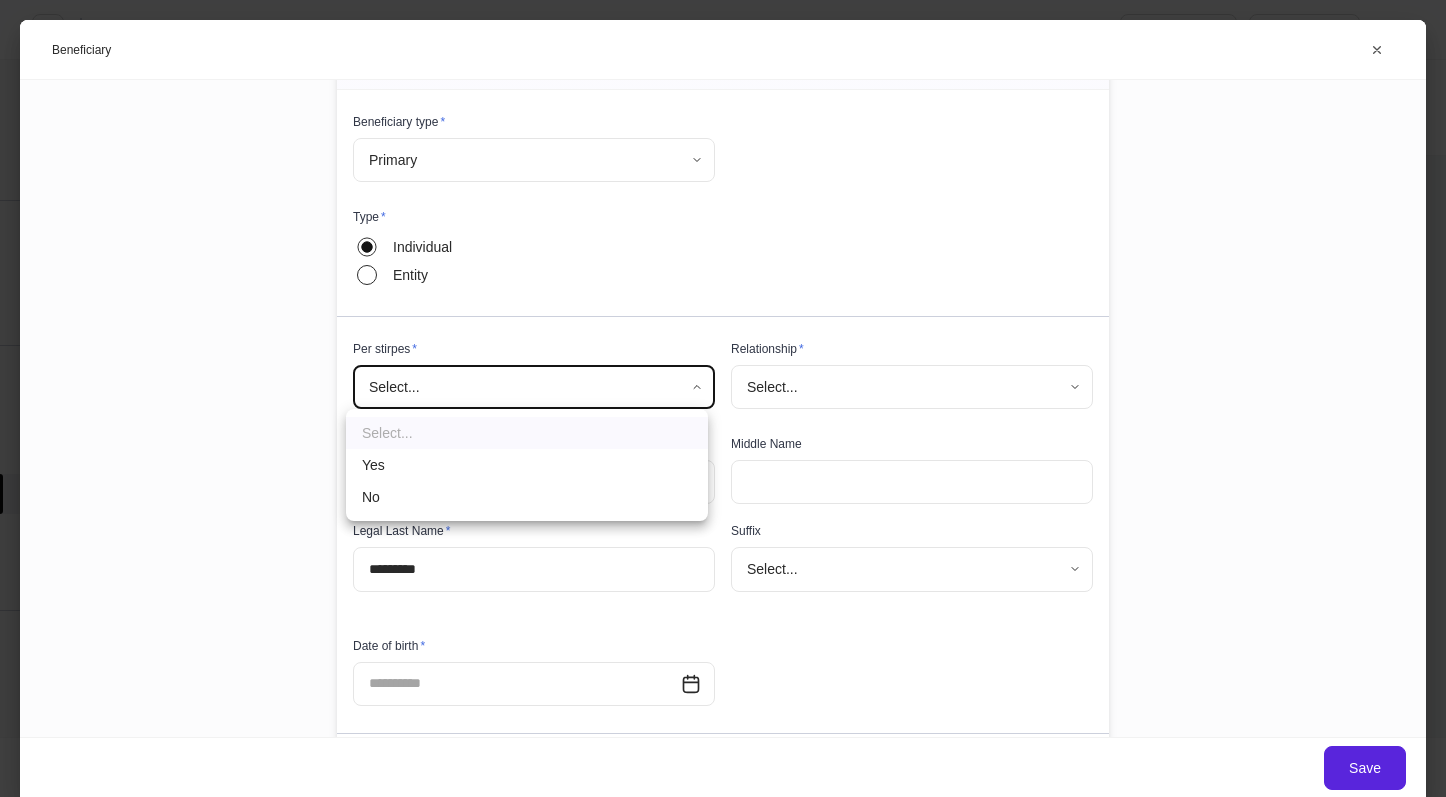 click on "Yes" at bounding box center [527, 465] 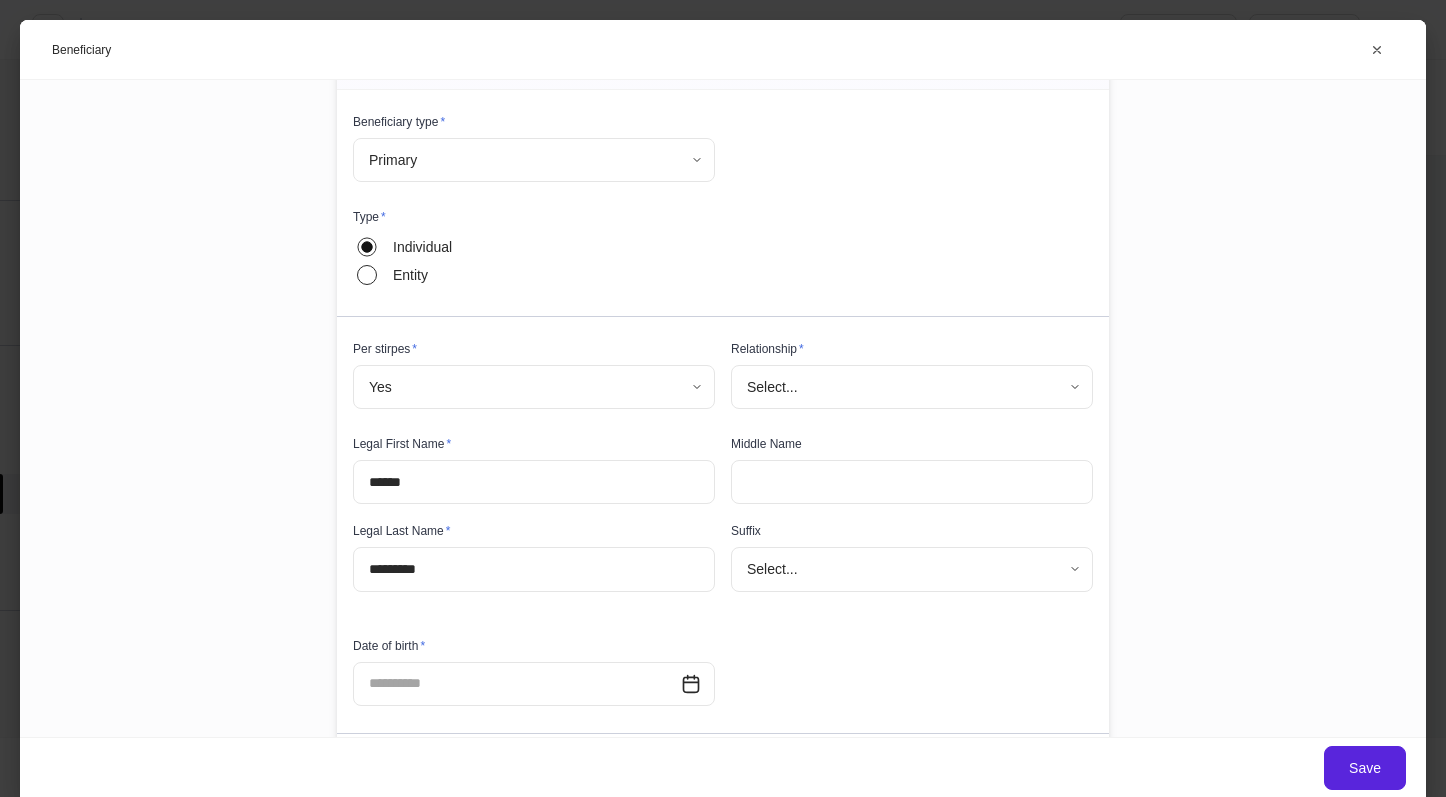 click on "Beneficiary information Beneficiary type * Primary ******* ​ Type * Individual Entity Per stirpes * Yes **** ​ Relationship * Select... ​ Legal First Name * ****** ​ Middle Name ​ Legal Last Name * ********* ​ Suffix Select... ​ Date of birth * ​ Allocation (all primary beneficiaries and all contingent beneficiaries must add up to 100% each) * *** % ​" at bounding box center (723, 408) 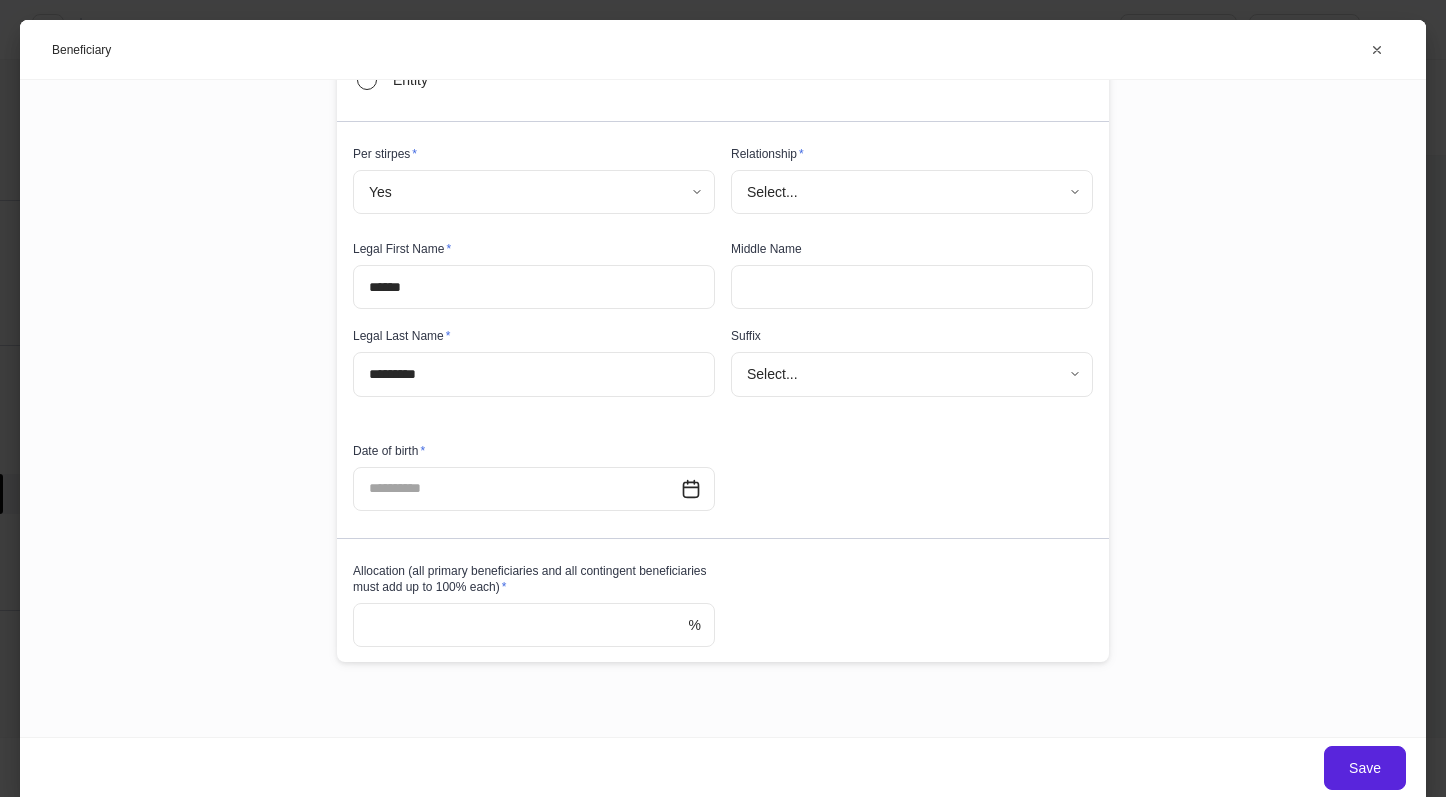 scroll, scrollTop: 275, scrollLeft: 0, axis: vertical 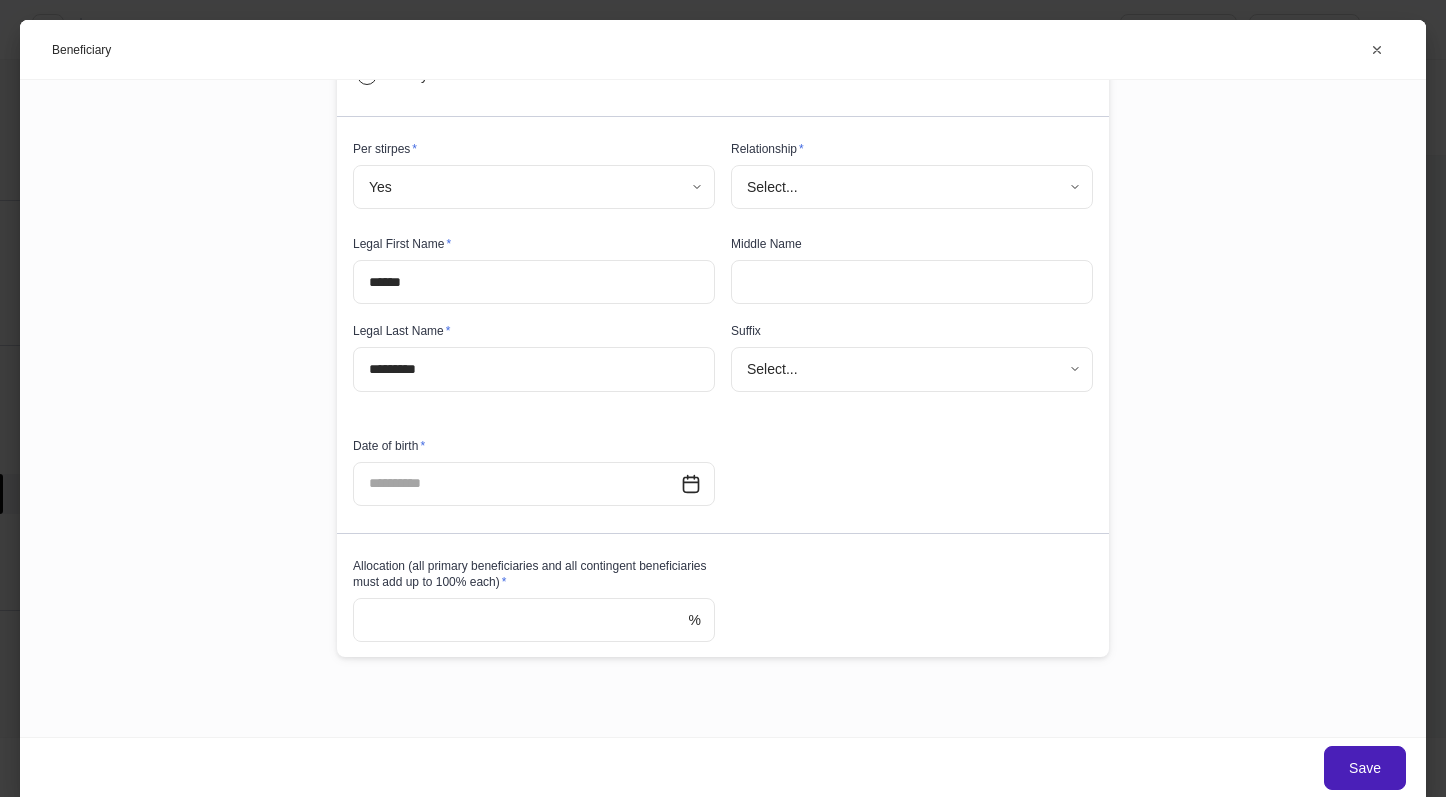 click on "Save" at bounding box center (1365, 768) 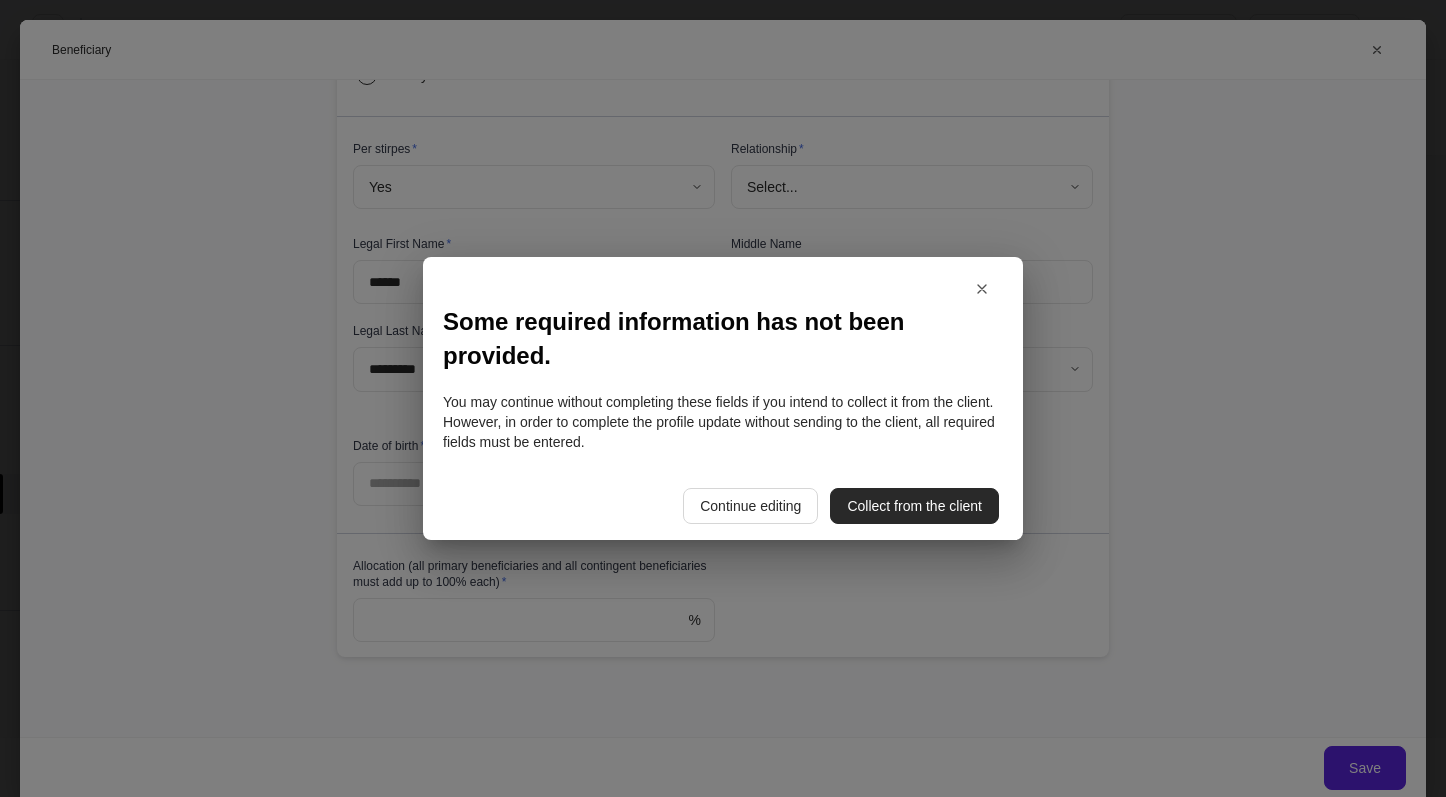 click on "Collect from the client" at bounding box center (914, 506) 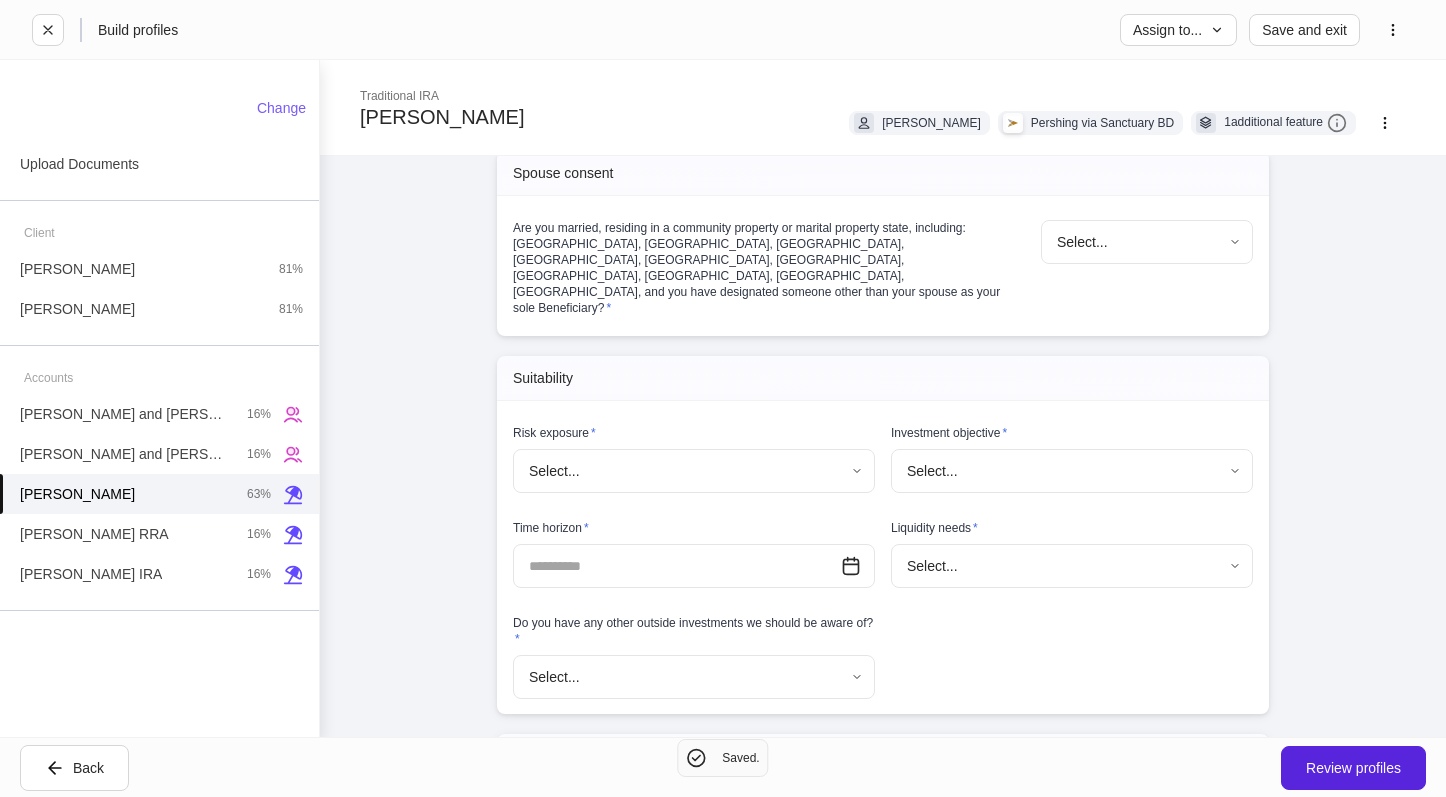 scroll, scrollTop: 2300, scrollLeft: 0, axis: vertical 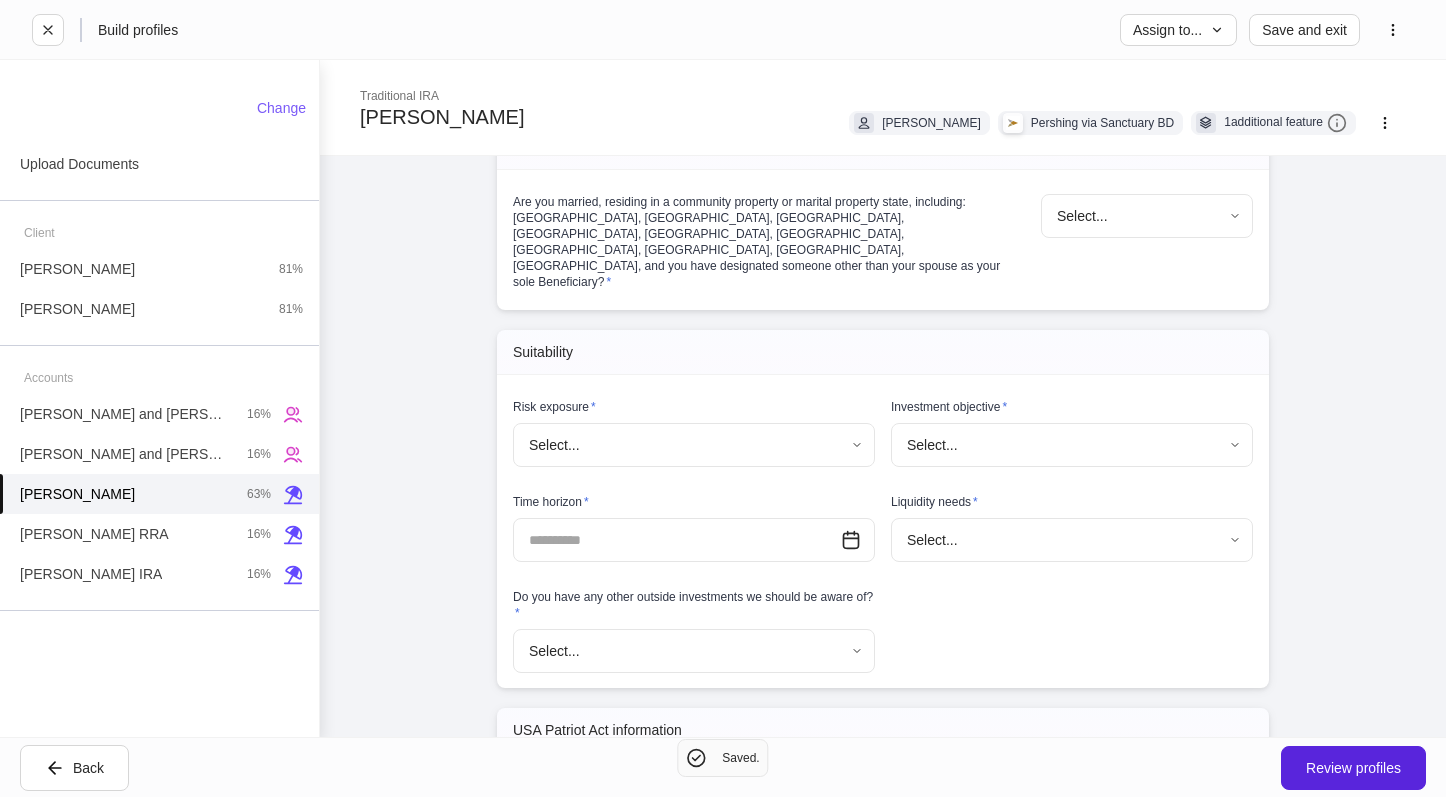click on "Are you married, residing in a community property or marital property state, including: [GEOGRAPHIC_DATA], [GEOGRAPHIC_DATA], [GEOGRAPHIC_DATA], [GEOGRAPHIC_DATA], [GEOGRAPHIC_DATA], [GEOGRAPHIC_DATA], [GEOGRAPHIC_DATA], [GEOGRAPHIC_DATA], [GEOGRAPHIC_DATA], [GEOGRAPHIC_DATA], and you have designated someone other than your spouse as your sole Beneficiary? * Select... ​" at bounding box center [883, 246] 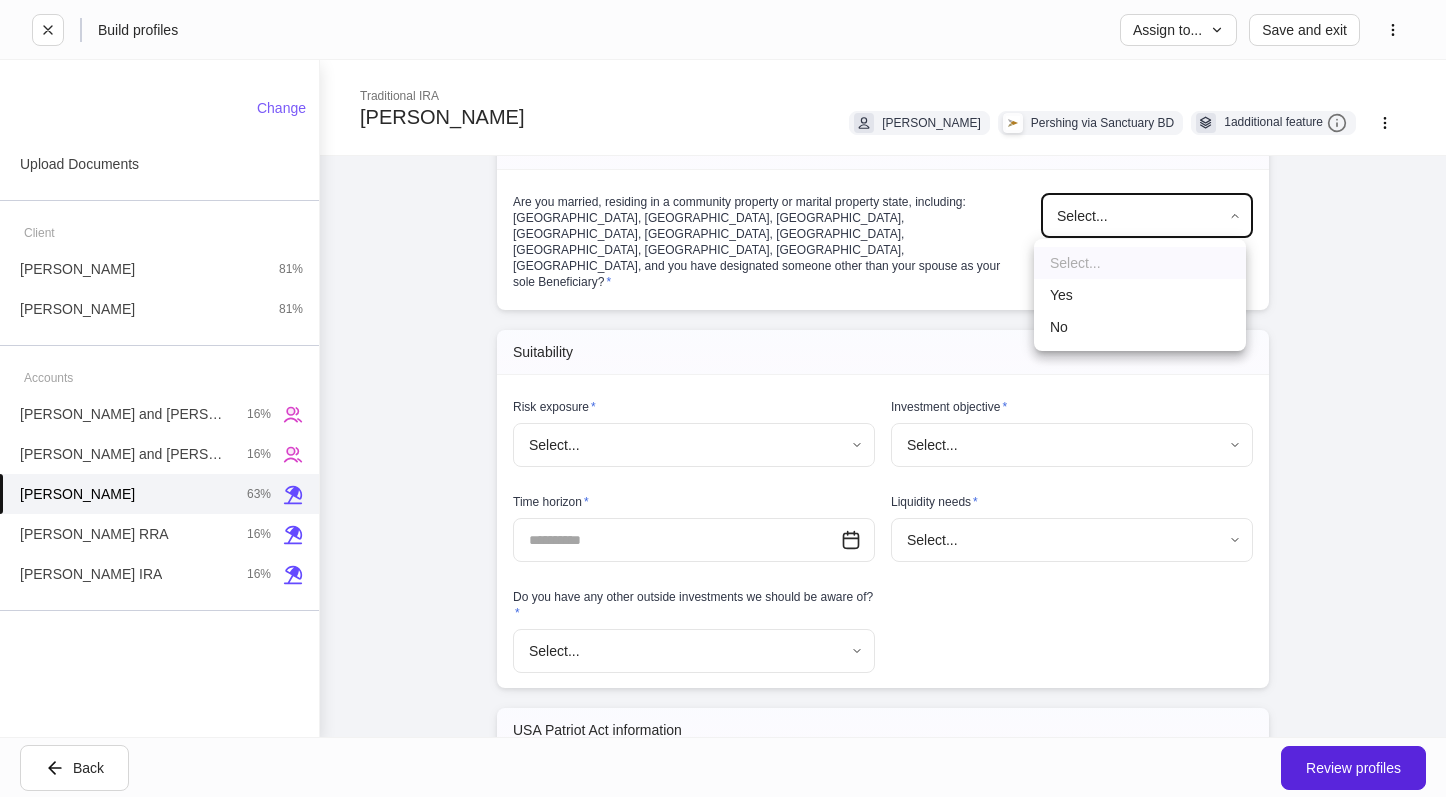 click on "No" at bounding box center [1140, 327] 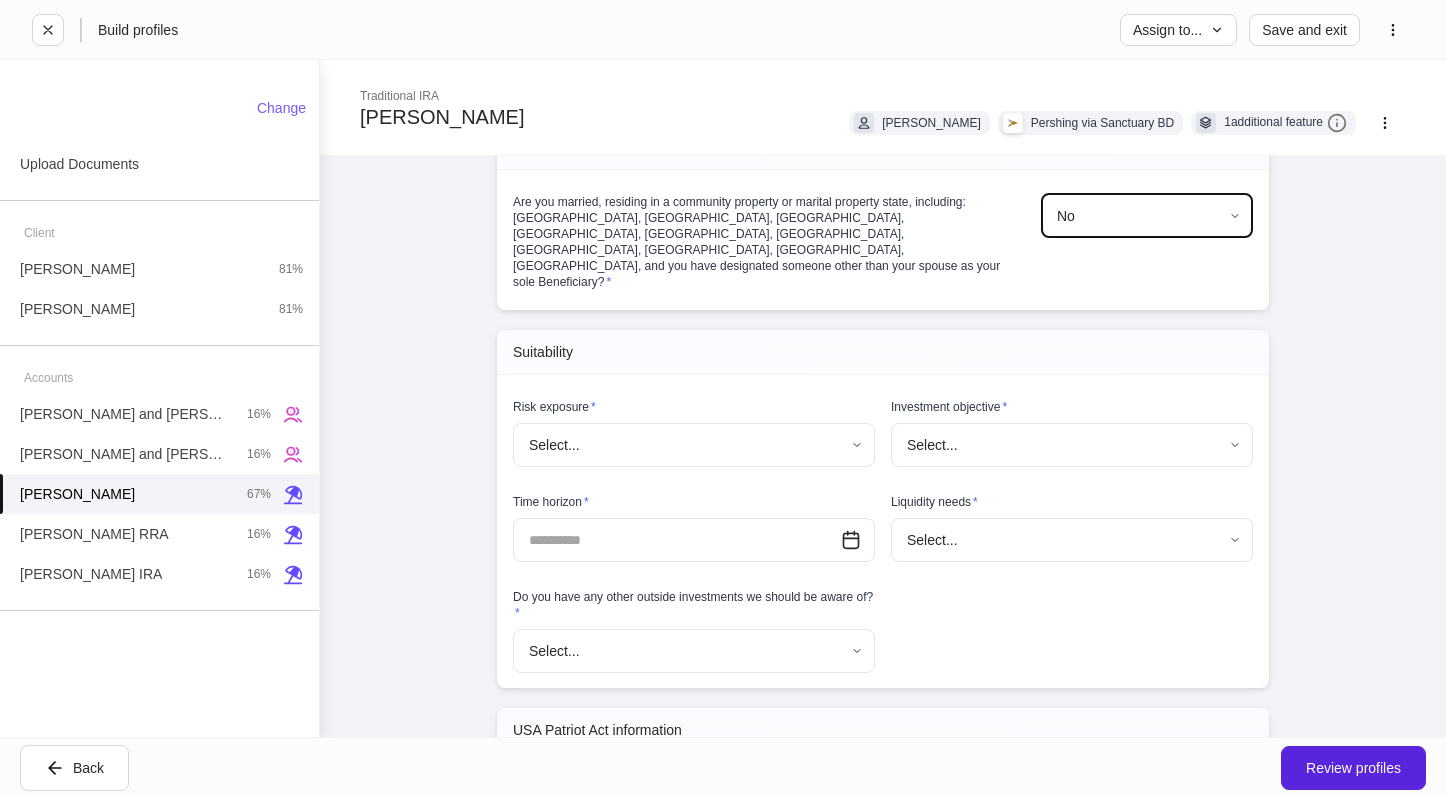 click on "**********" at bounding box center (723, 398) 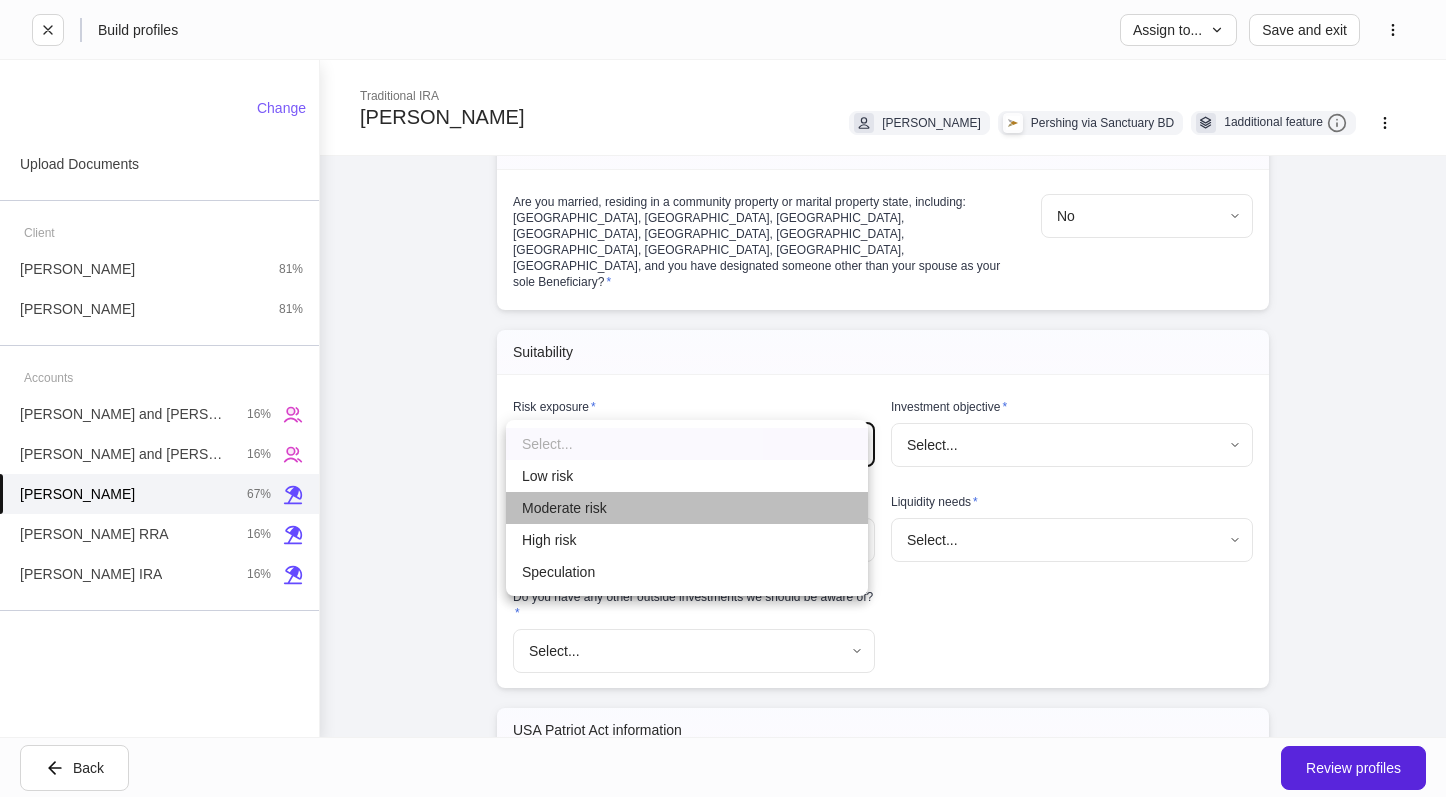 click on "Moderate risk" at bounding box center [687, 508] 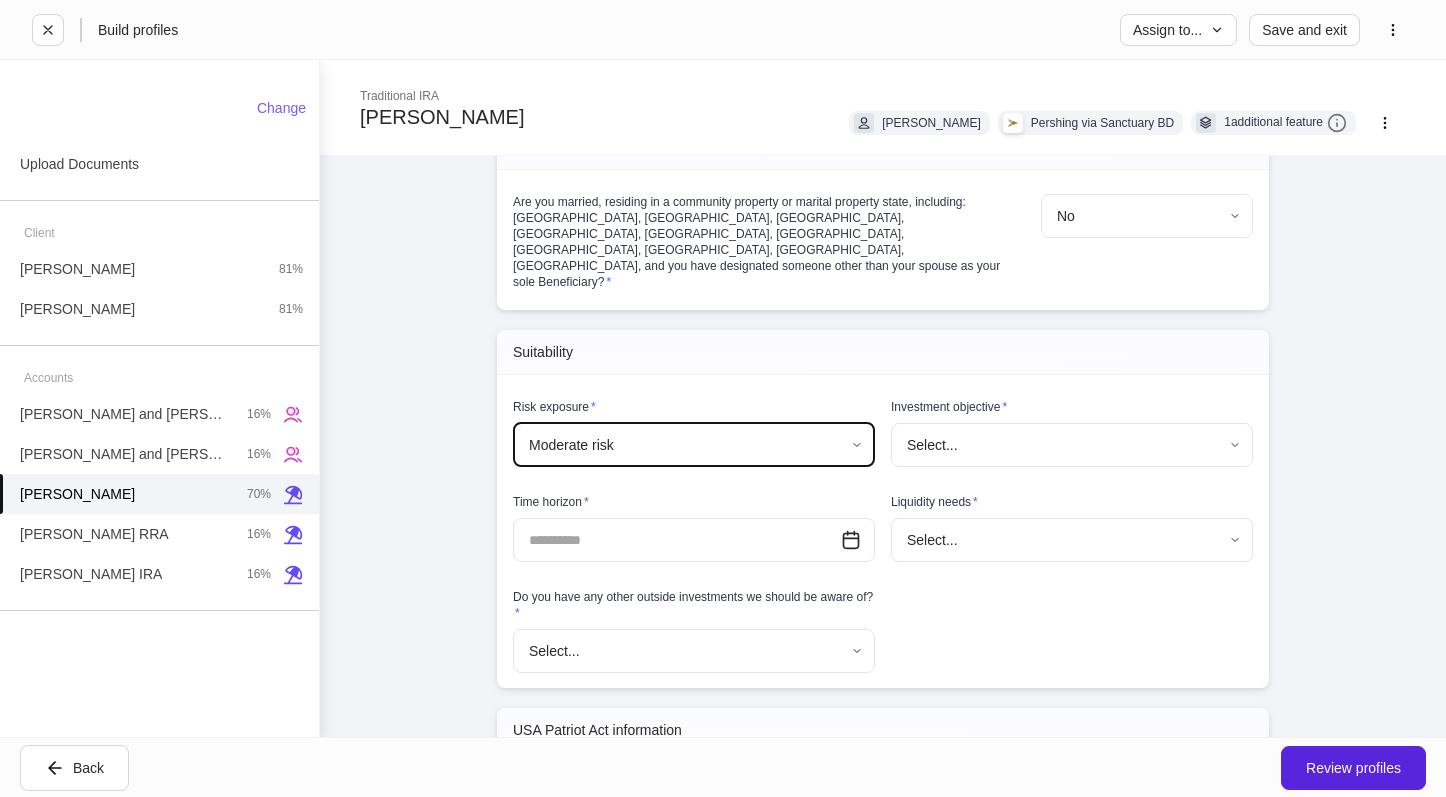 click on "**********" at bounding box center [723, 398] 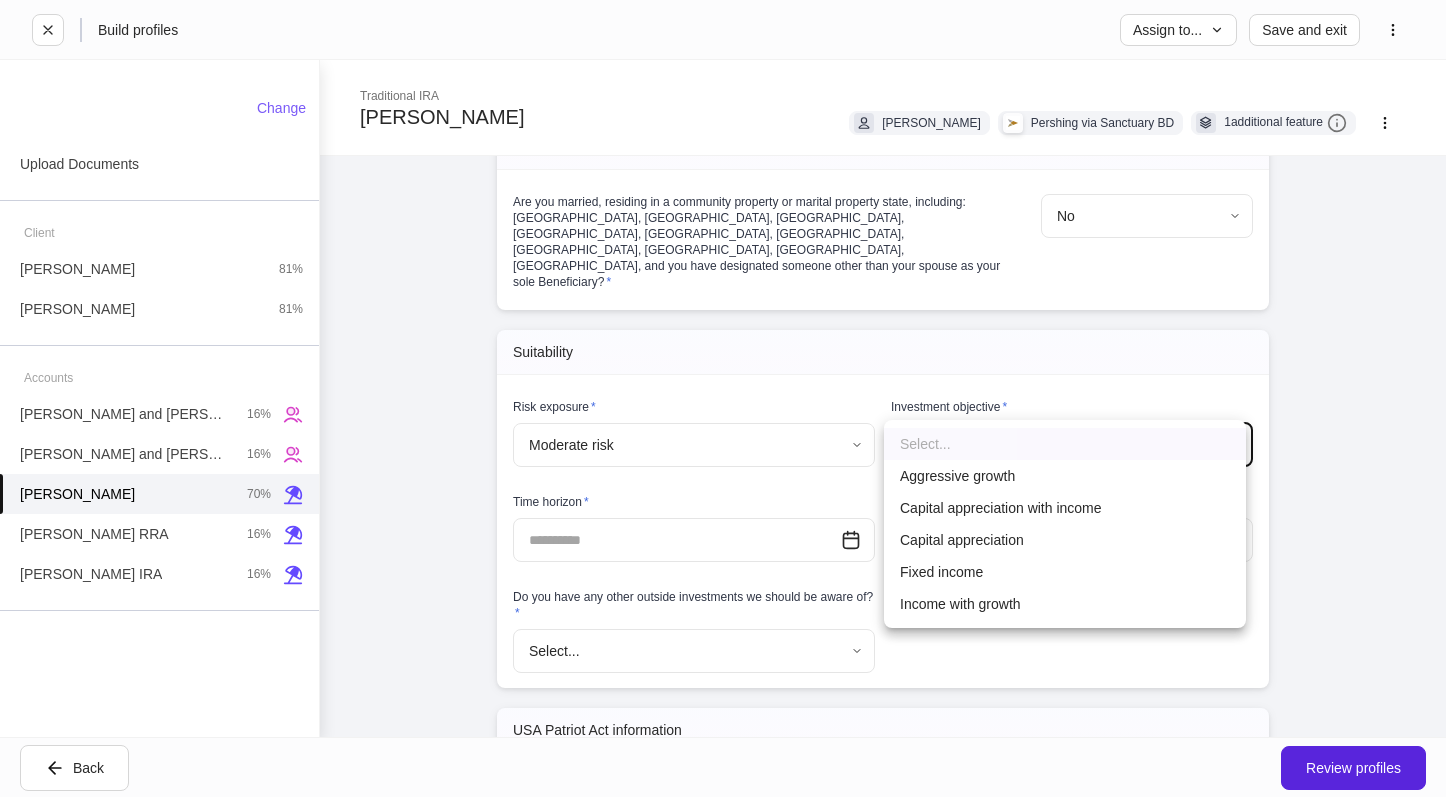 click on "Capital appreciation with income" at bounding box center [1065, 508] 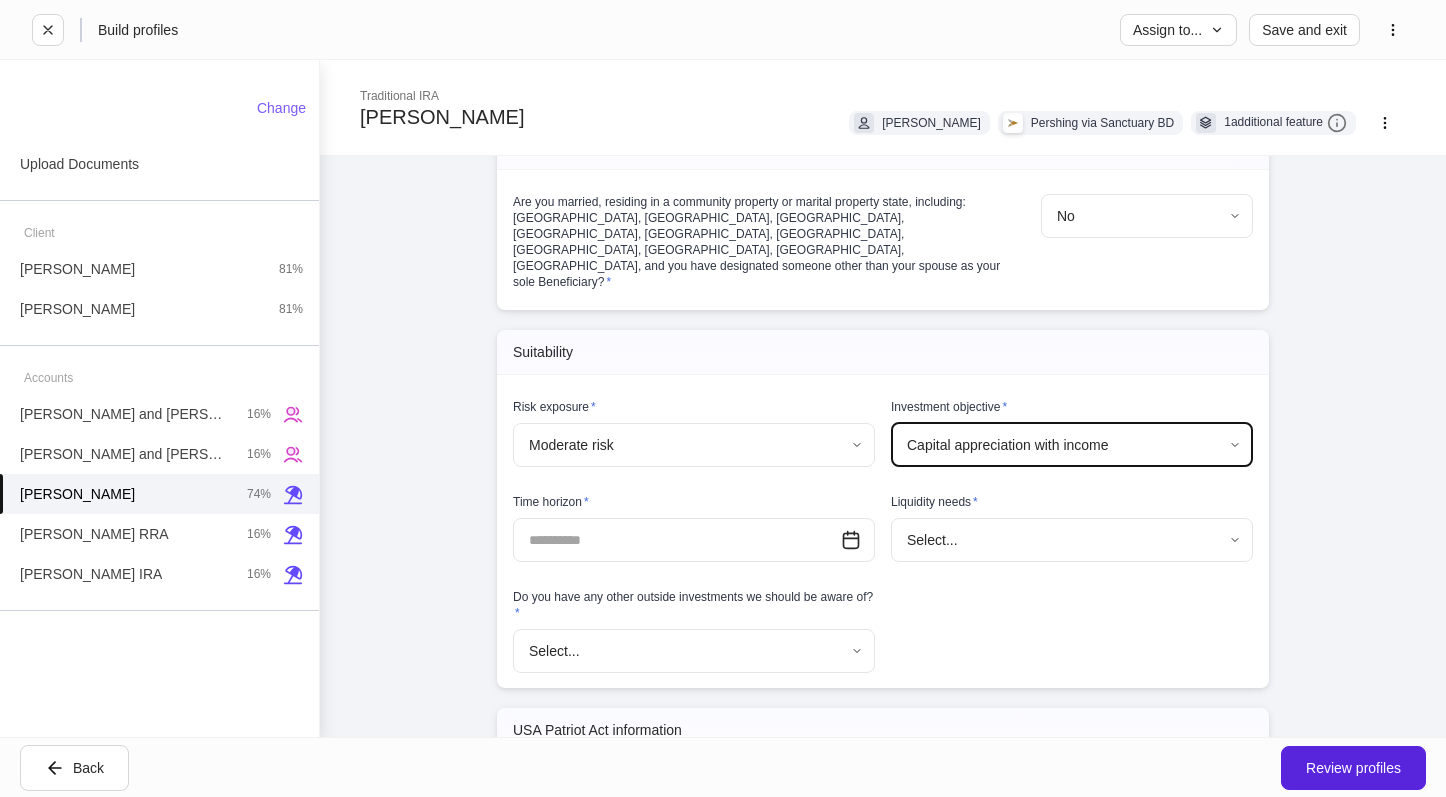 click on "**********" at bounding box center (723, 398) 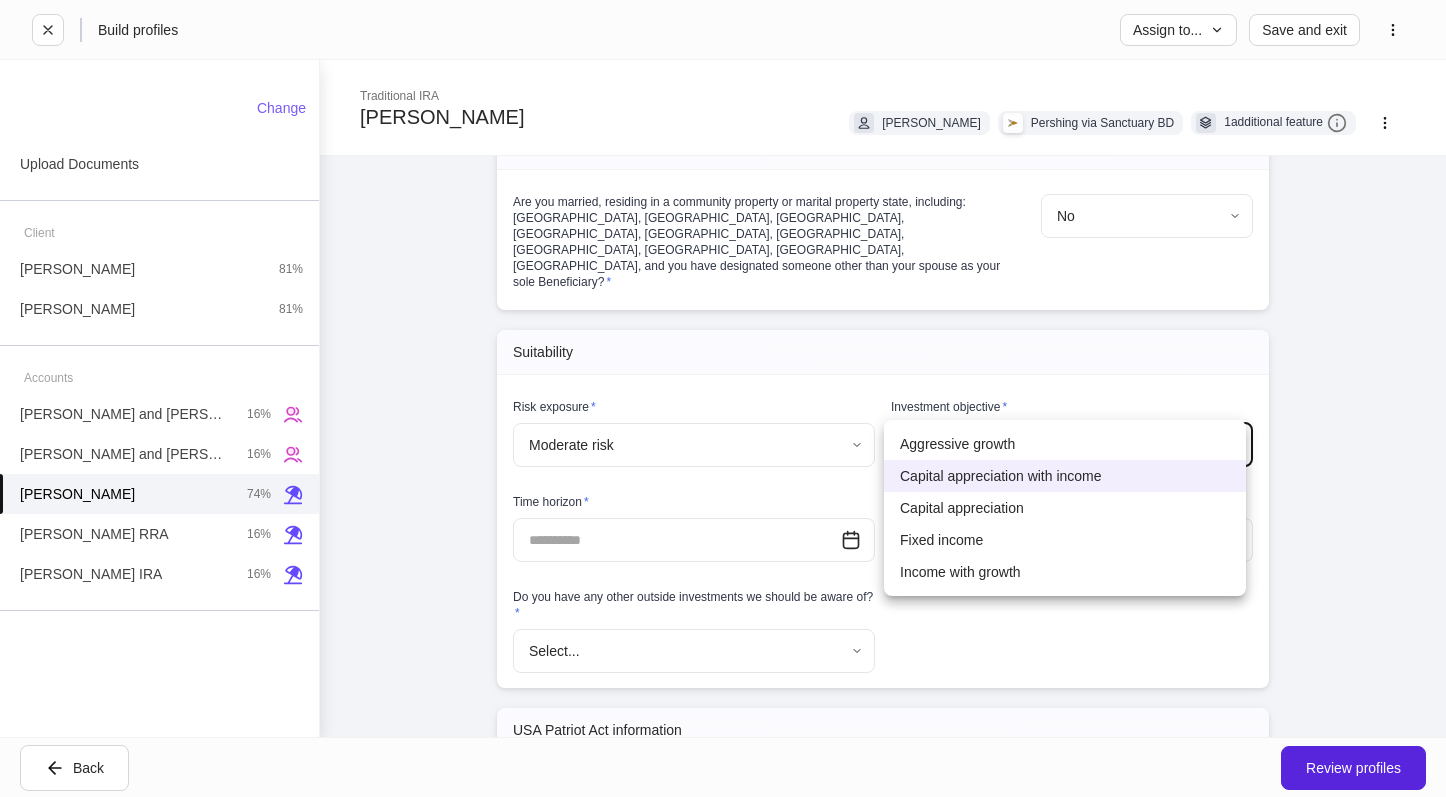 click on "Aggressive growth" at bounding box center [1065, 444] 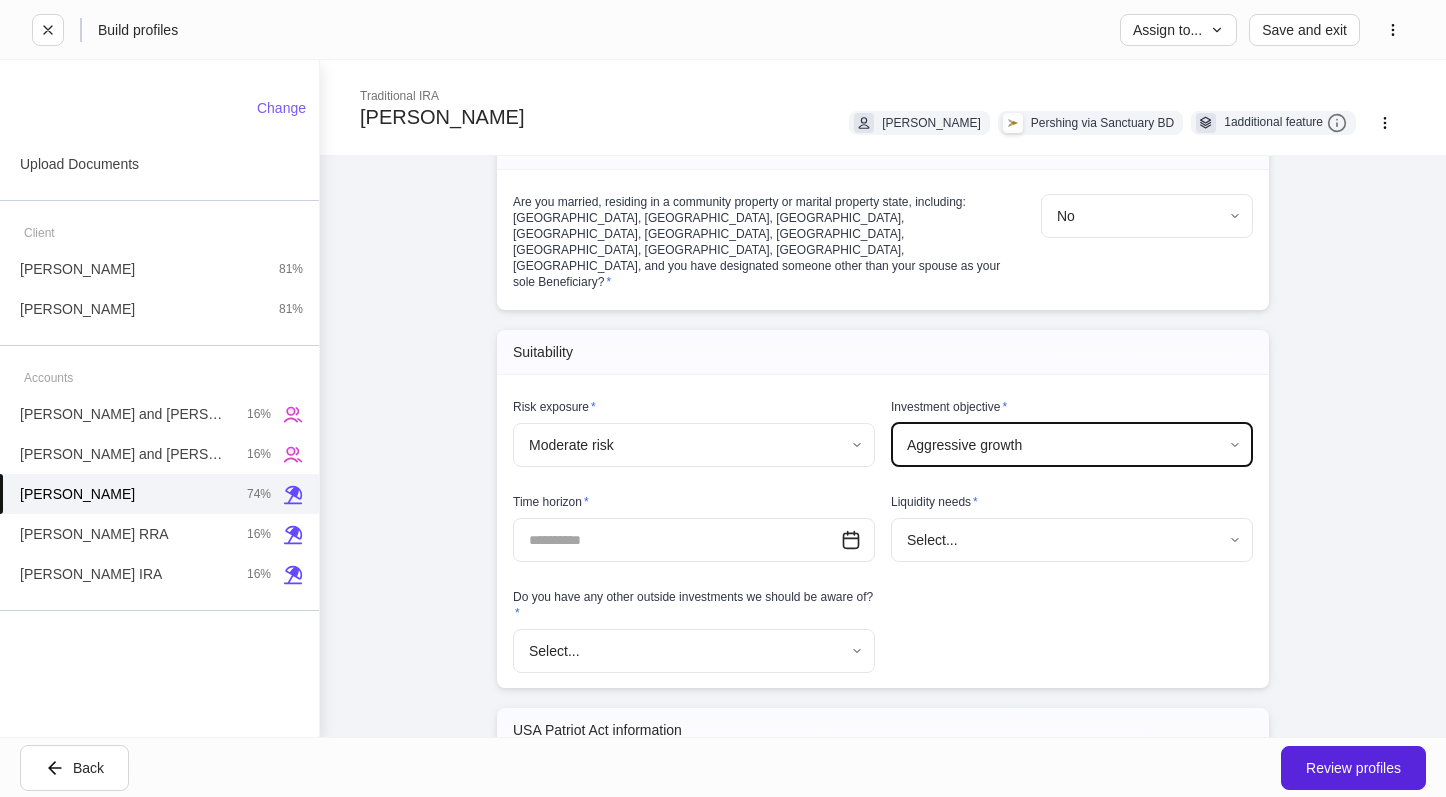 click at bounding box center [677, 540] 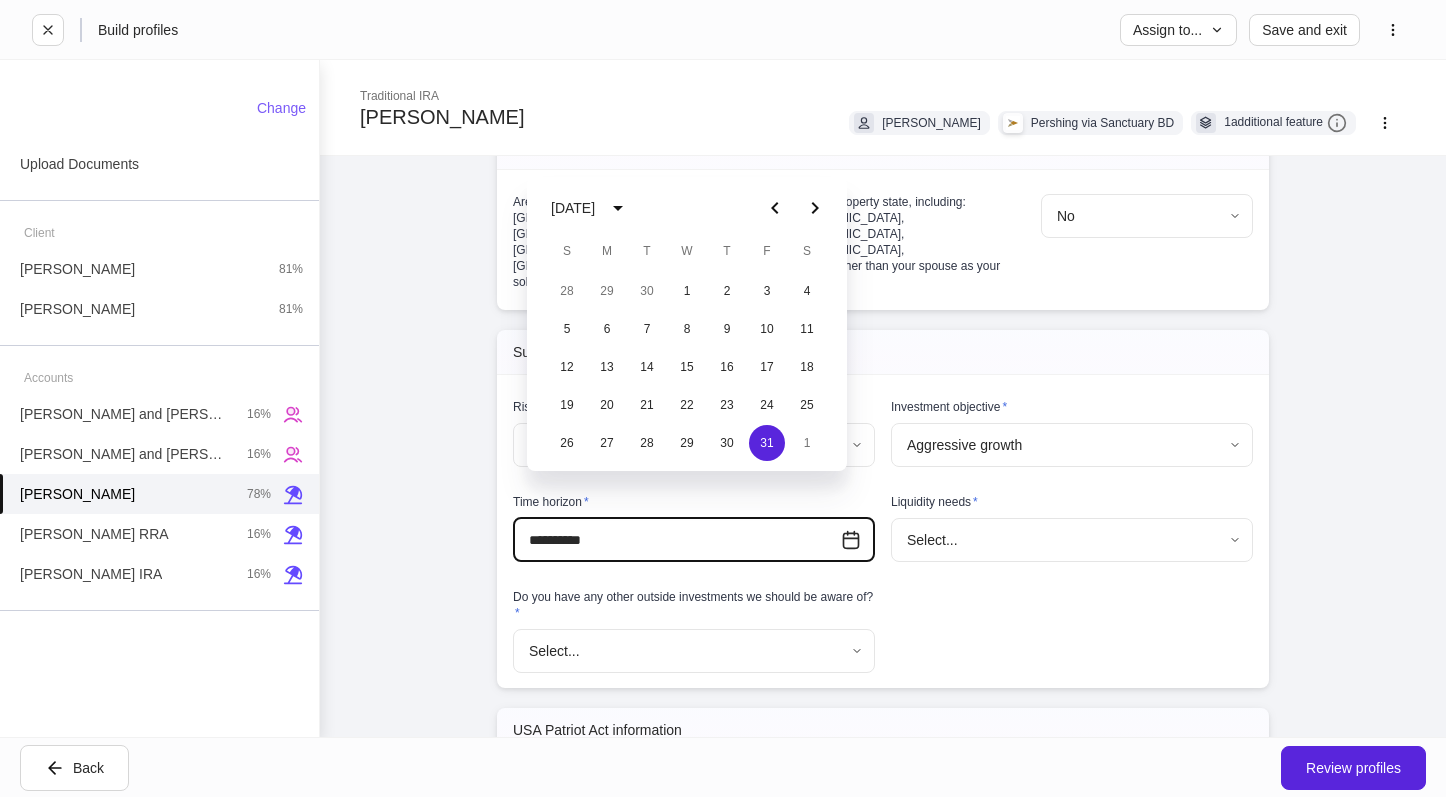 type on "**********" 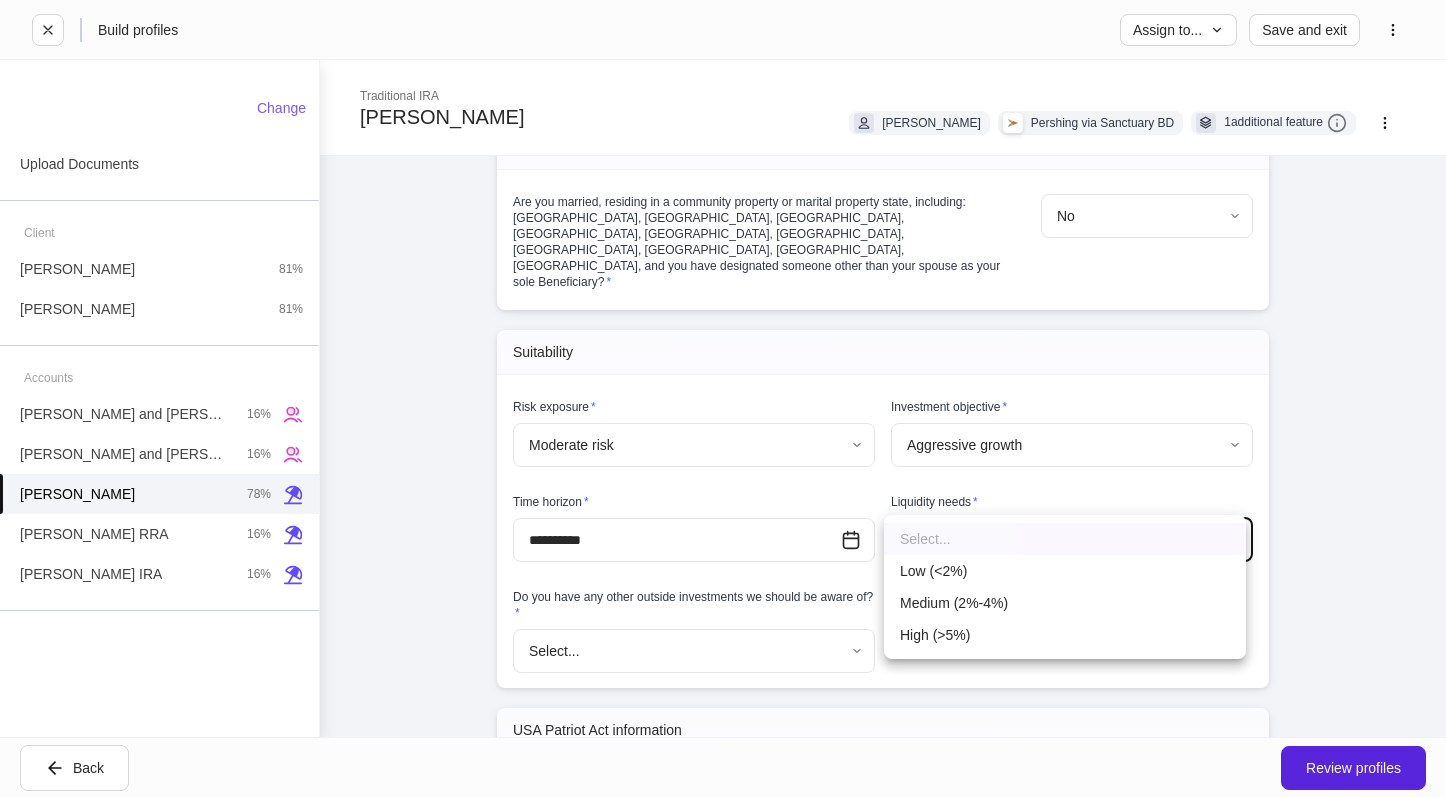 click on "**********" at bounding box center (723, 398) 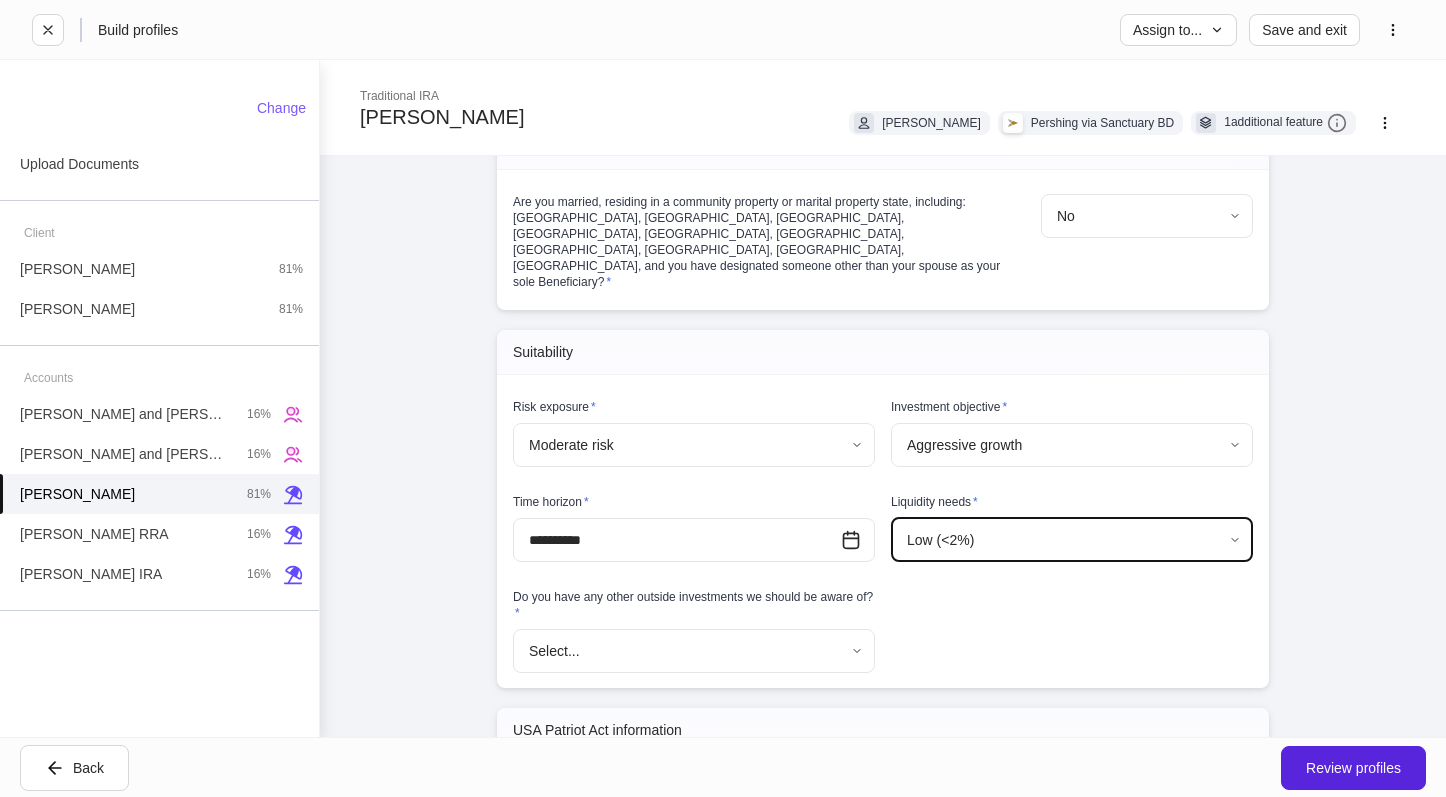click on "**********" at bounding box center (883, 509) 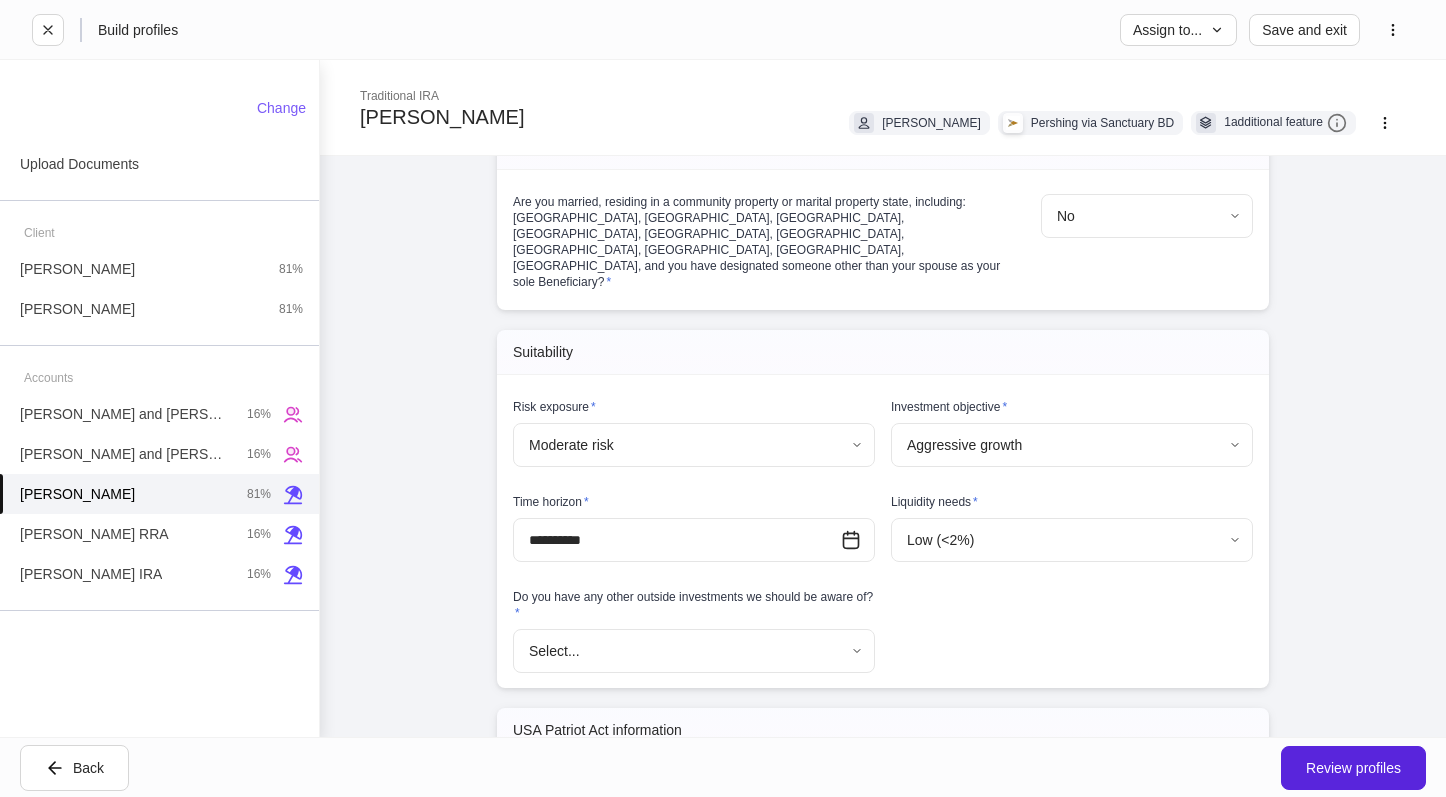 click on "**********" at bounding box center (883, 509) 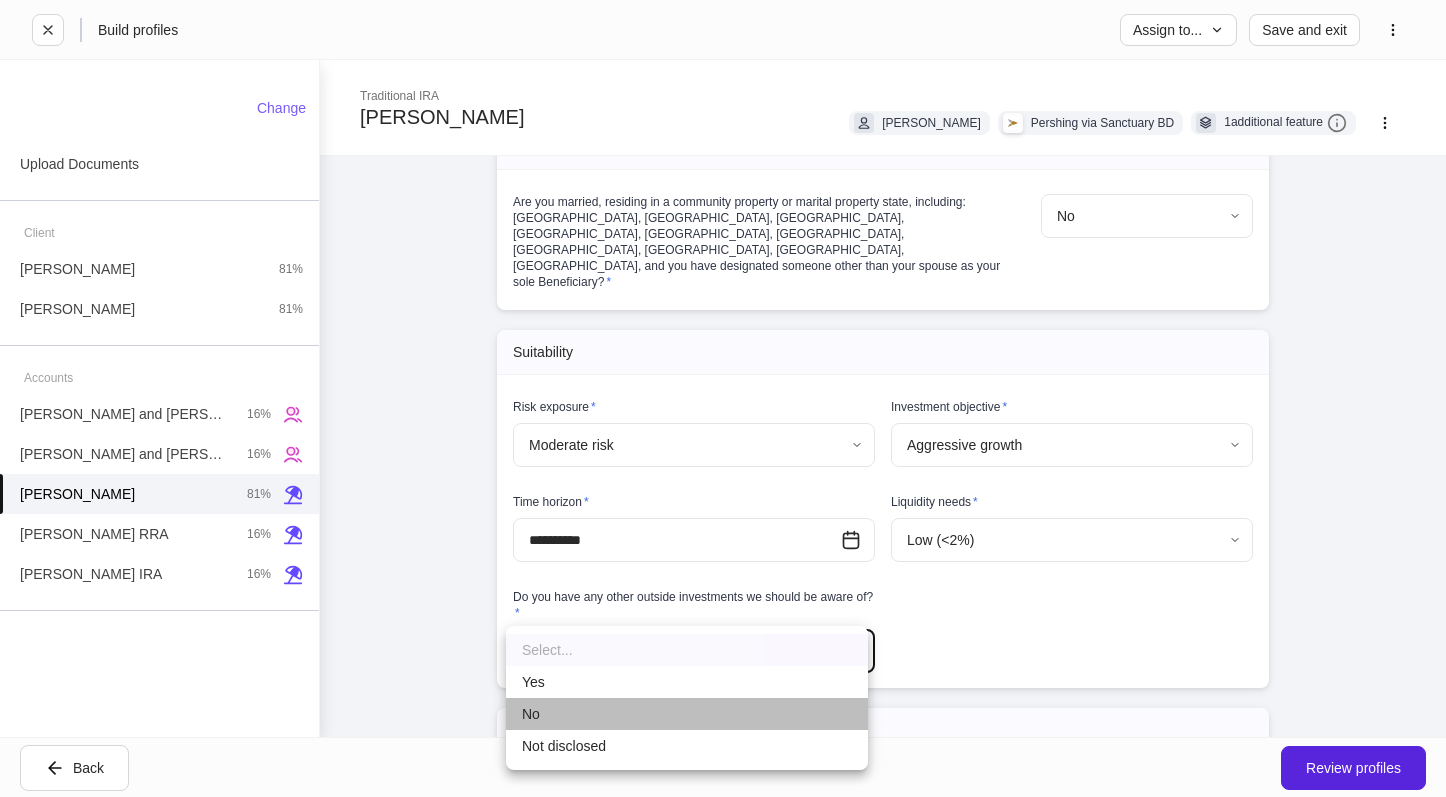 click on "No" at bounding box center [687, 714] 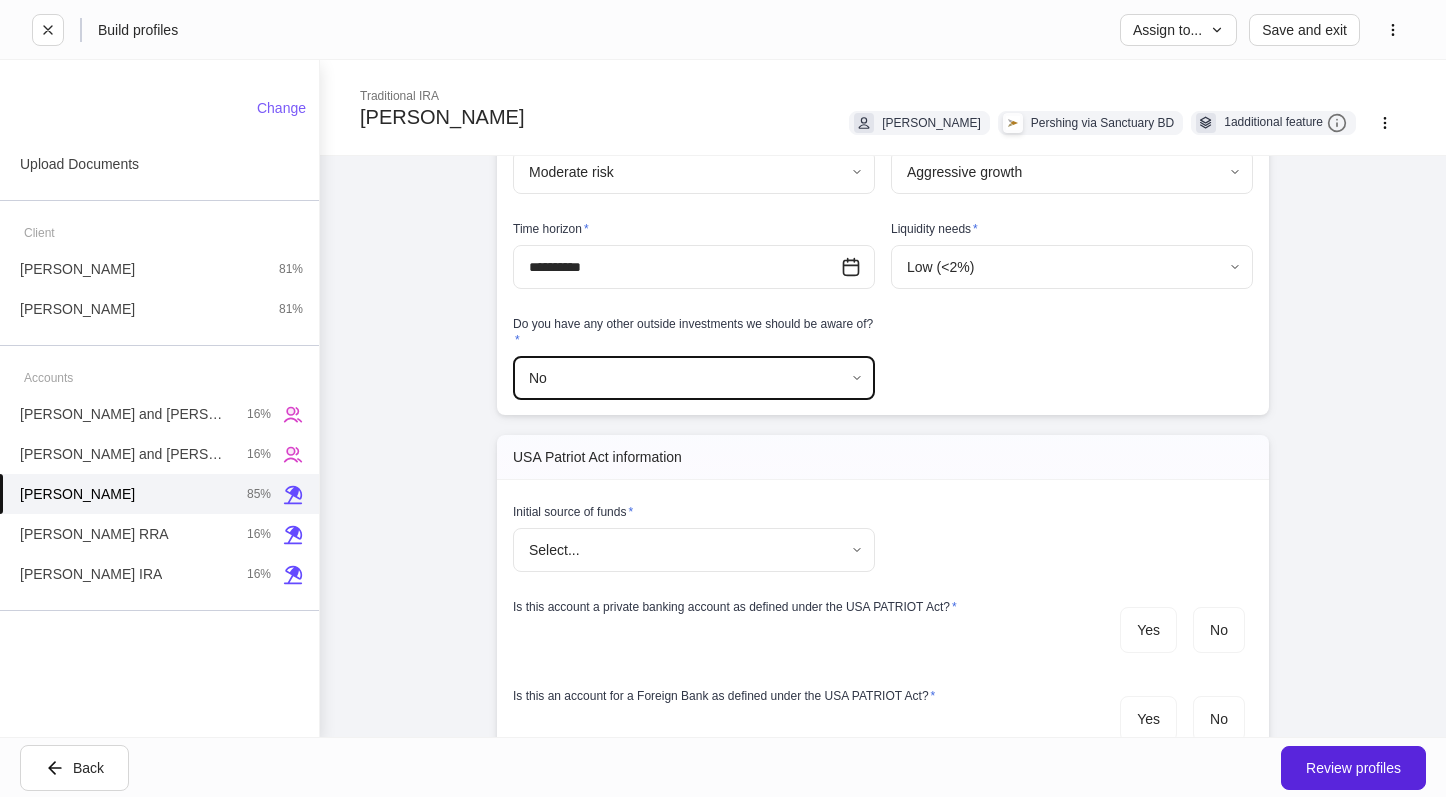 scroll, scrollTop: 2600, scrollLeft: 0, axis: vertical 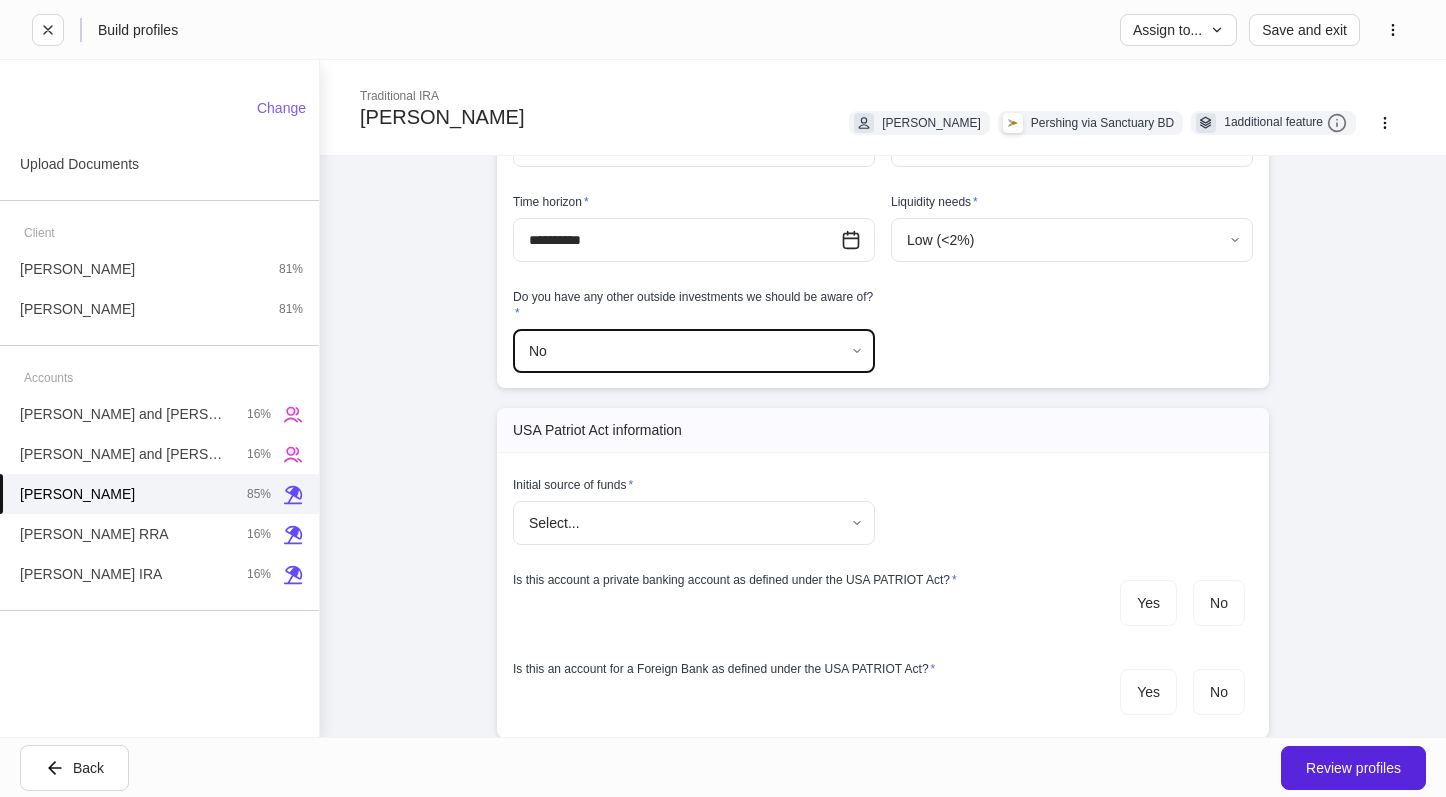 click on "**********" at bounding box center [723, 398] 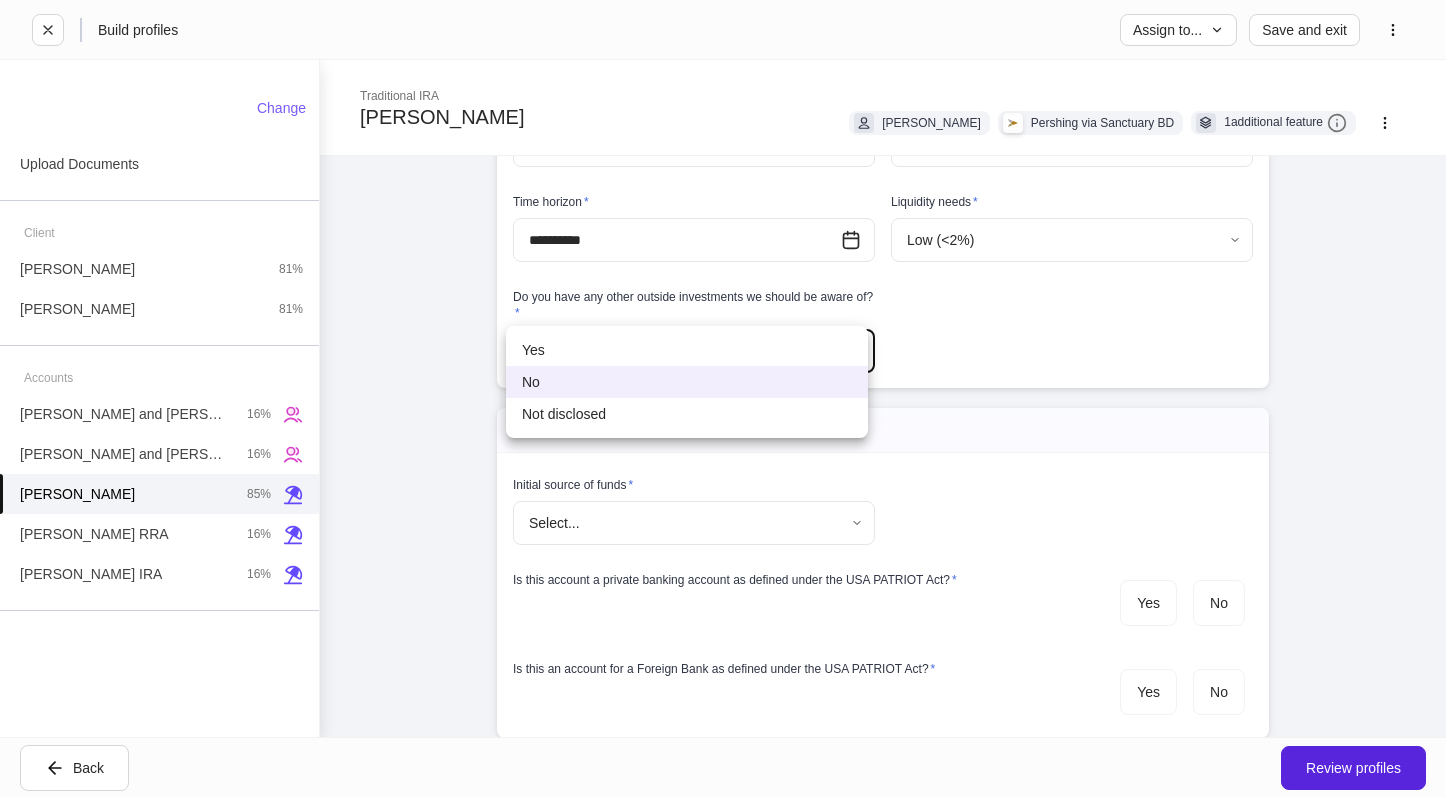 click on "Not disclosed" at bounding box center (687, 414) 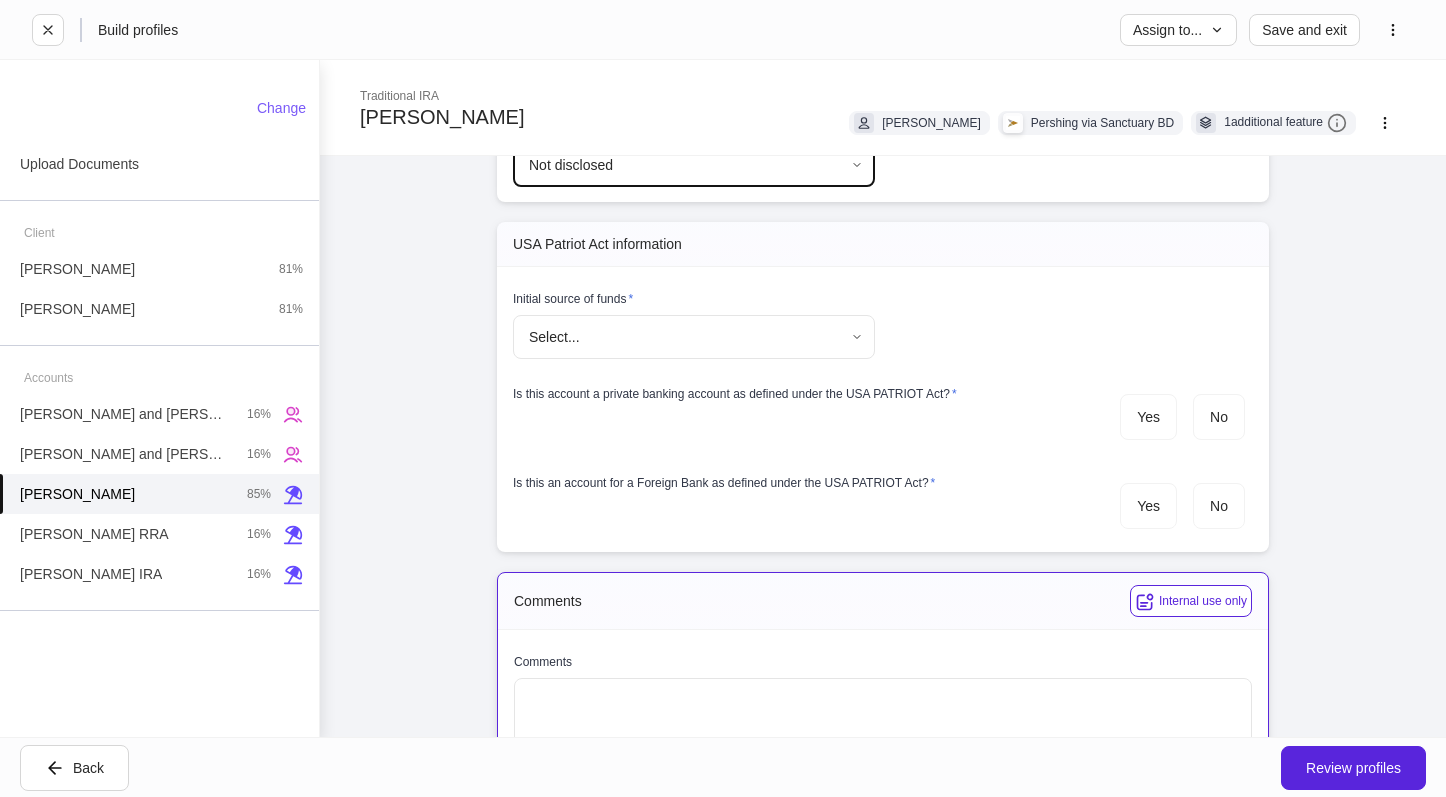 scroll, scrollTop: 2800, scrollLeft: 0, axis: vertical 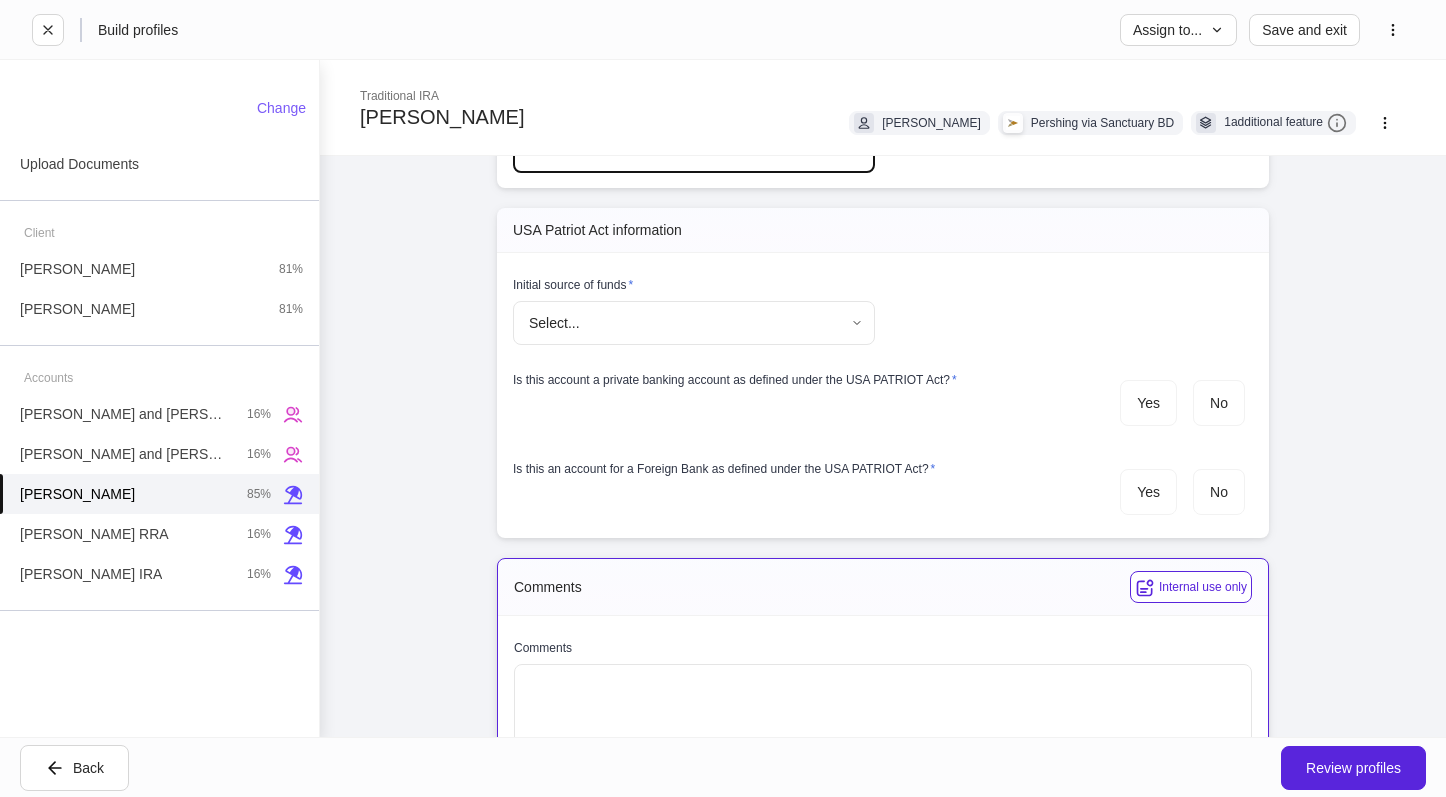 click on "Is this account a private banking account as defined under the USA PATRIOT Act? * Yes No" at bounding box center [875, 392] 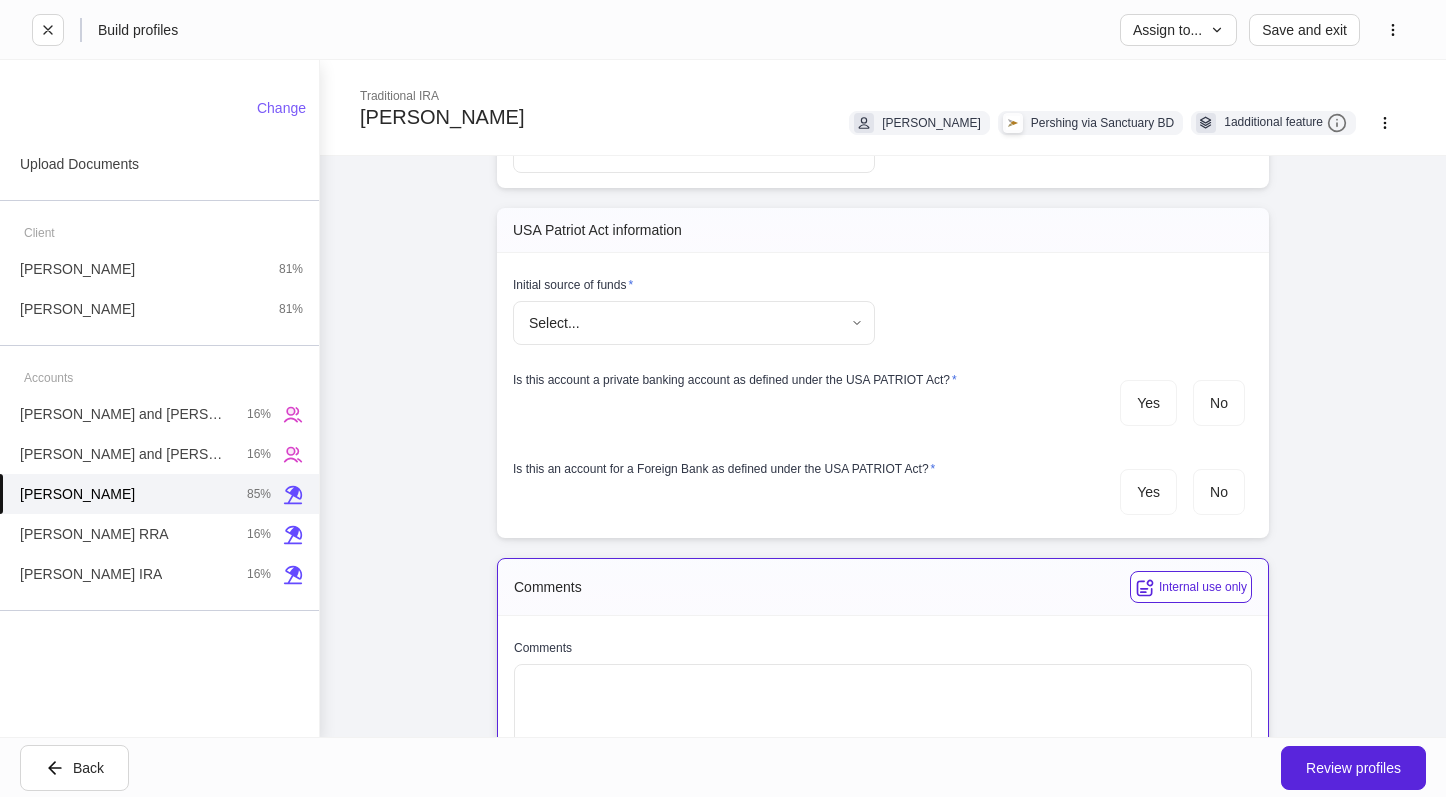 click on "Is this account a private banking account as defined under the USA PATRIOT Act? * Yes No" at bounding box center [875, 392] 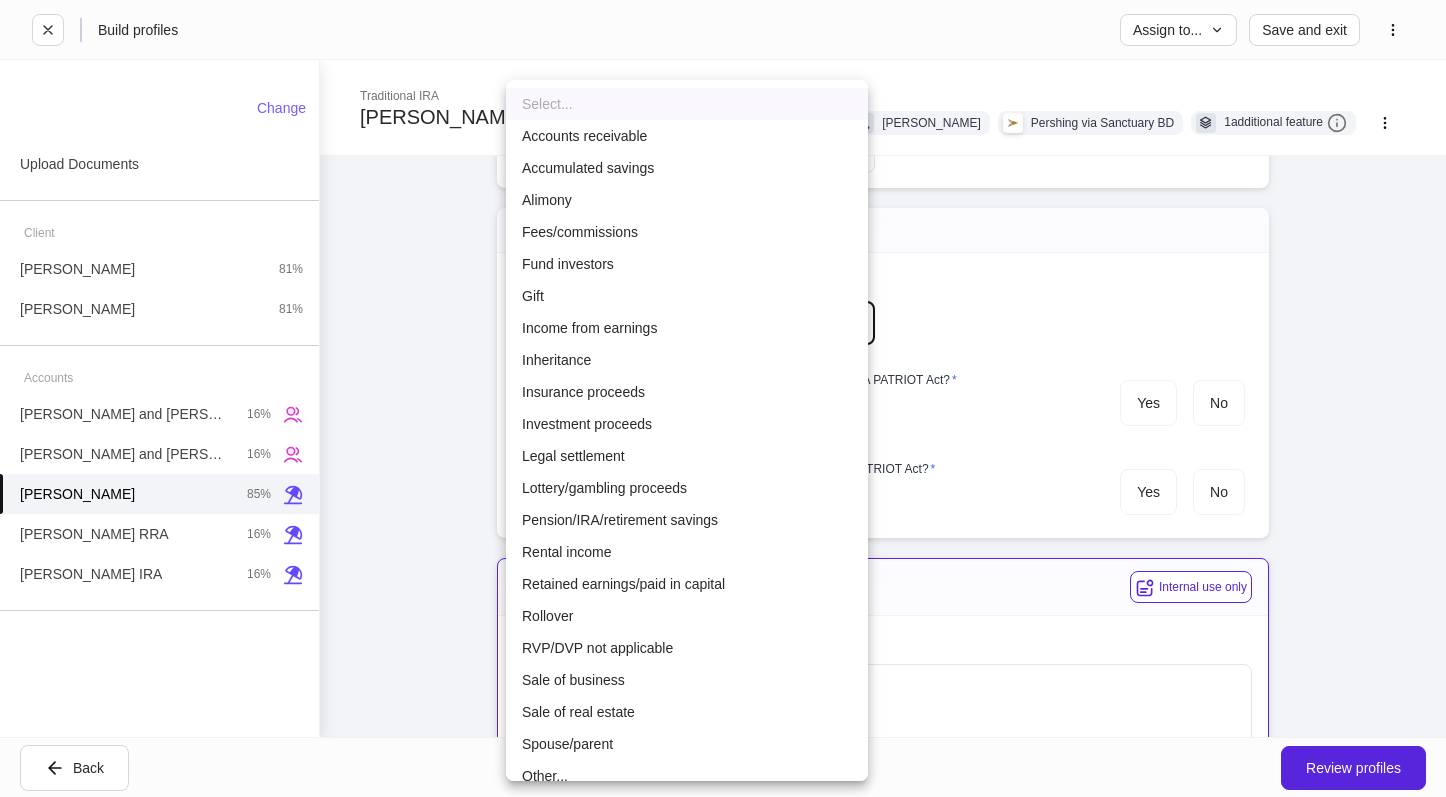 click on "**********" at bounding box center [723, 398] 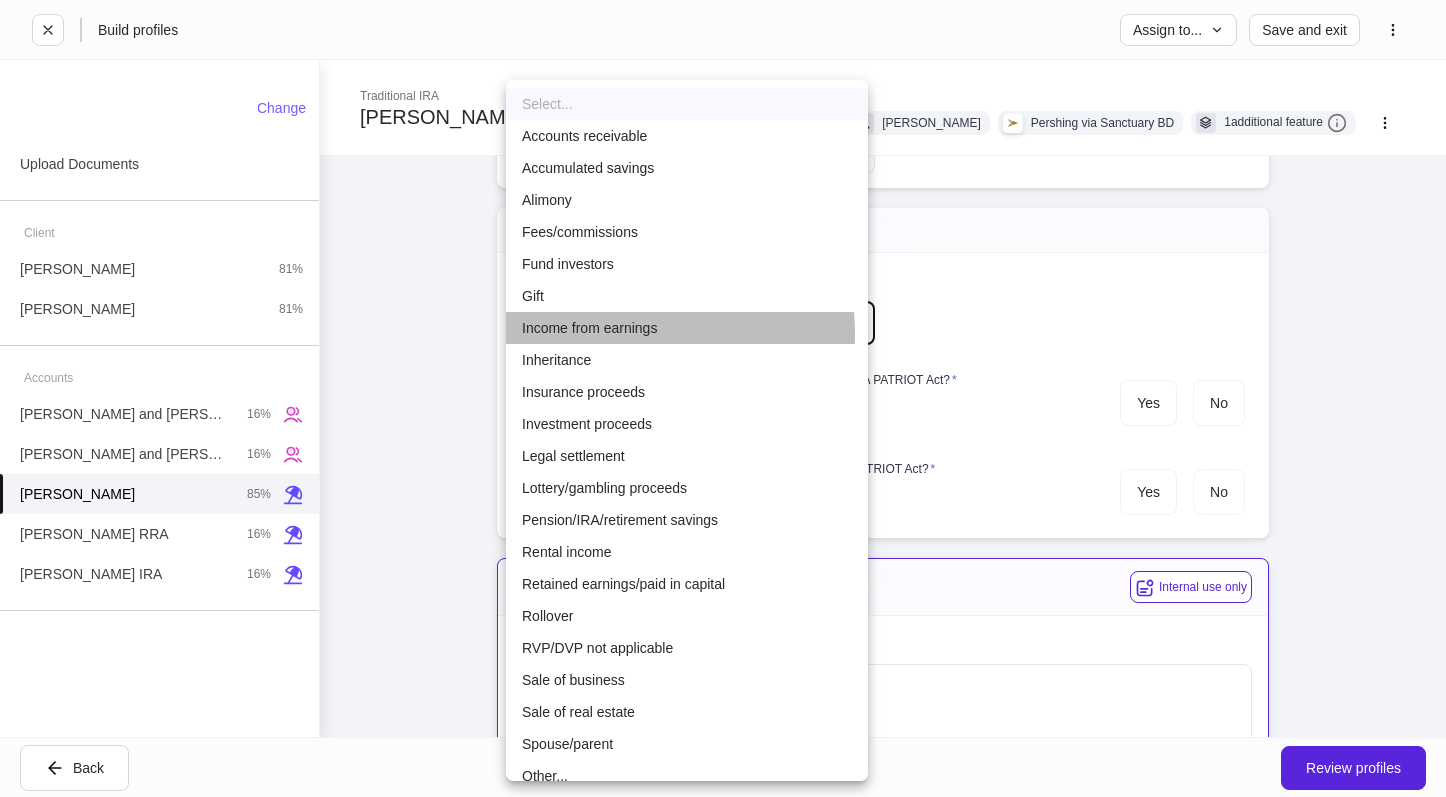 click on "Income from earnings" at bounding box center [687, 328] 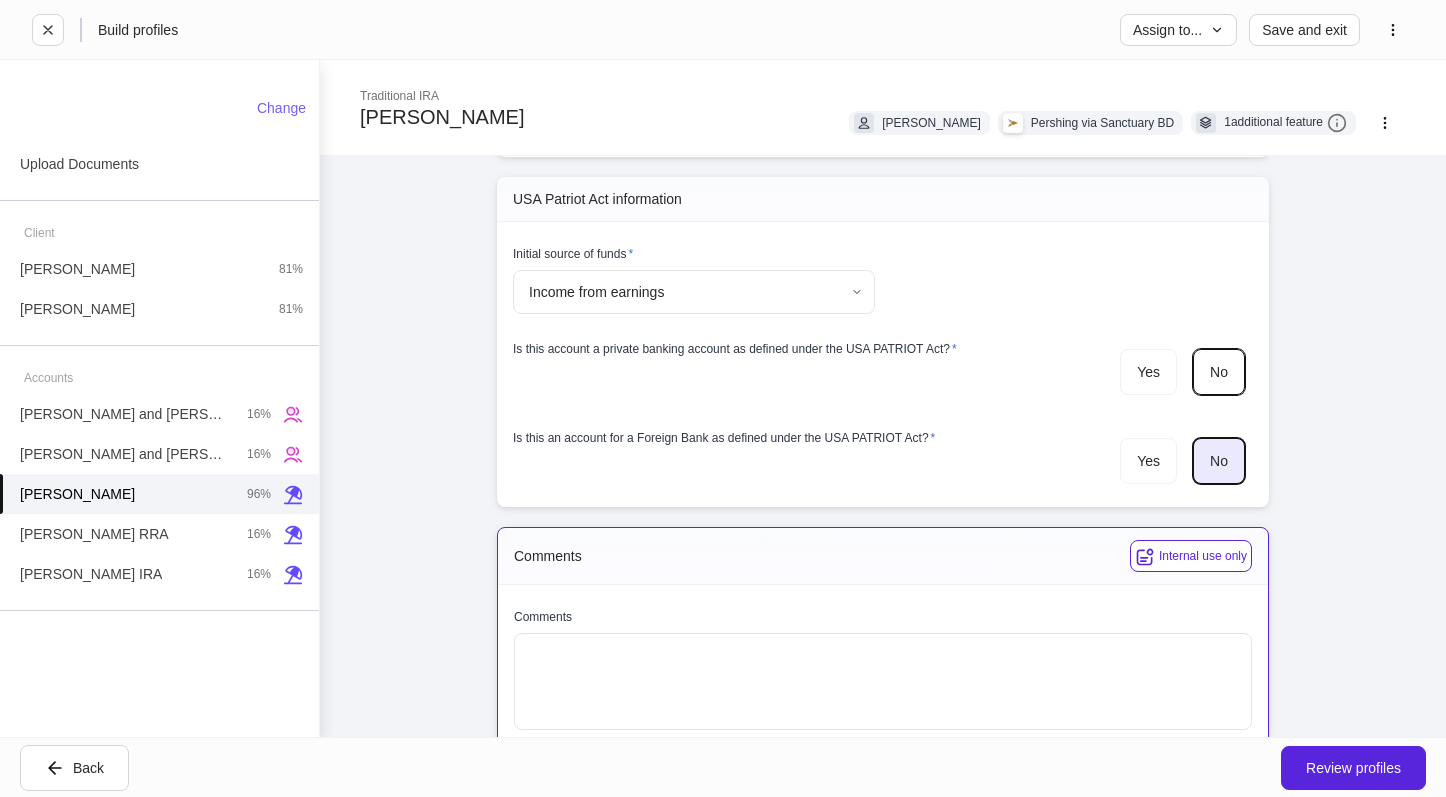 scroll, scrollTop: 2856, scrollLeft: 0, axis: vertical 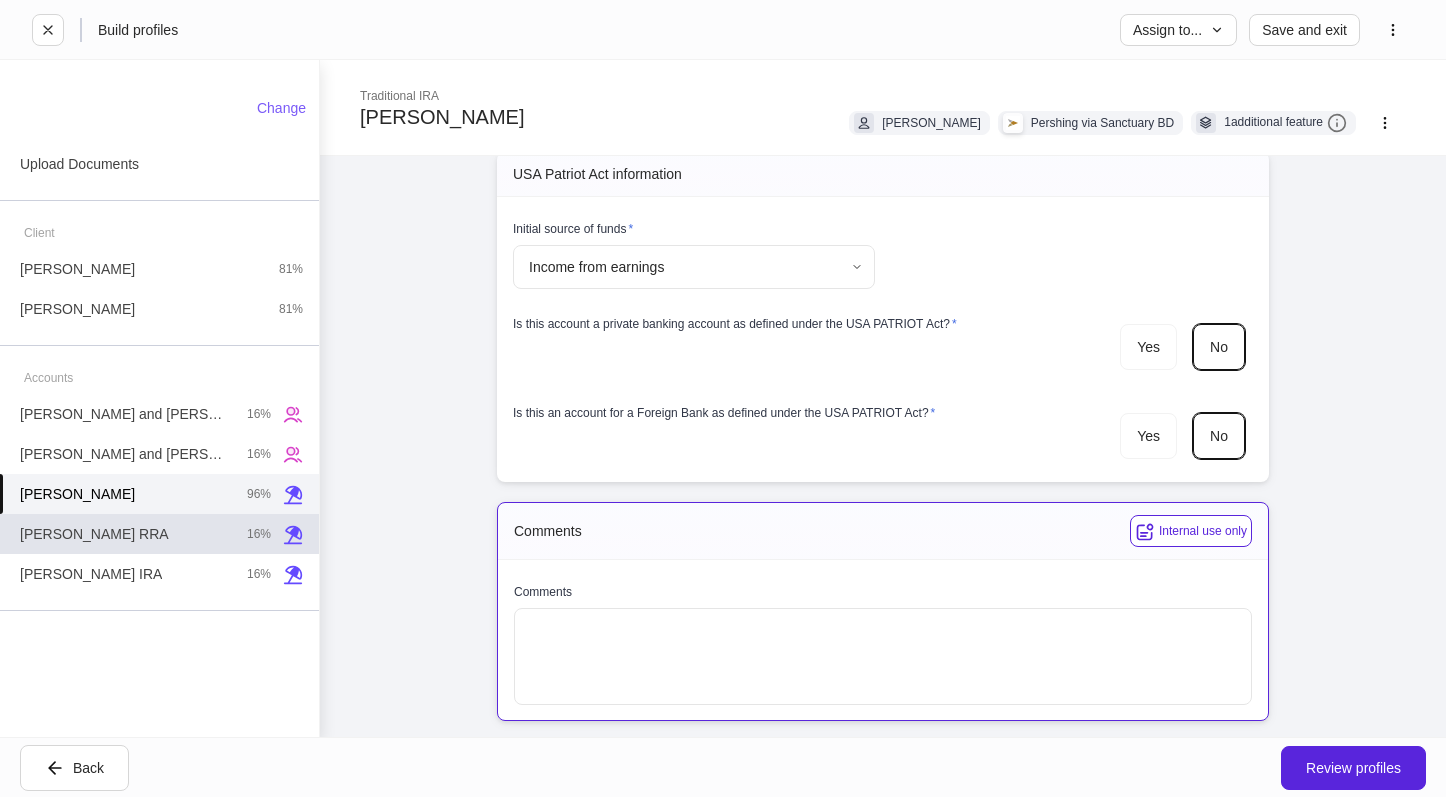 drag, startPoint x: 119, startPoint y: 528, endPoint x: 187, endPoint y: 534, distance: 68.26419 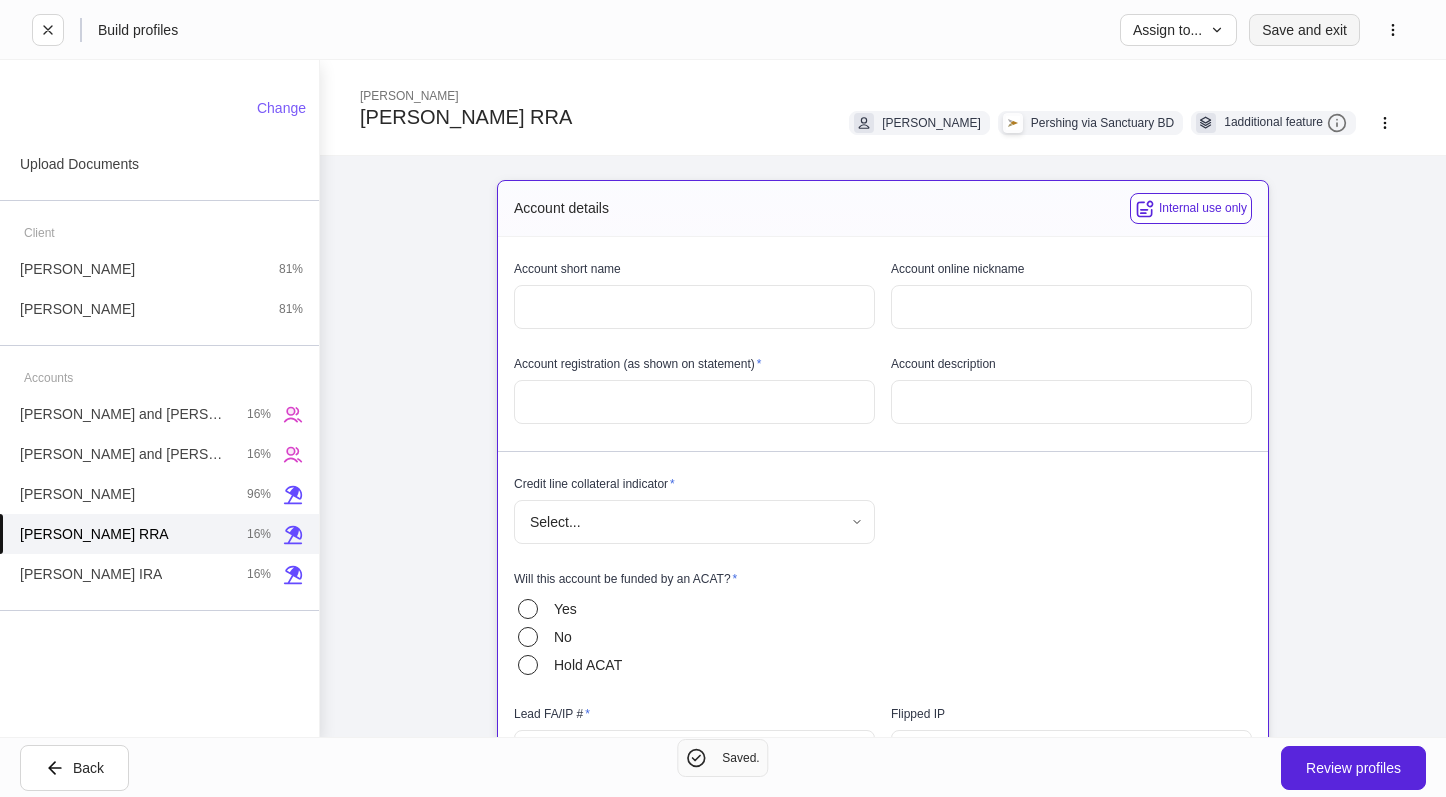 click on "Save and exit" at bounding box center (1304, 30) 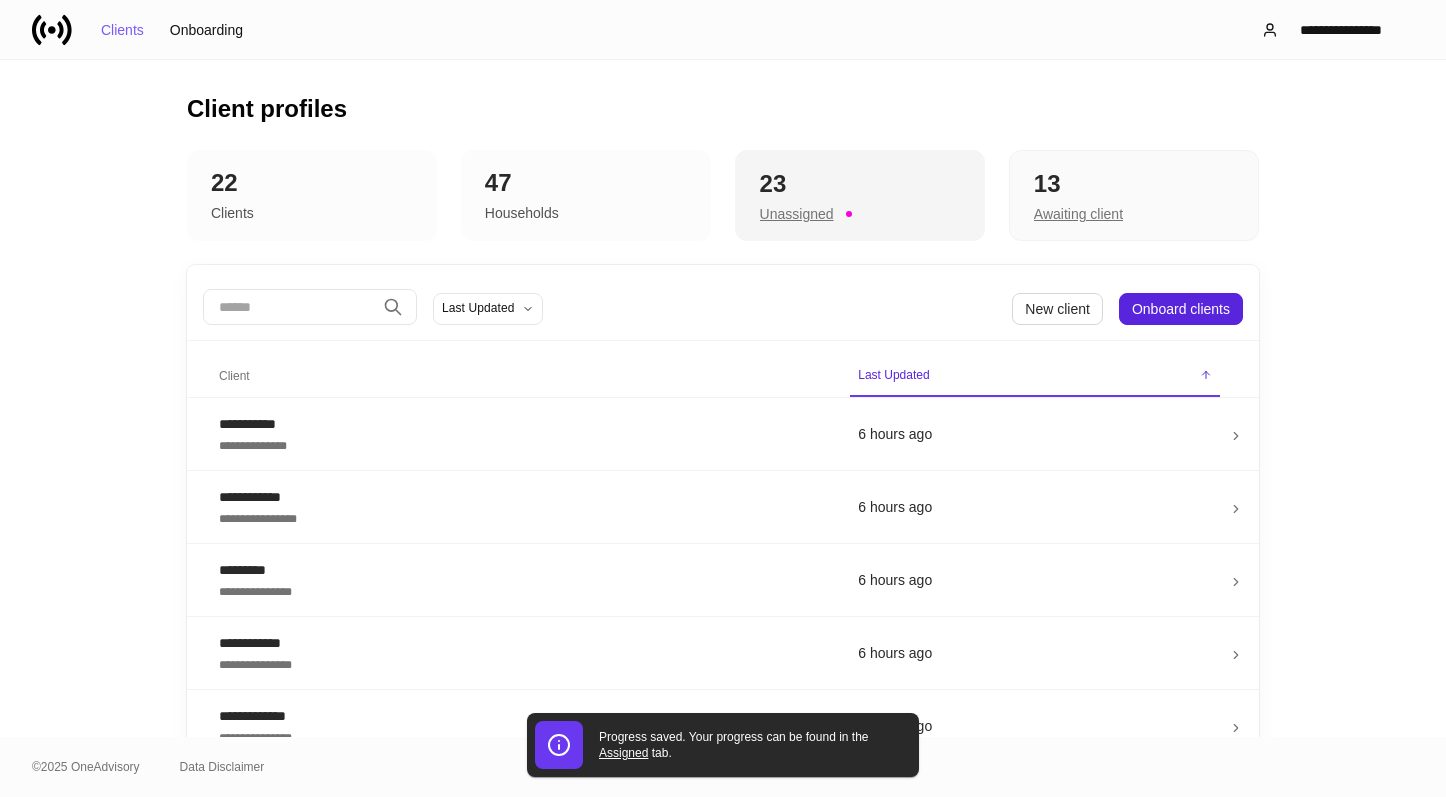click on "Unassigned" at bounding box center (797, 214) 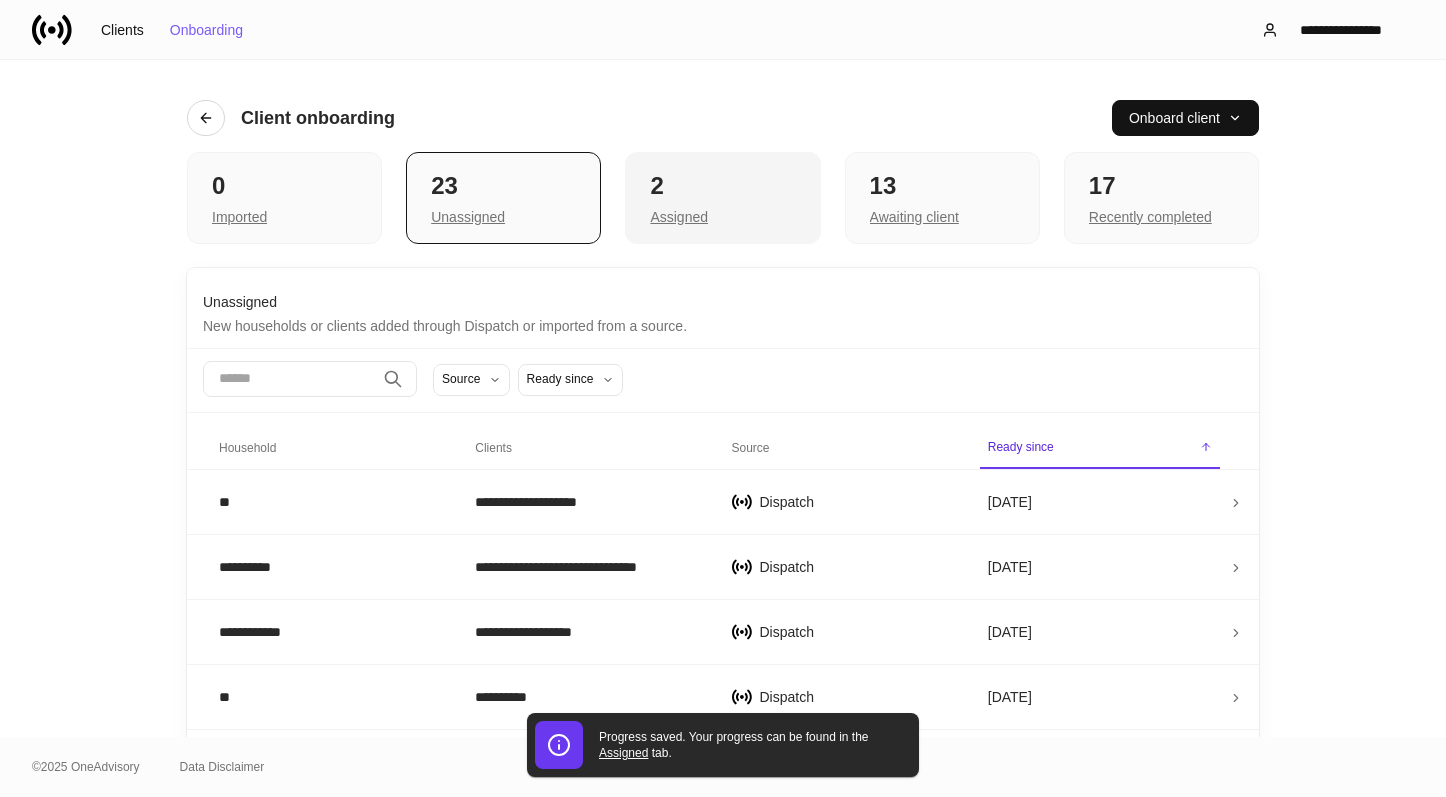 click on "2 Assigned" at bounding box center (722, 198) 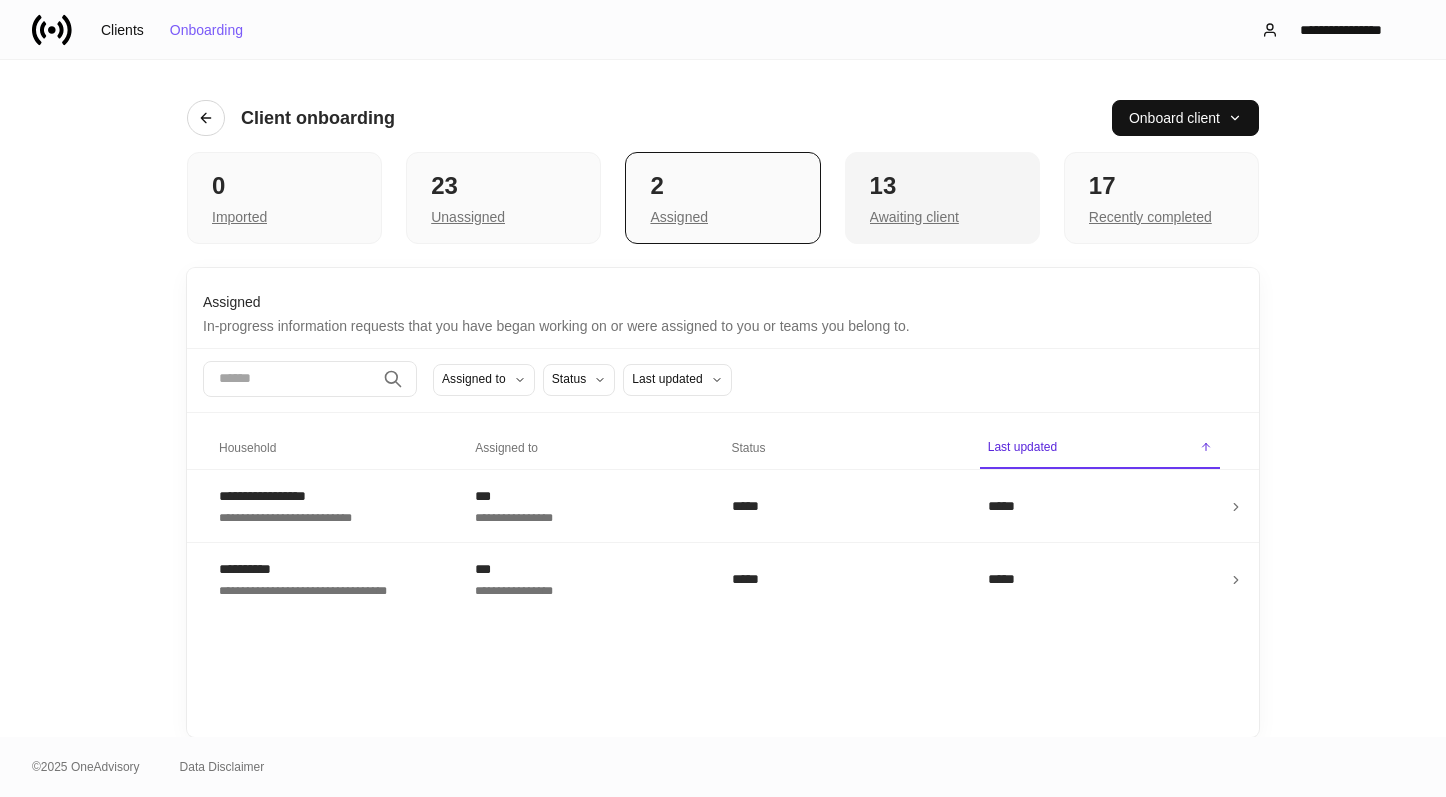 click on "13 Awaiting client" at bounding box center (942, 198) 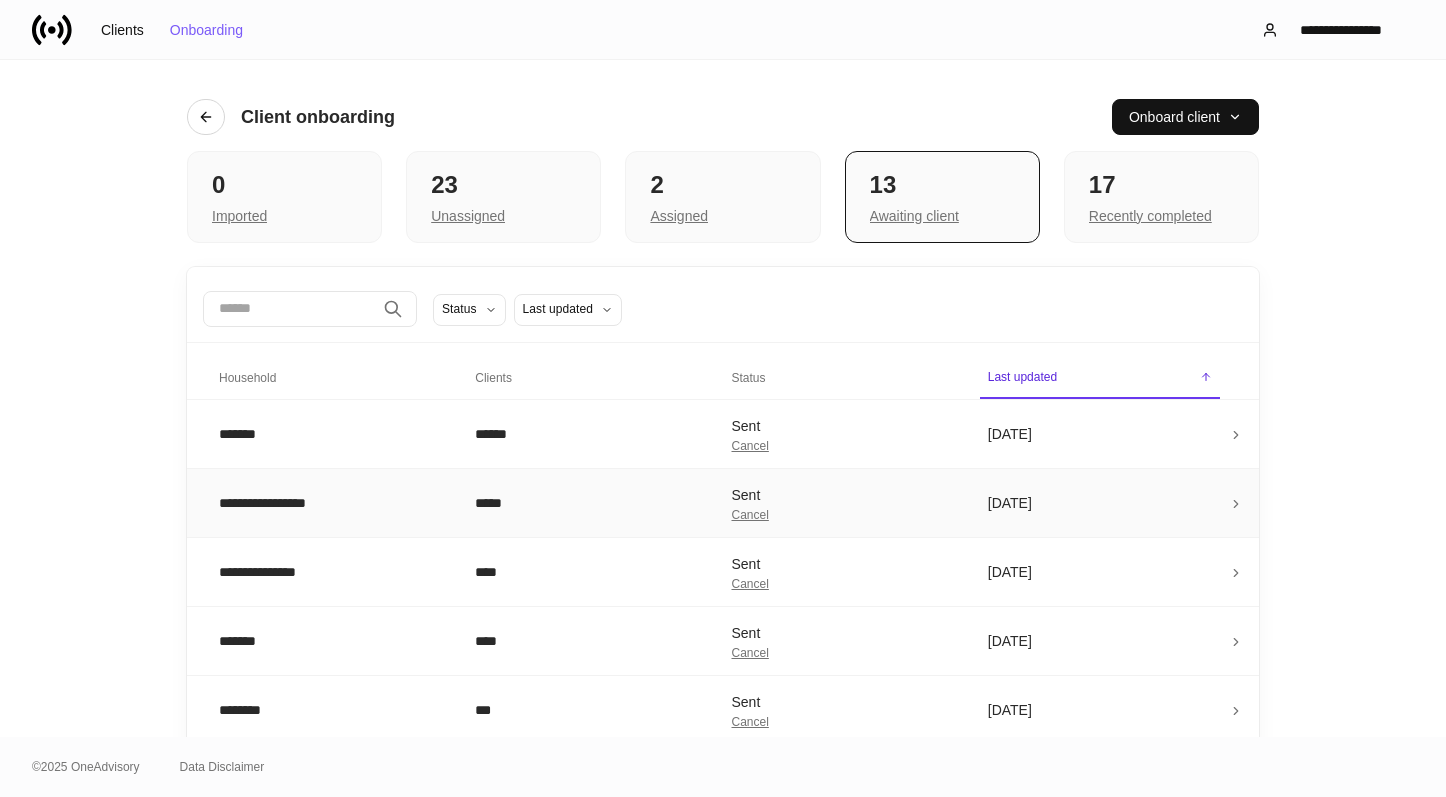 scroll, scrollTop: 0, scrollLeft: 0, axis: both 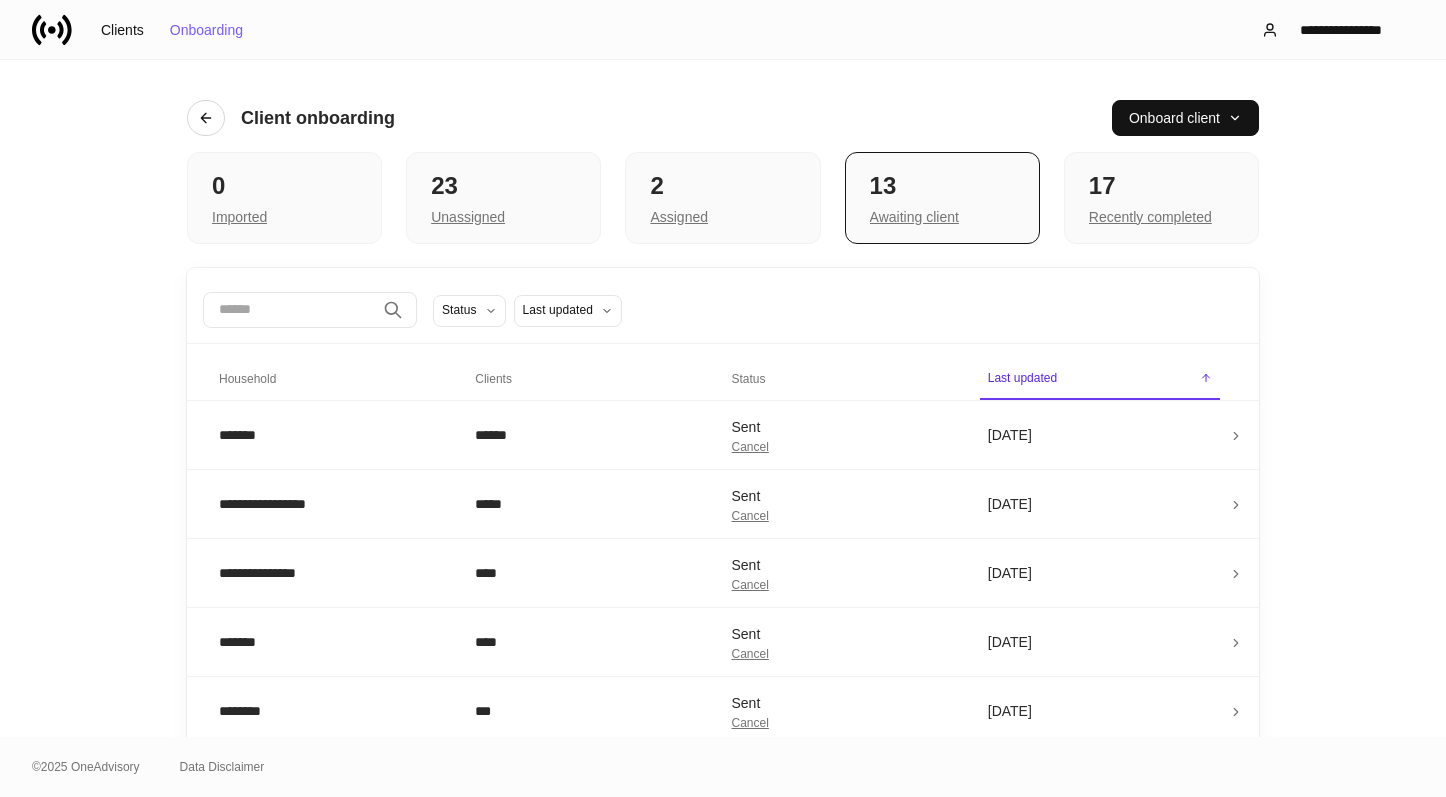 click on "**********" at bounding box center (723, 678) 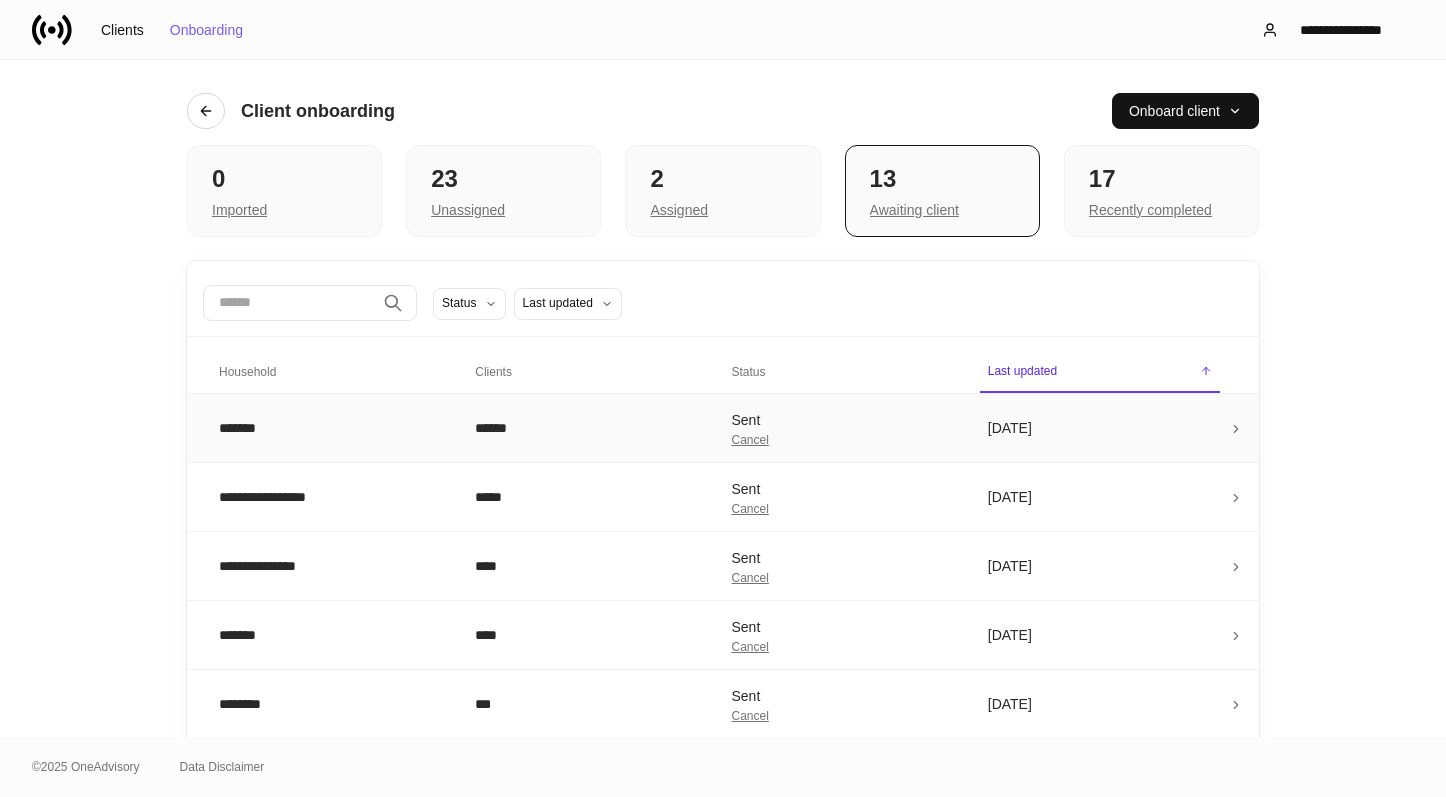 scroll, scrollTop: 0, scrollLeft: 0, axis: both 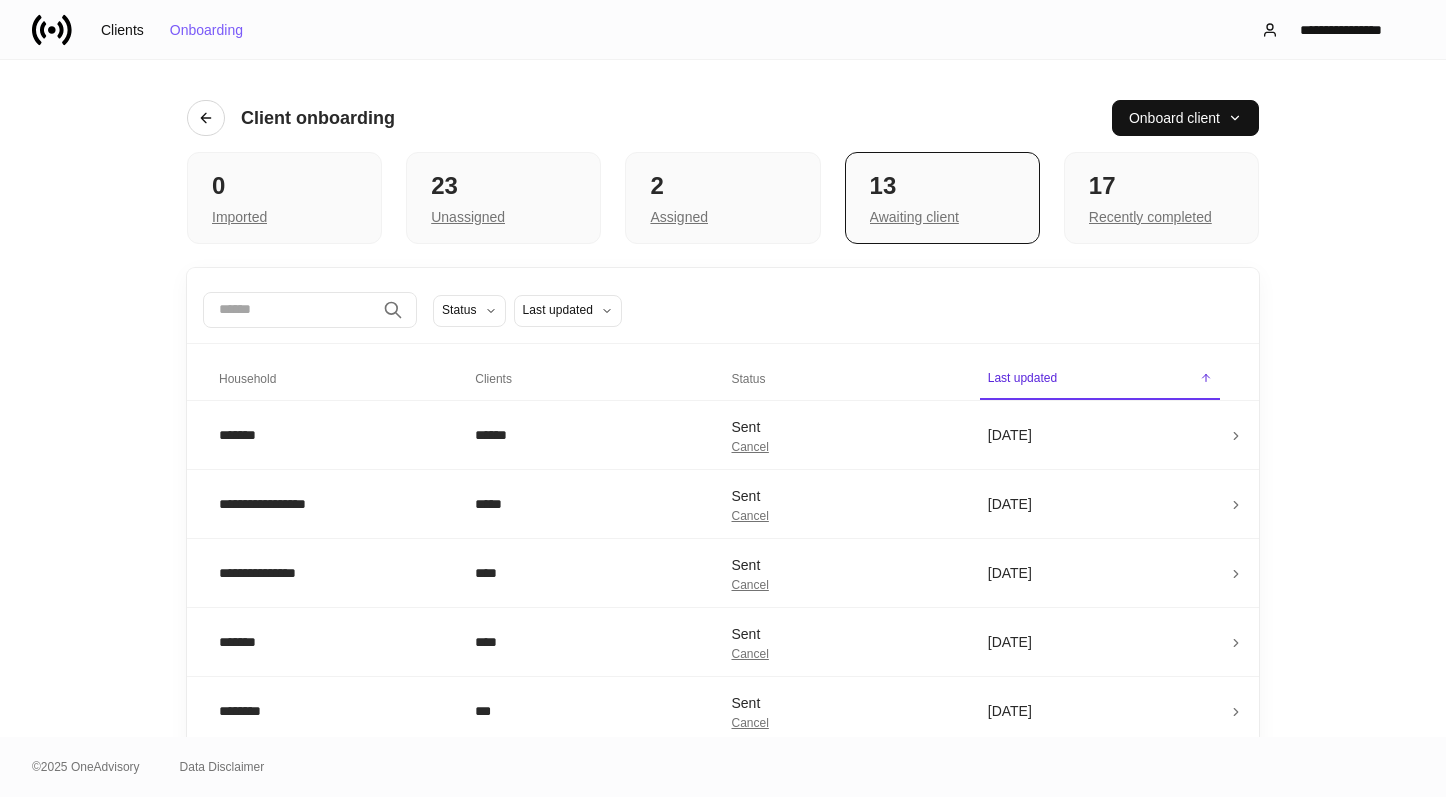 click on "**********" at bounding box center (723, 398) 